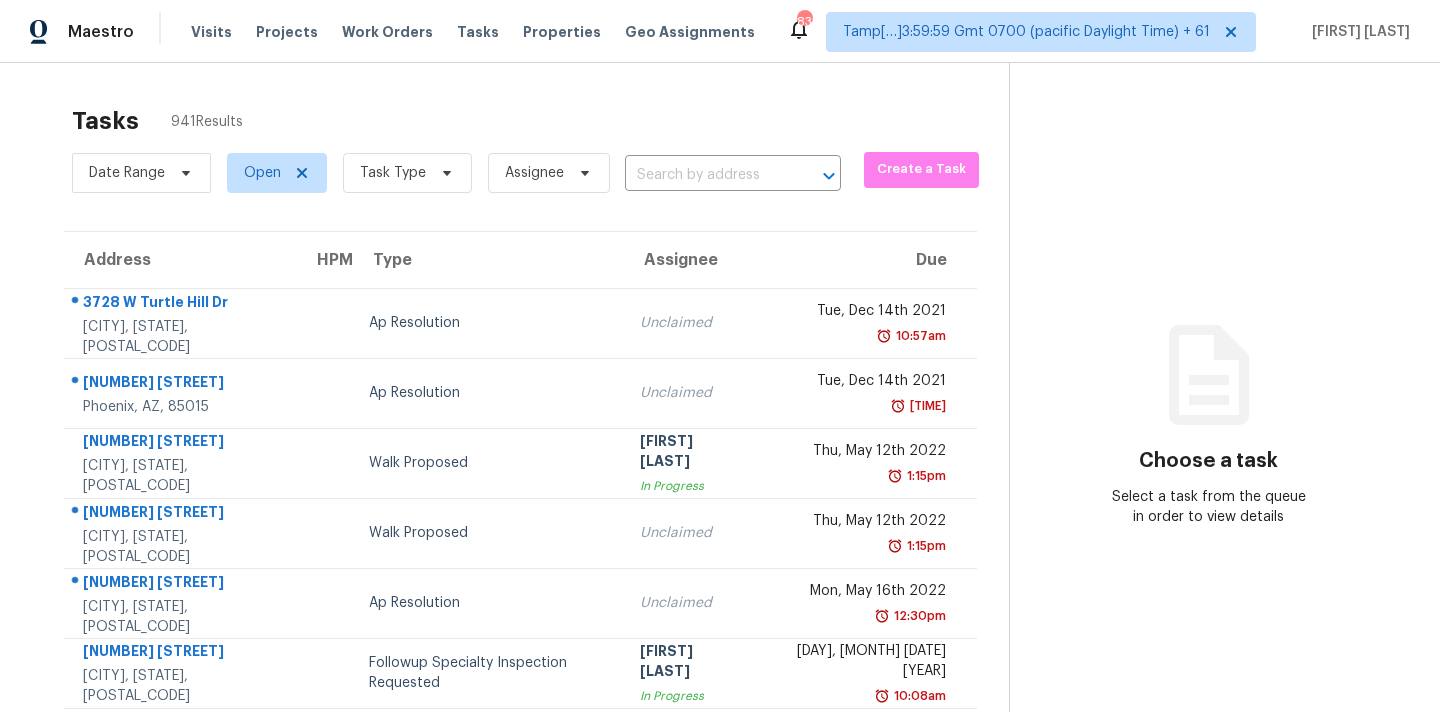 scroll, scrollTop: 0, scrollLeft: 0, axis: both 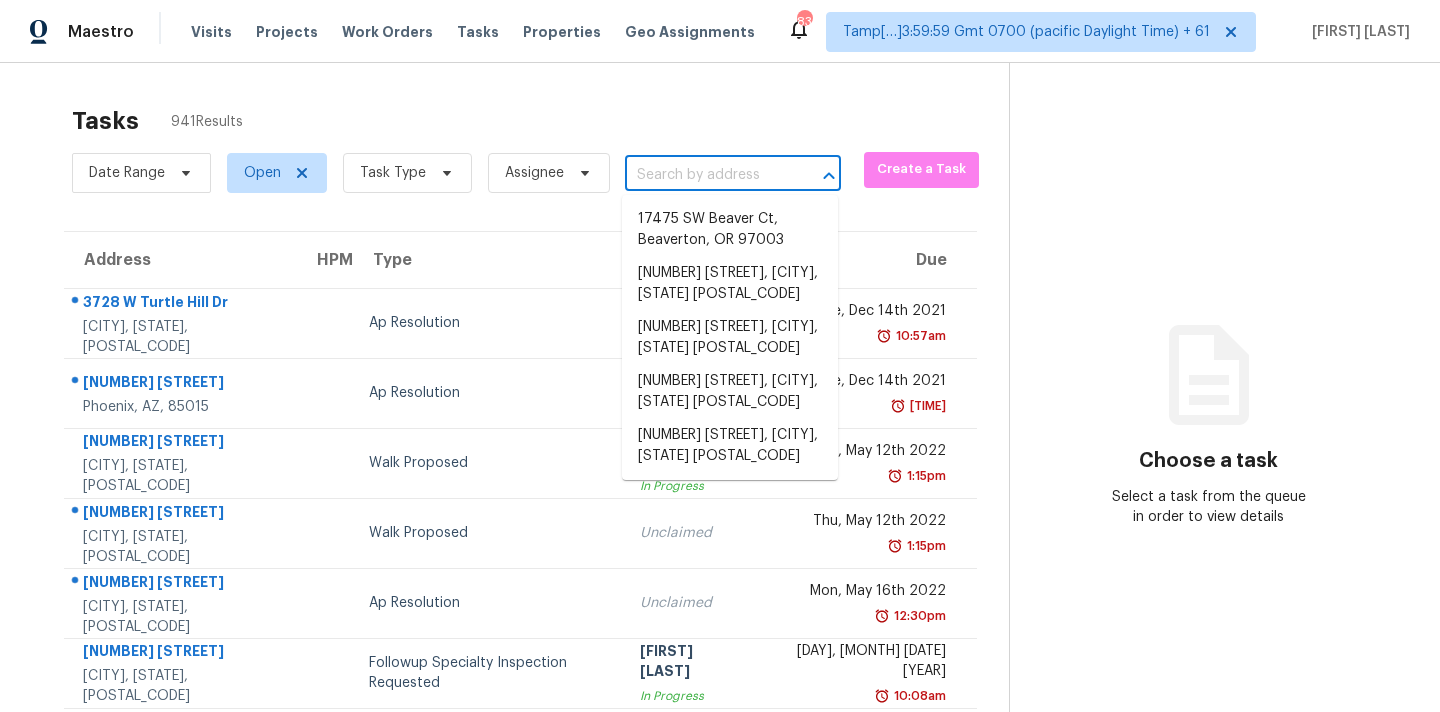 click at bounding box center [705, 175] 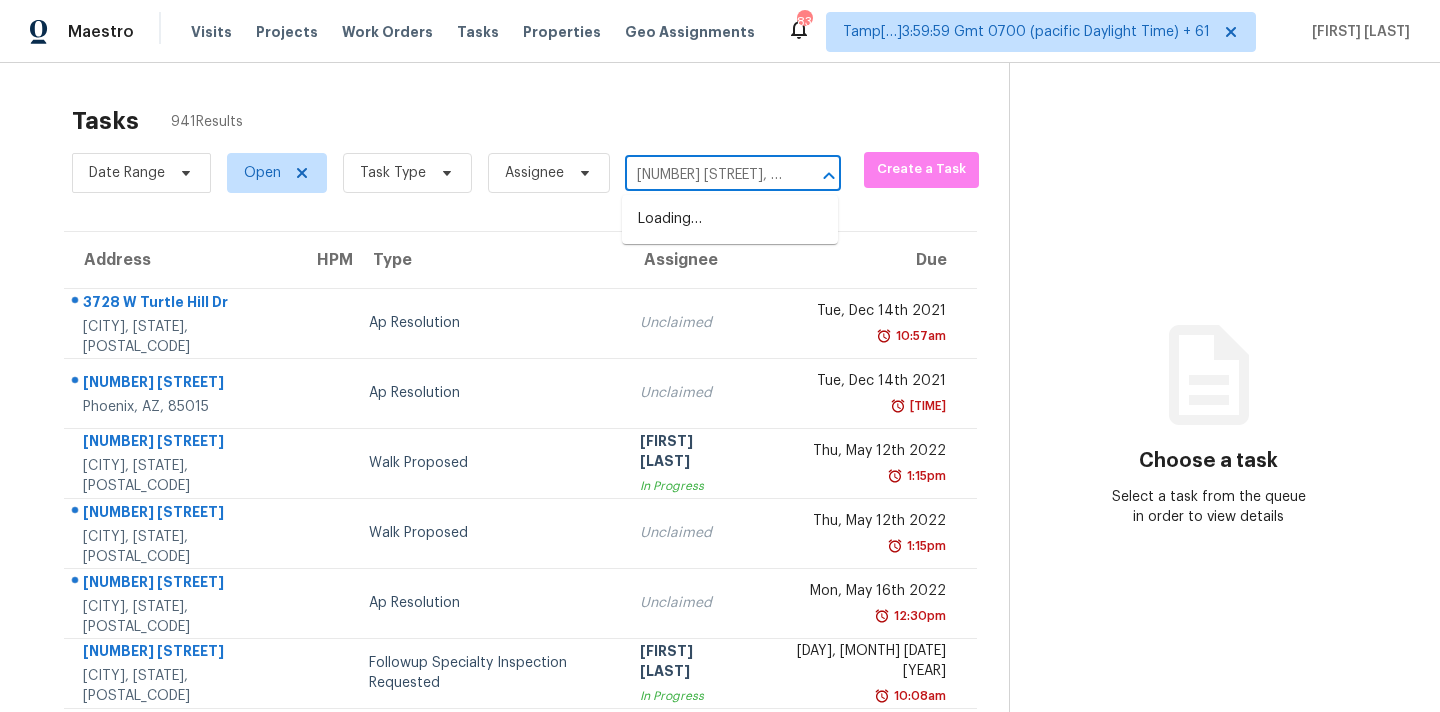scroll, scrollTop: 0, scrollLeft: 114, axis: horizontal 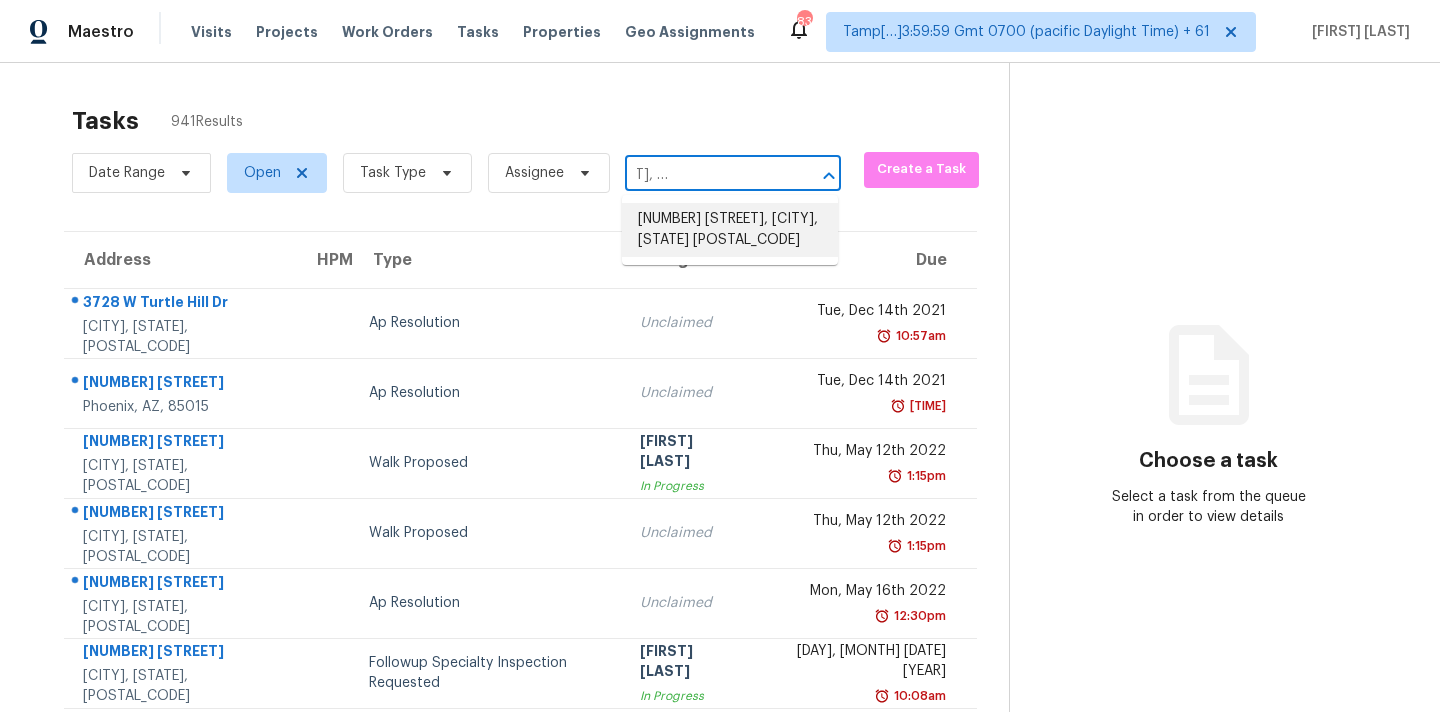 click on "[NUMBER] [STREET], [CITY], [STATE] [POSTAL_CODE]" at bounding box center [730, 230] 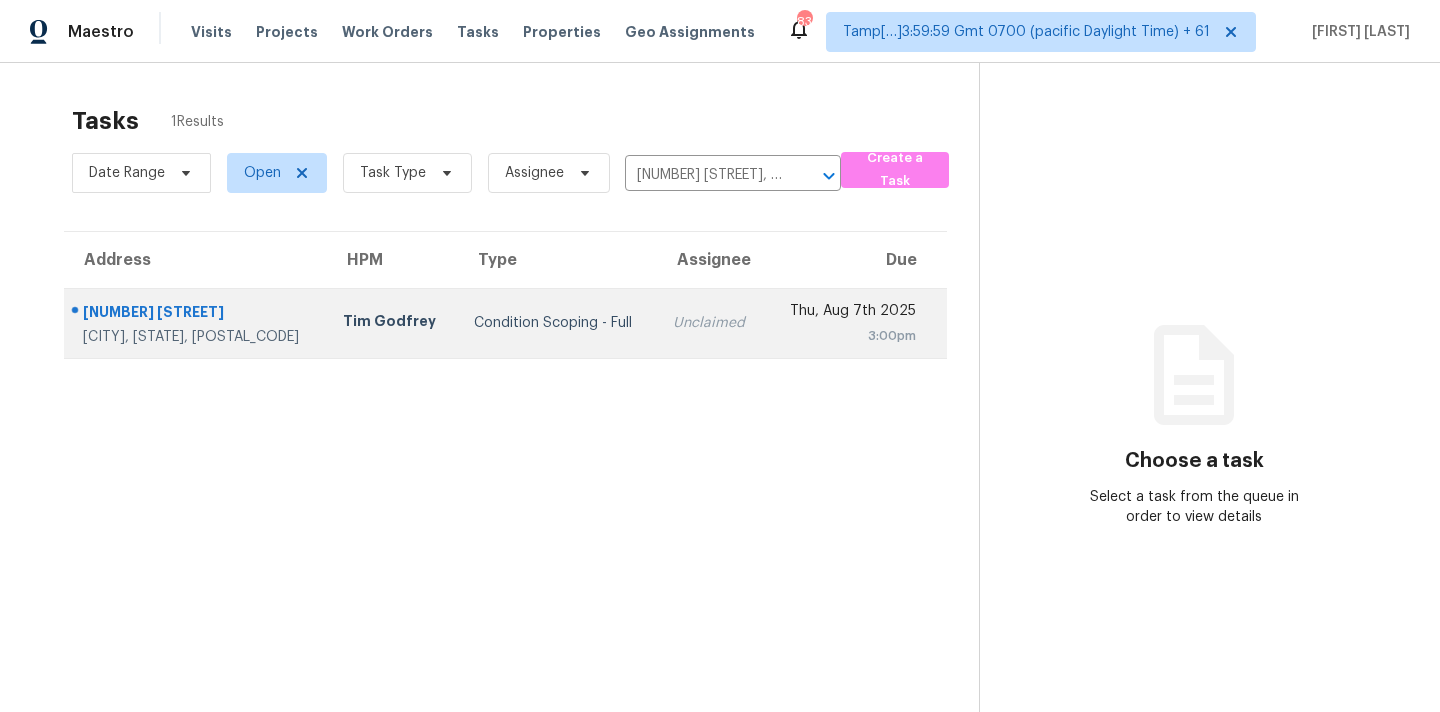 click on "Unclaimed" at bounding box center (711, 323) 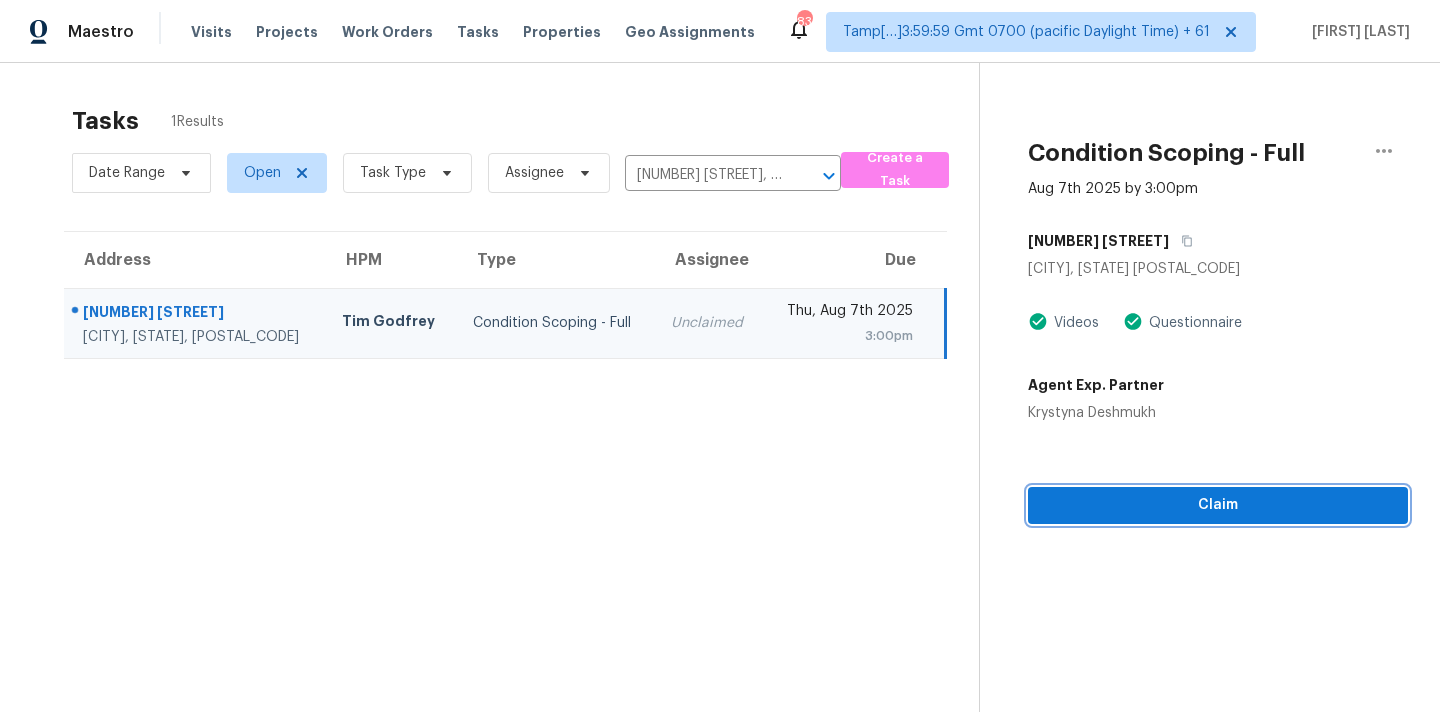 click on "Claim" at bounding box center [1218, 505] 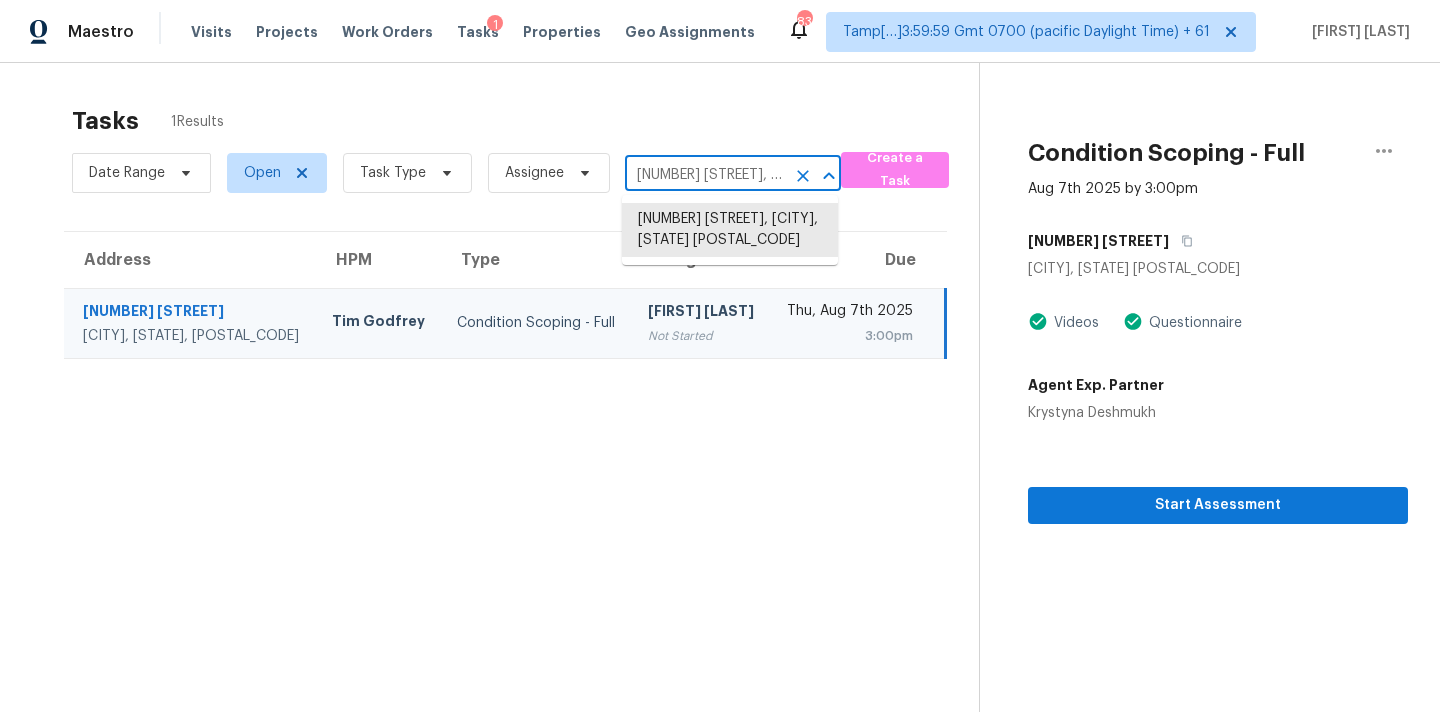 click on "[NUMBER] [STREET], [CITY], [STATE] [POSTAL_CODE]" at bounding box center (705, 175) 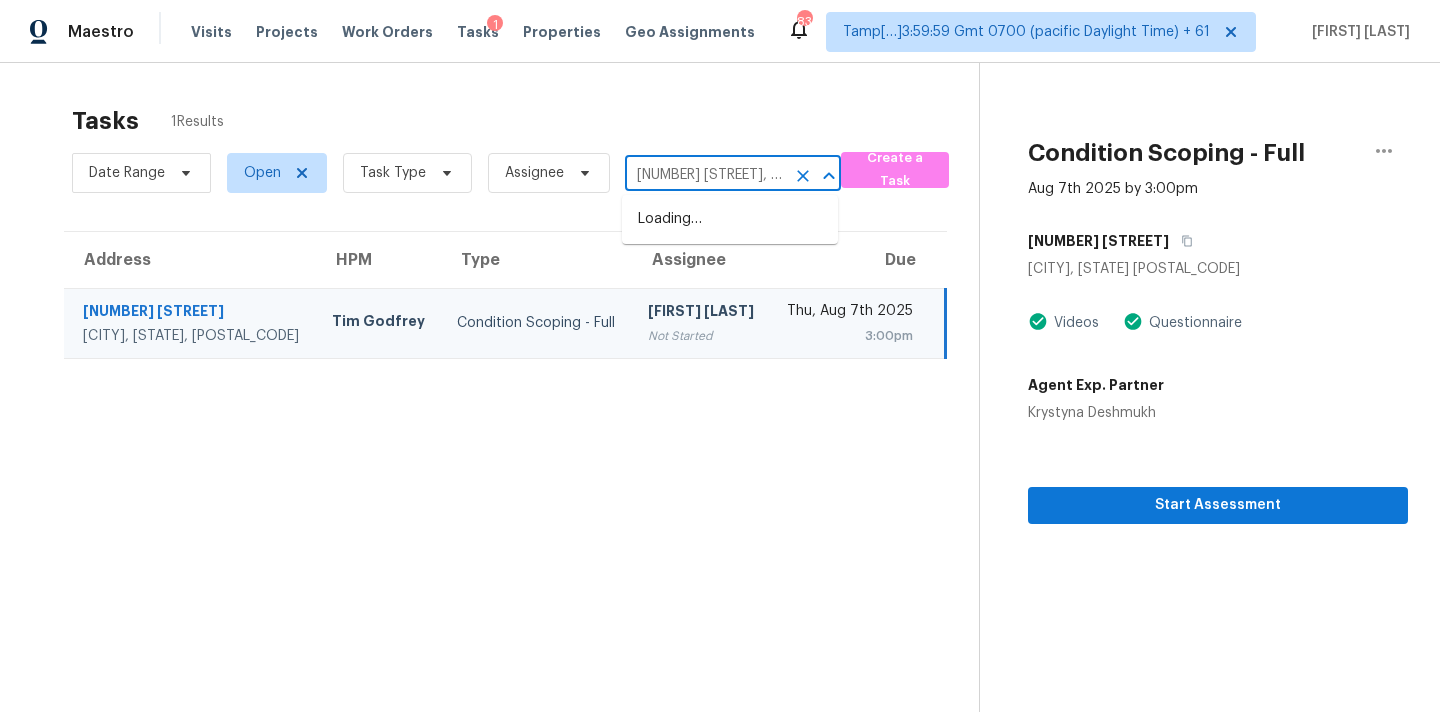 scroll, scrollTop: 0, scrollLeft: 105, axis: horizontal 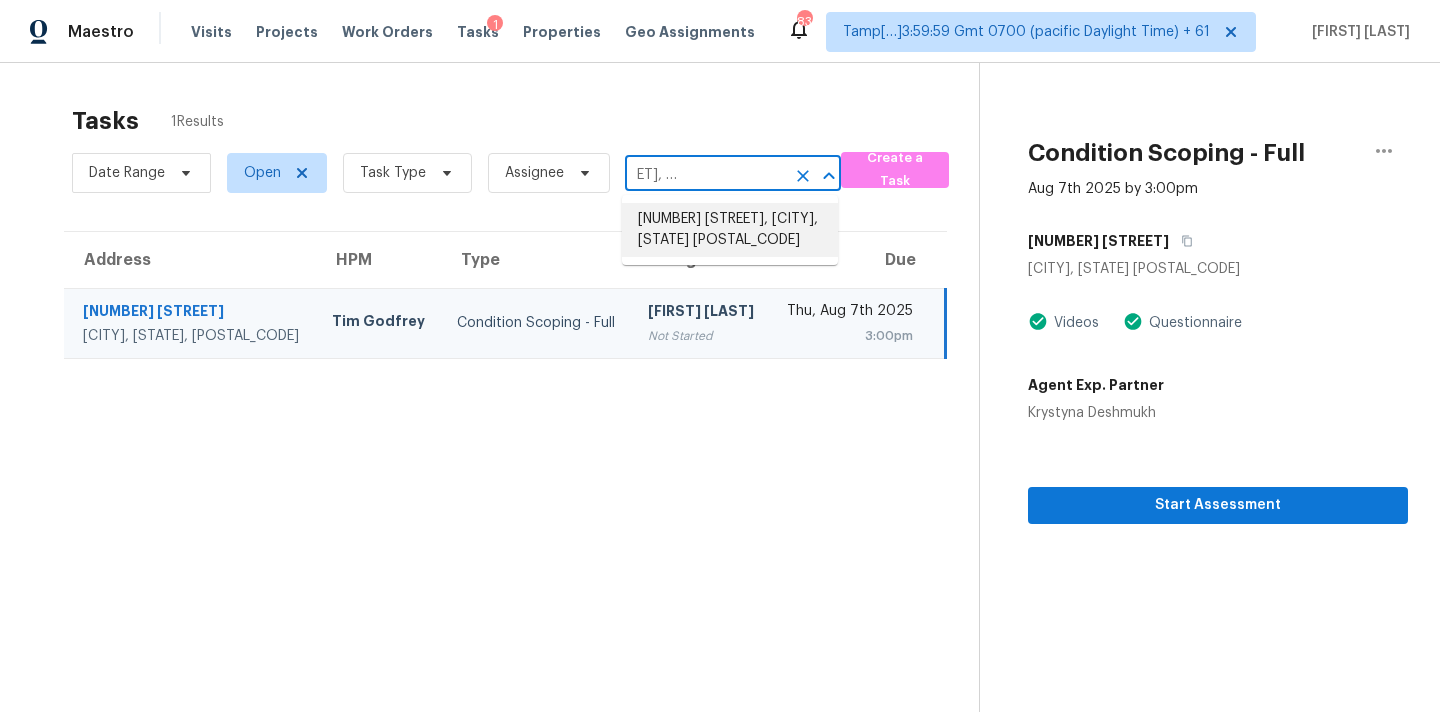 click on "[NUMBER] [STREET], [CITY], [STATE] [POSTAL_CODE]" at bounding box center (730, 230) 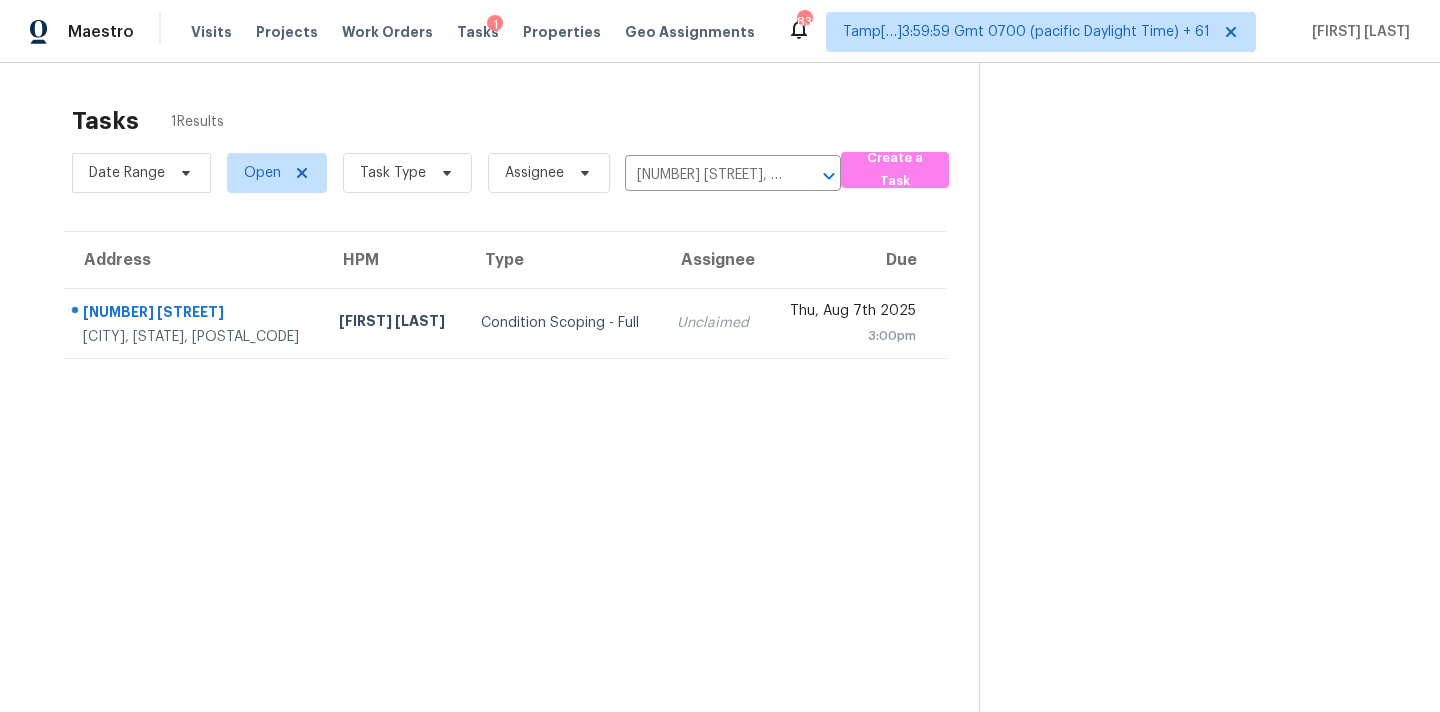 click on "Unclaimed" at bounding box center (714, 323) 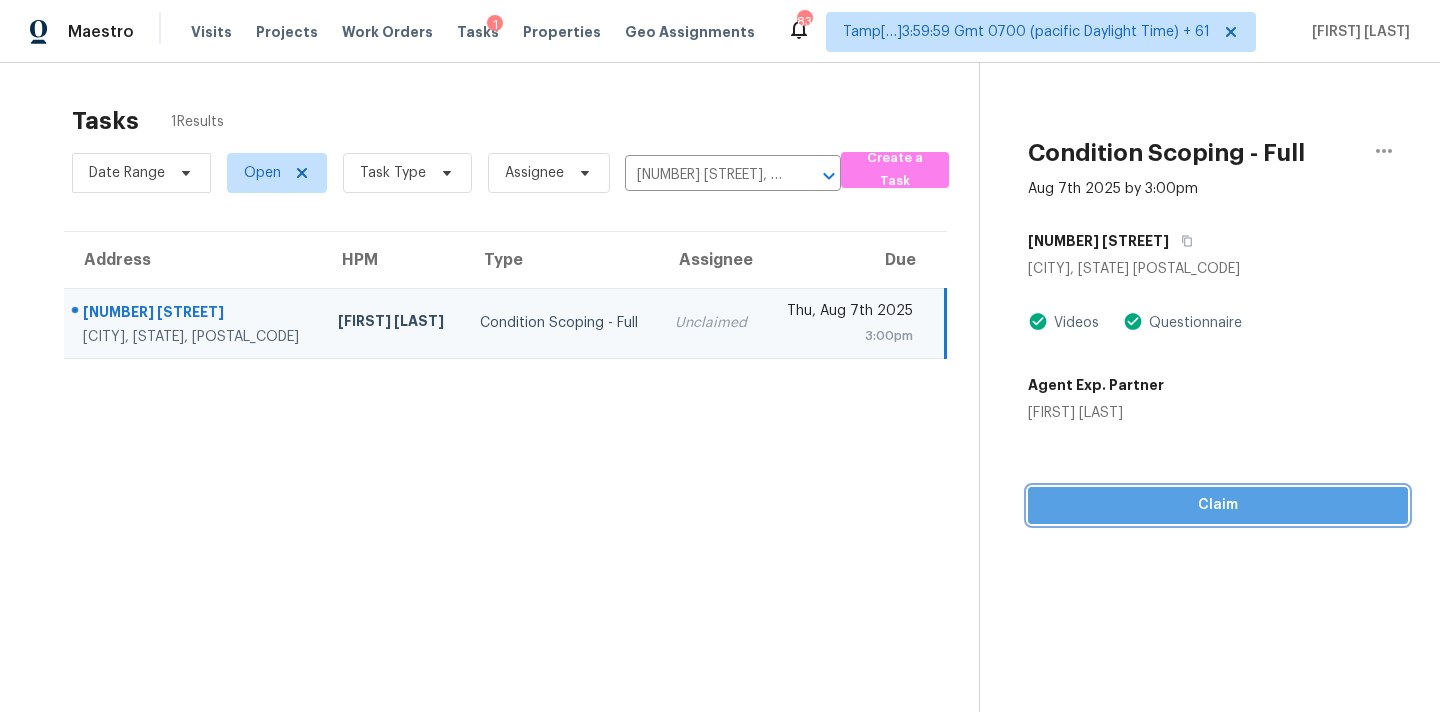 click on "Claim" at bounding box center (1218, 505) 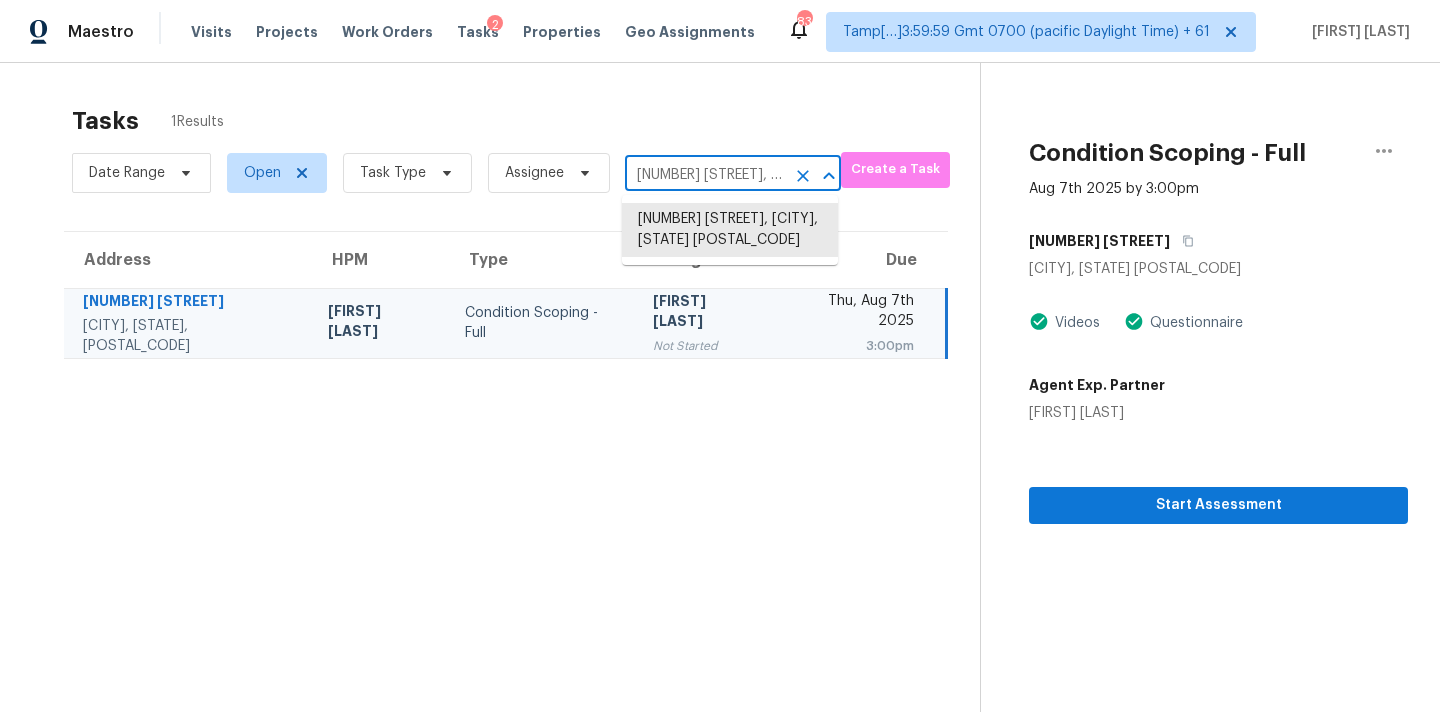 click on "[NUMBER] [STREET], [CITY], [STATE] [POSTAL_CODE]" at bounding box center (705, 175) 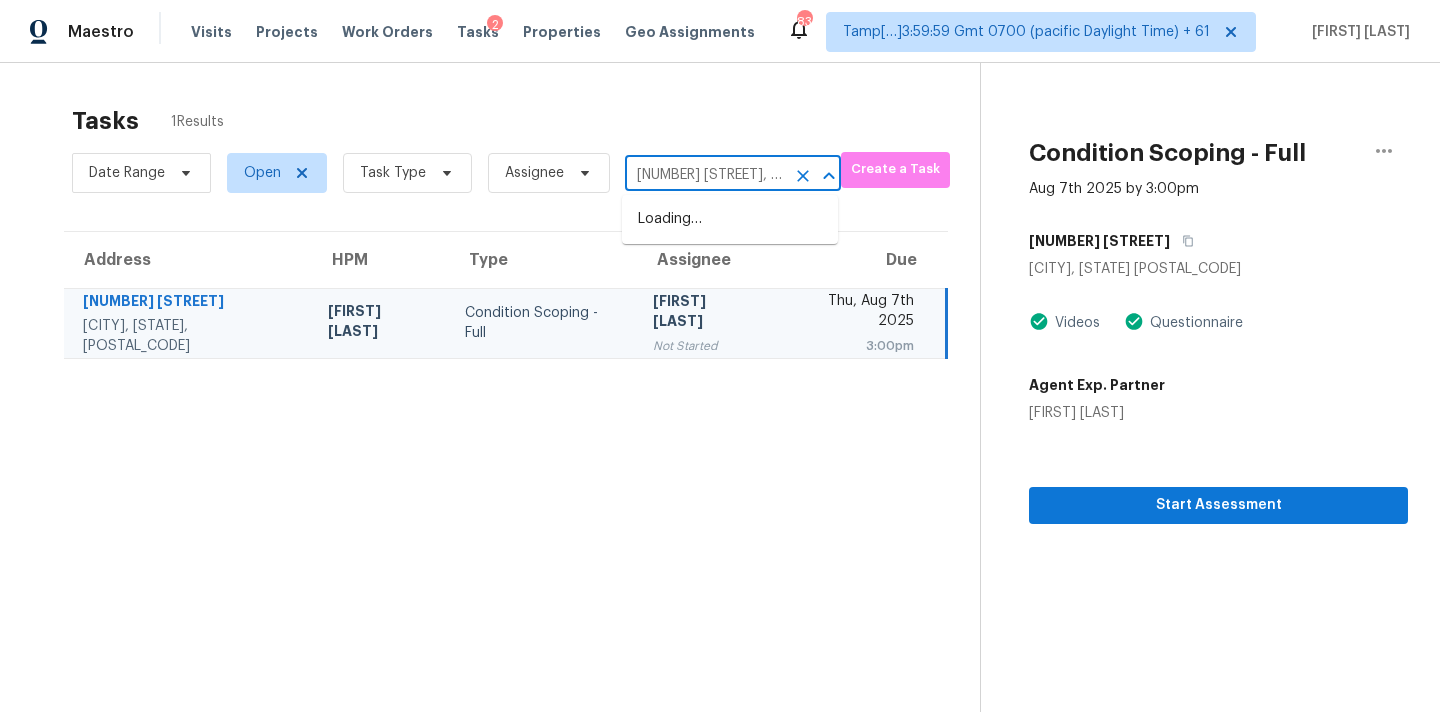 scroll, scrollTop: 0, scrollLeft: 80, axis: horizontal 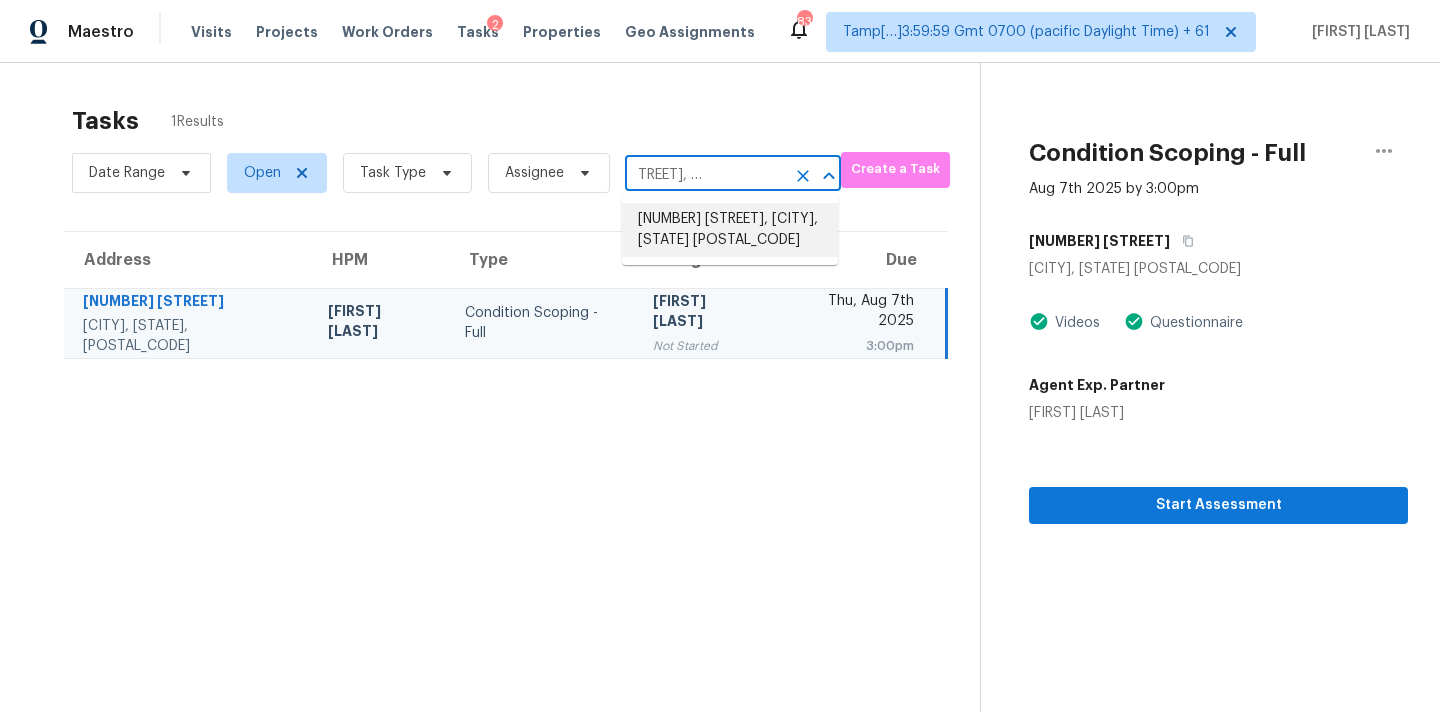 click on "[NUMBER] [STREET], [CITY], [STATE] [POSTAL_CODE]" at bounding box center (730, 230) 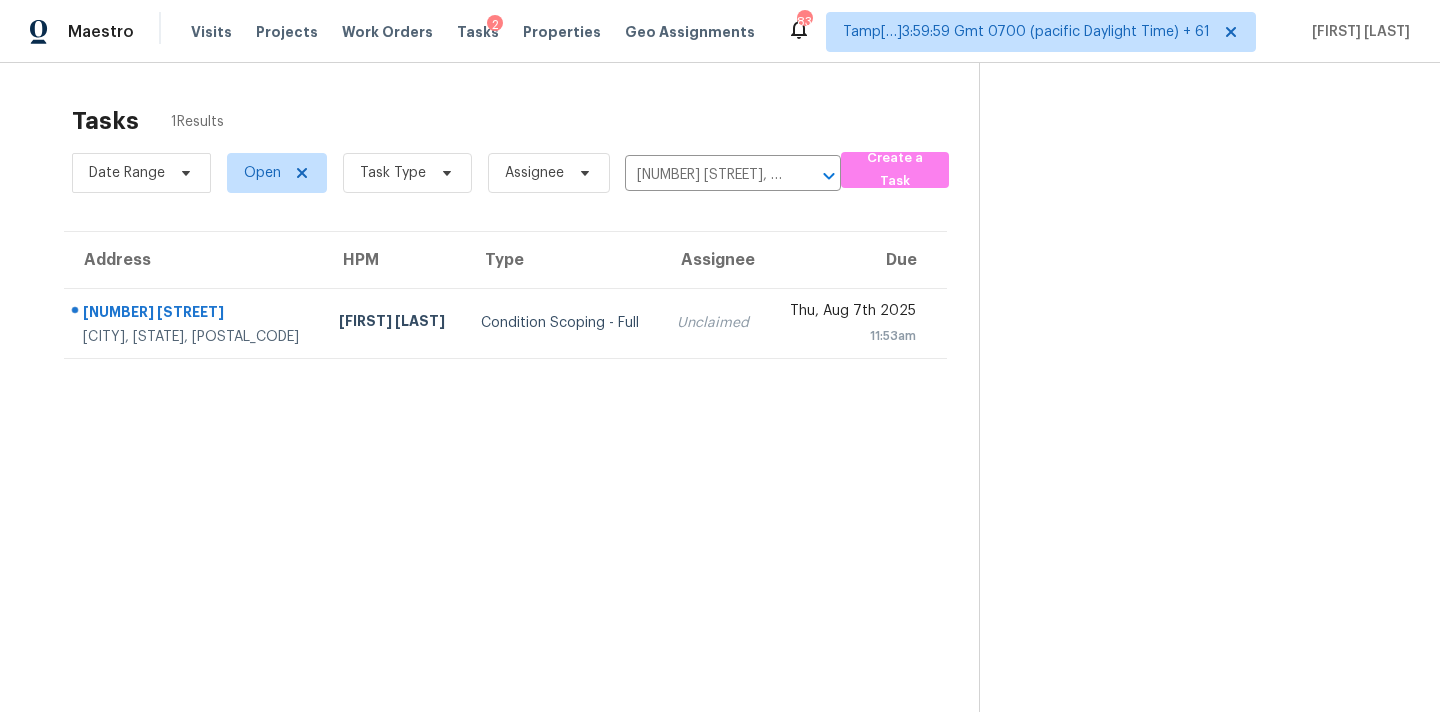 click on "Unclaimed" at bounding box center [714, 323] 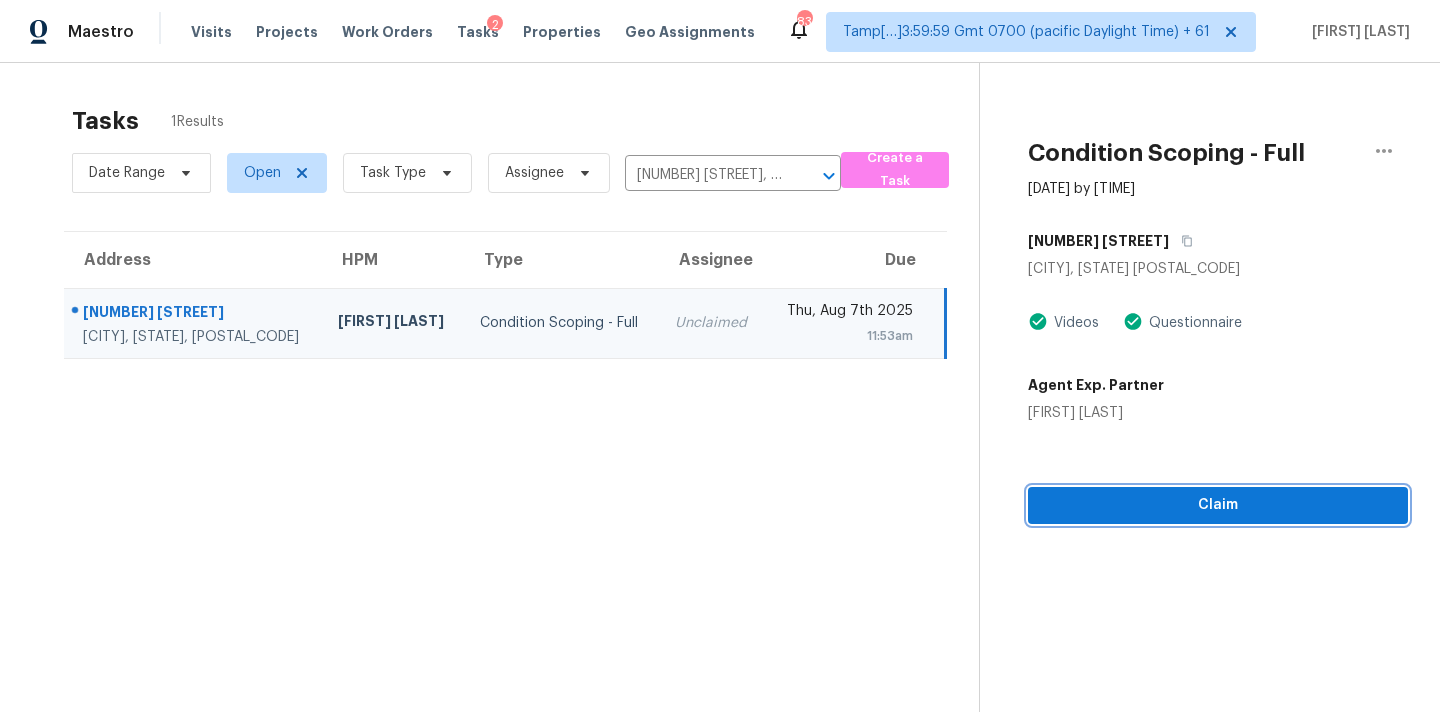 click on "Claim" at bounding box center (1218, 505) 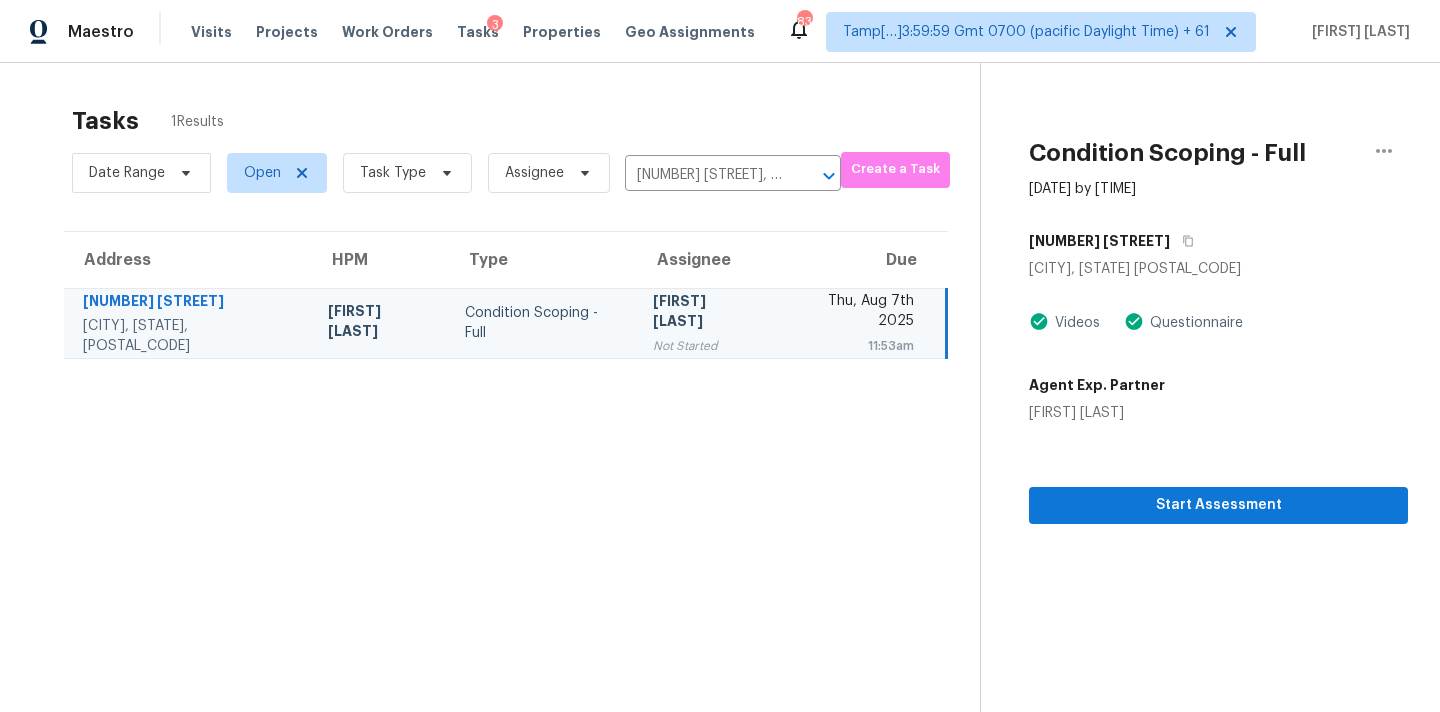 click on "[NUMBER] [STREET], [CITY], [STATE] [POSTAL_CODE]" at bounding box center (456, 173) 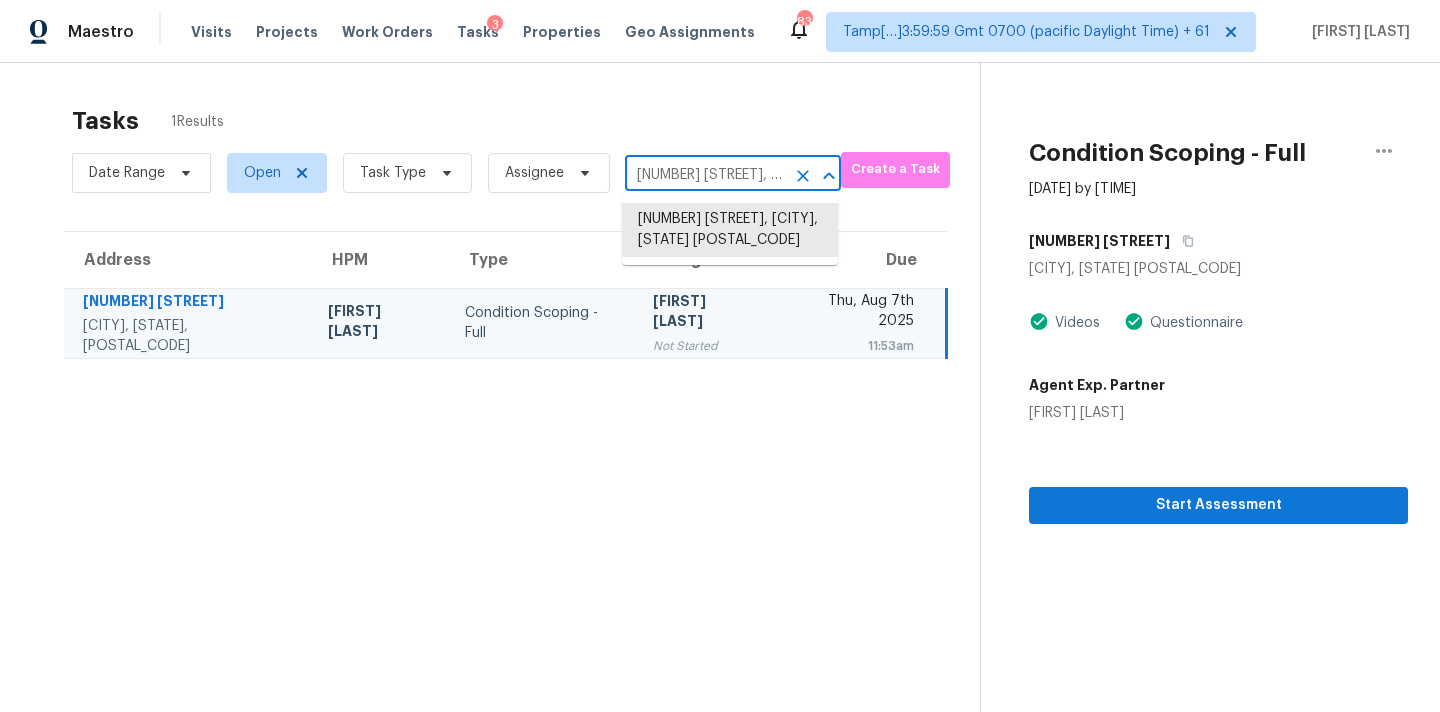 click on "[NUMBER] [STREET], [CITY], [STATE] [POSTAL_CODE]" at bounding box center (705, 175) 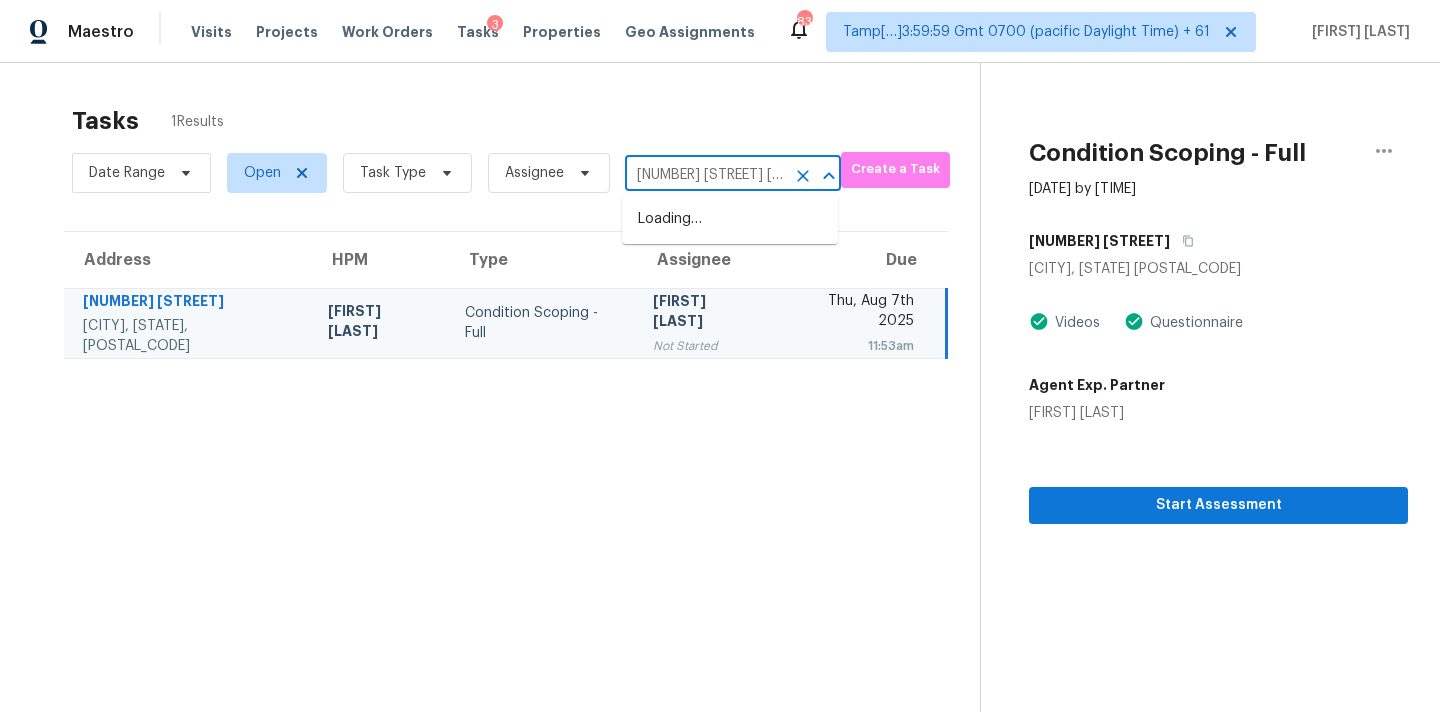 scroll, scrollTop: 0, scrollLeft: 111, axis: horizontal 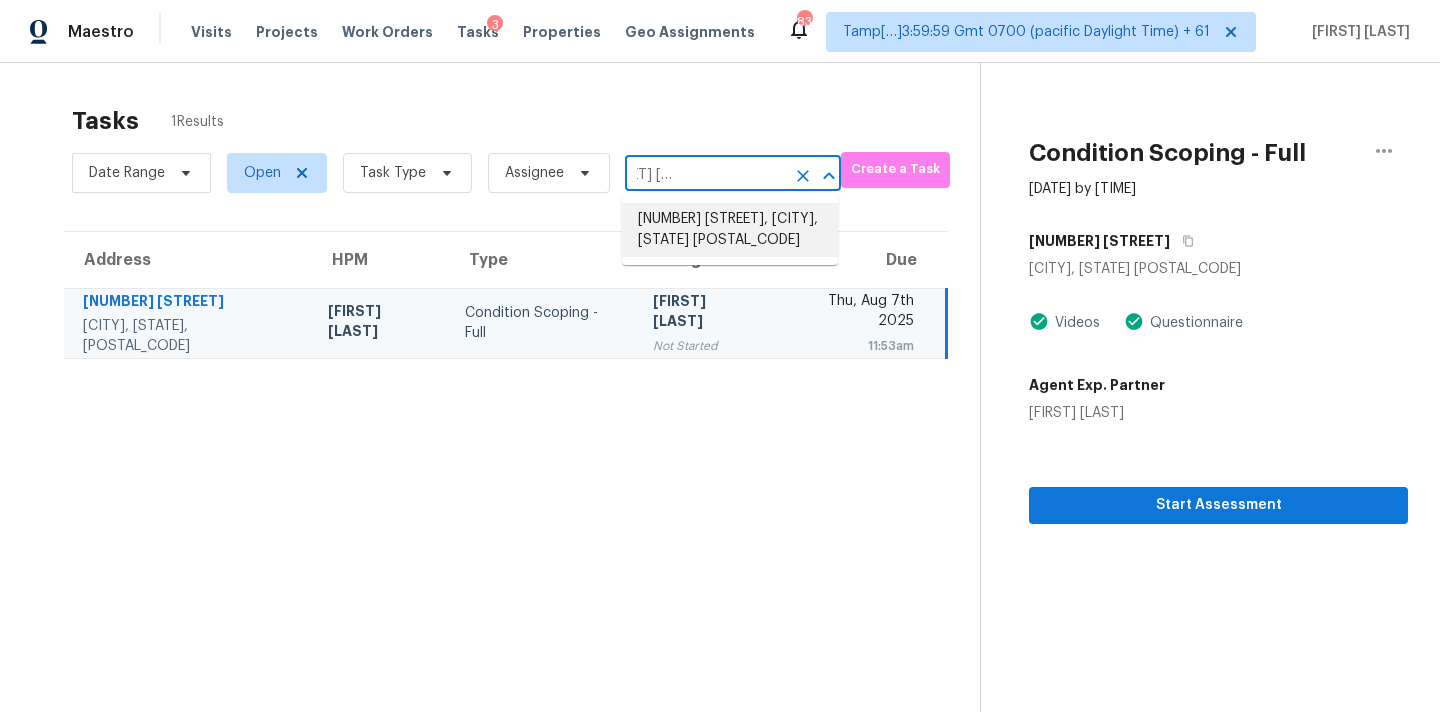 click on "[NUMBER] [STREET], [CITY], [STATE] [POSTAL_CODE]" at bounding box center [730, 230] 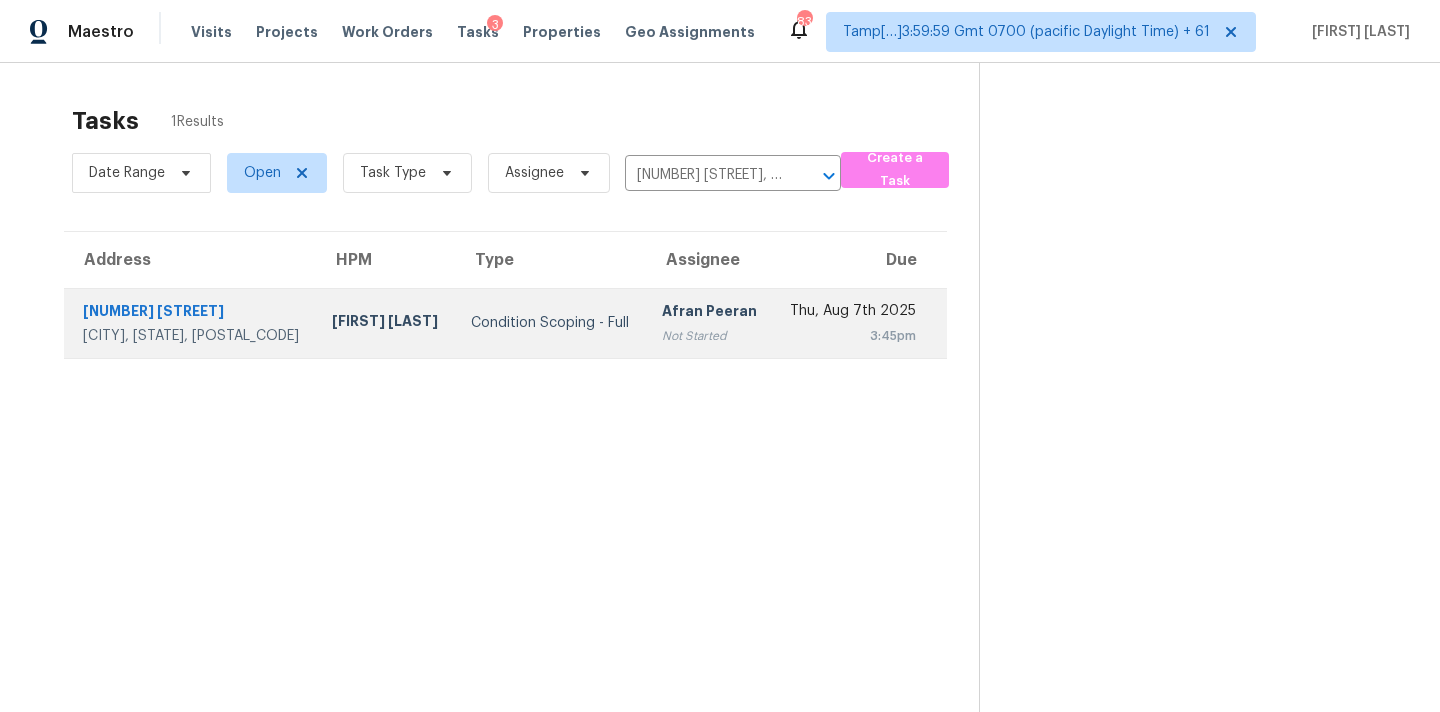 click on "Not Started" at bounding box center [710, 336] 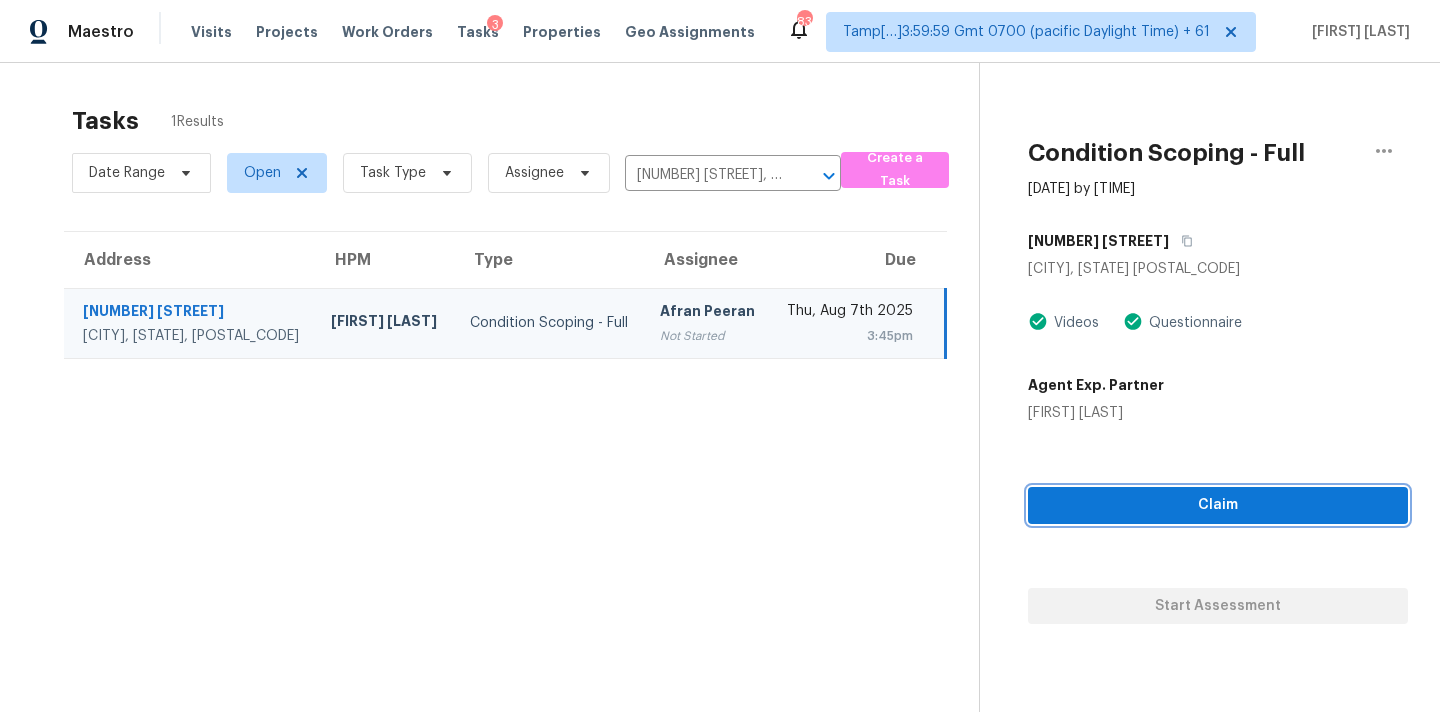 click on "Claim" at bounding box center (1218, 505) 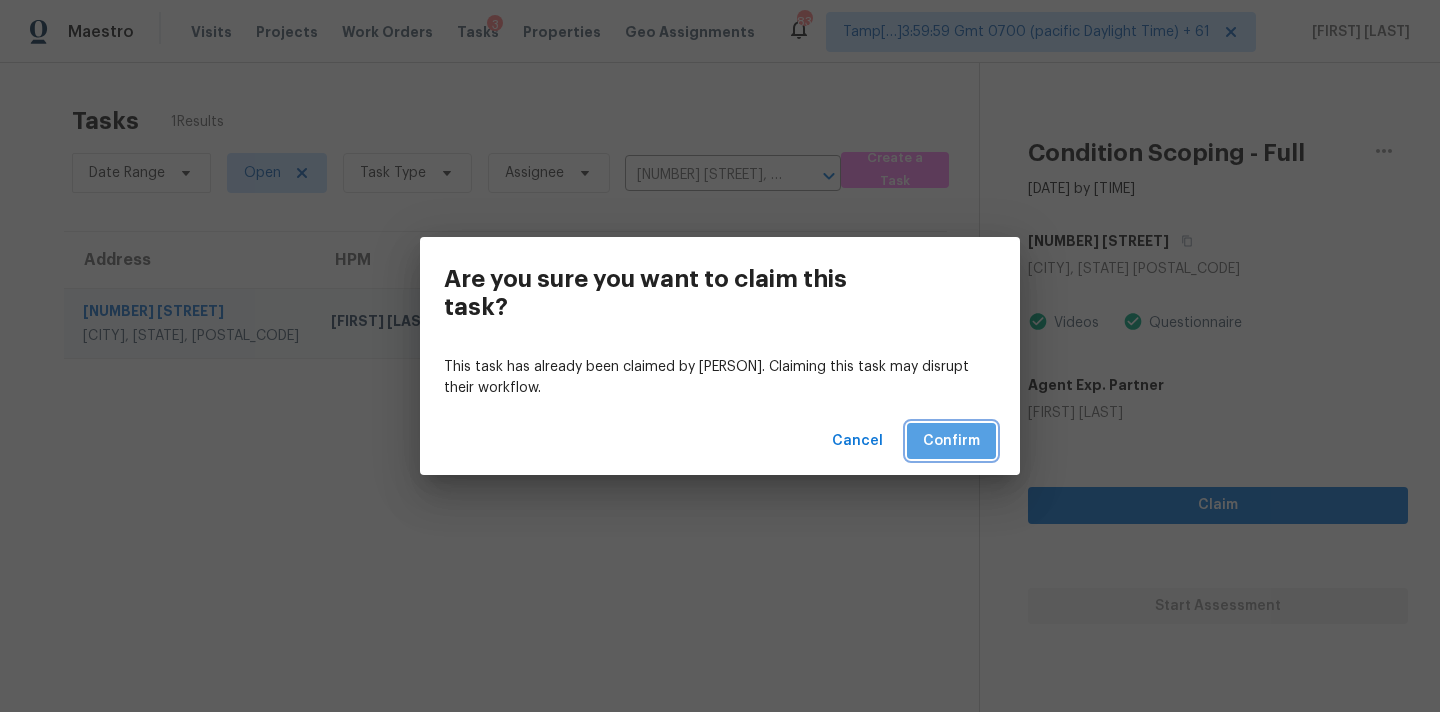 click on "Confirm" at bounding box center (951, 441) 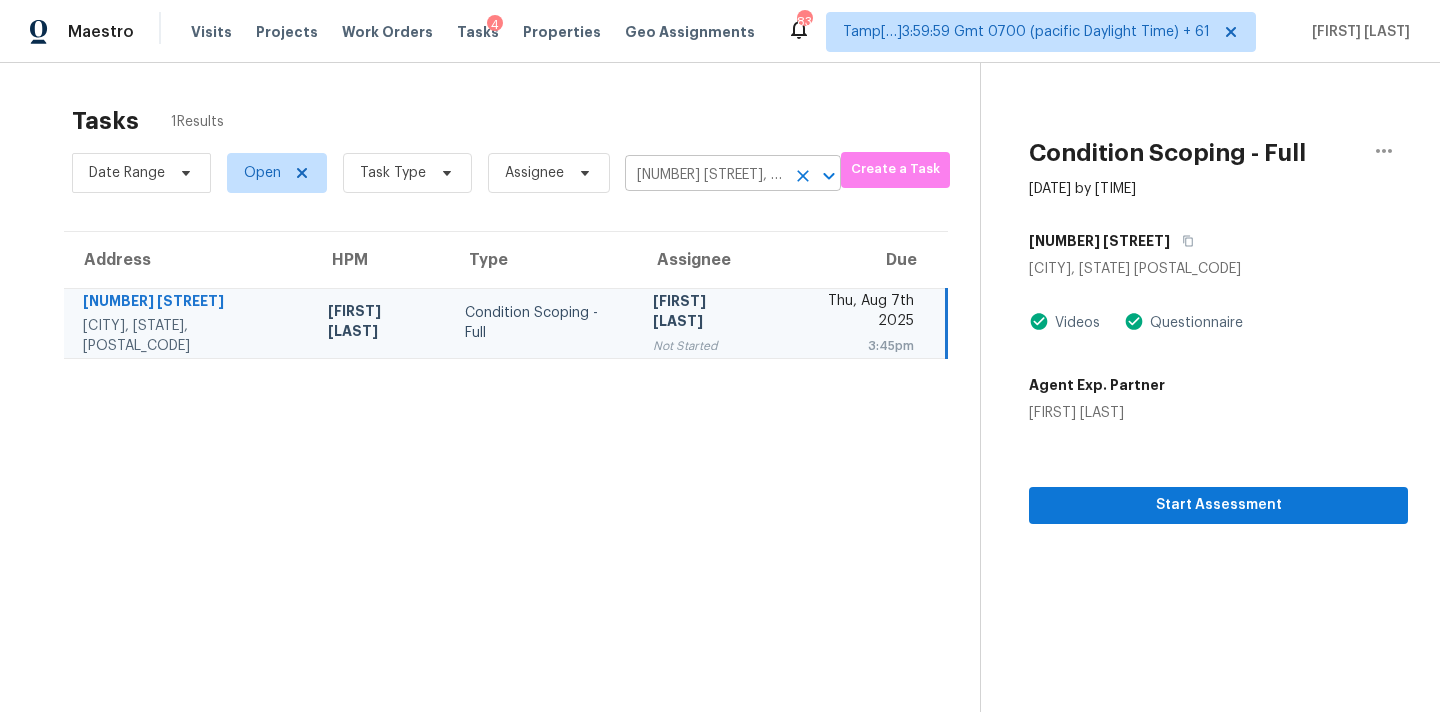 click on "[NUMBER] [STREET], [CITY], [STATE] [POSTAL_CODE]" at bounding box center (705, 175) 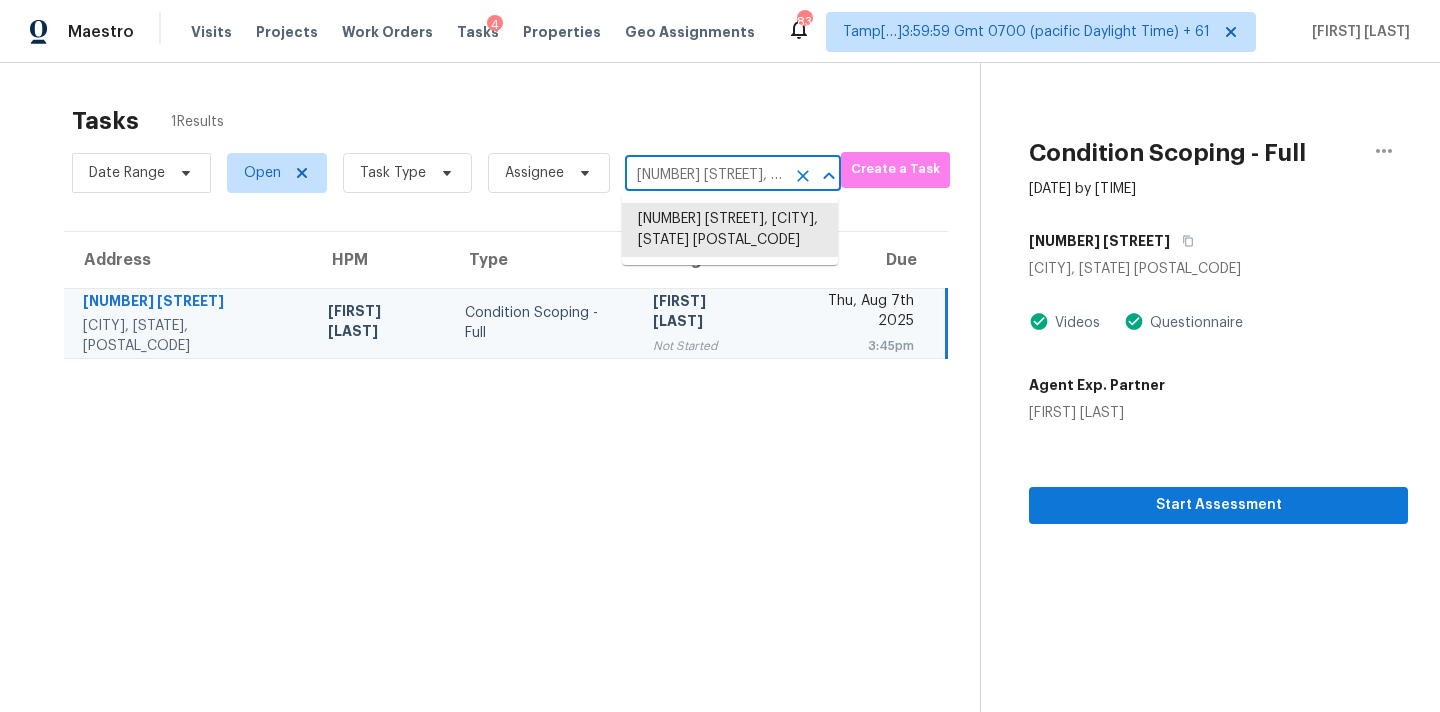 paste on "[NUMBER] [STREET], [CITY], [STATE]" 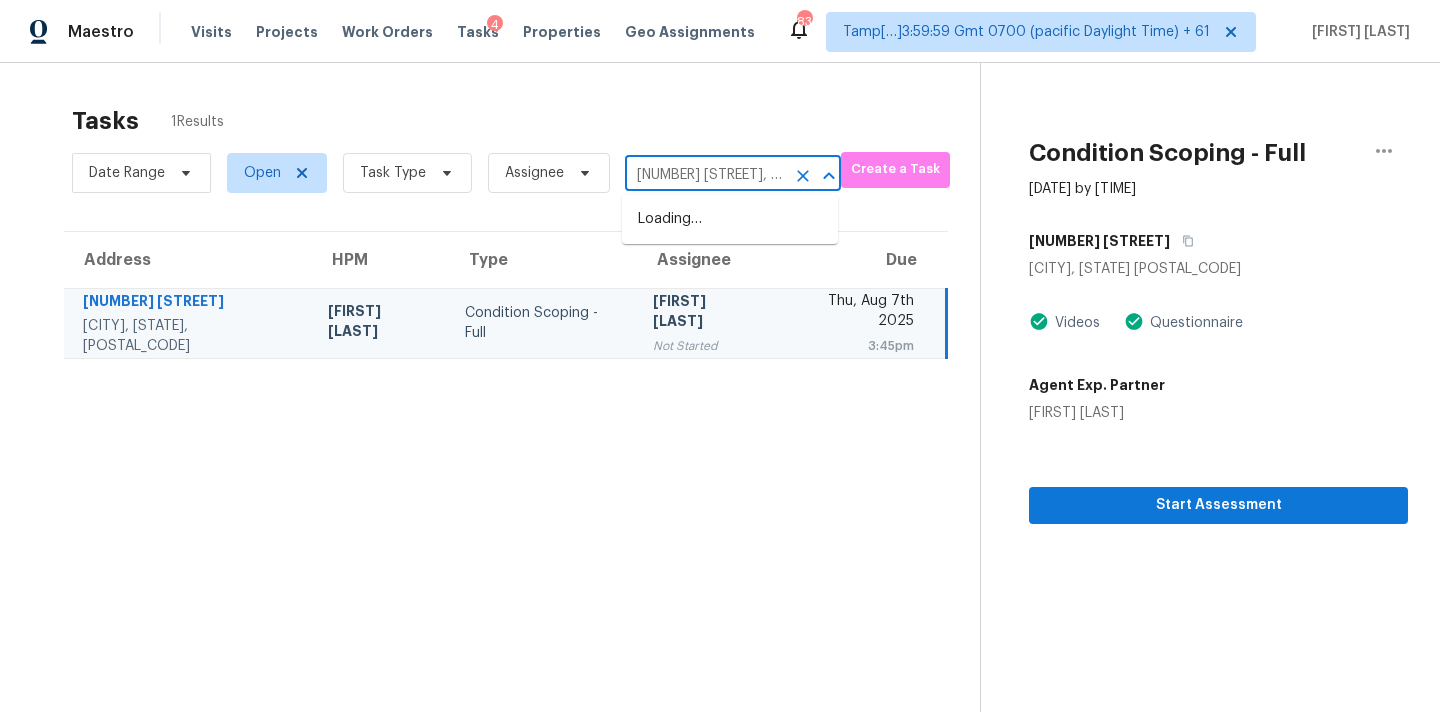 scroll, scrollTop: 0, scrollLeft: 74, axis: horizontal 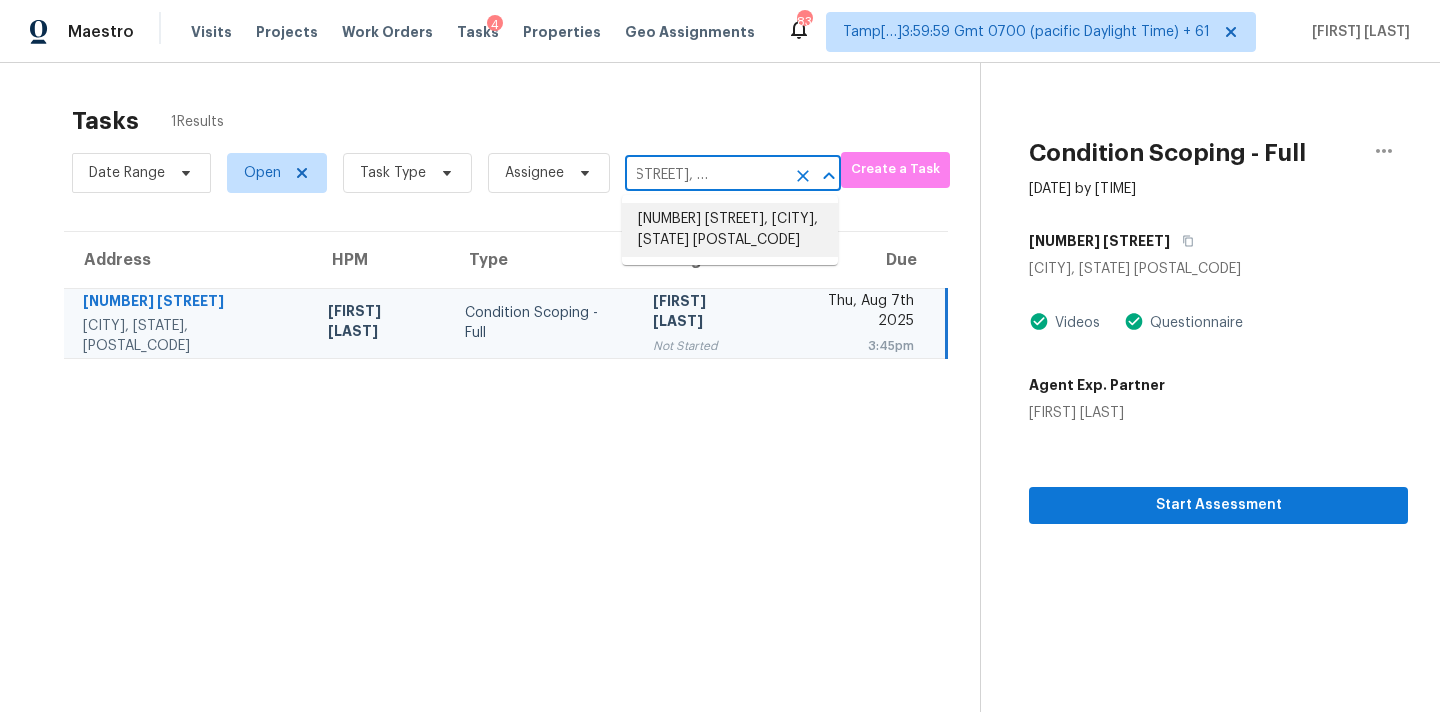 click on "[NUMBER] [STREET], [CITY], [STATE] [POSTAL_CODE]" at bounding box center [730, 230] 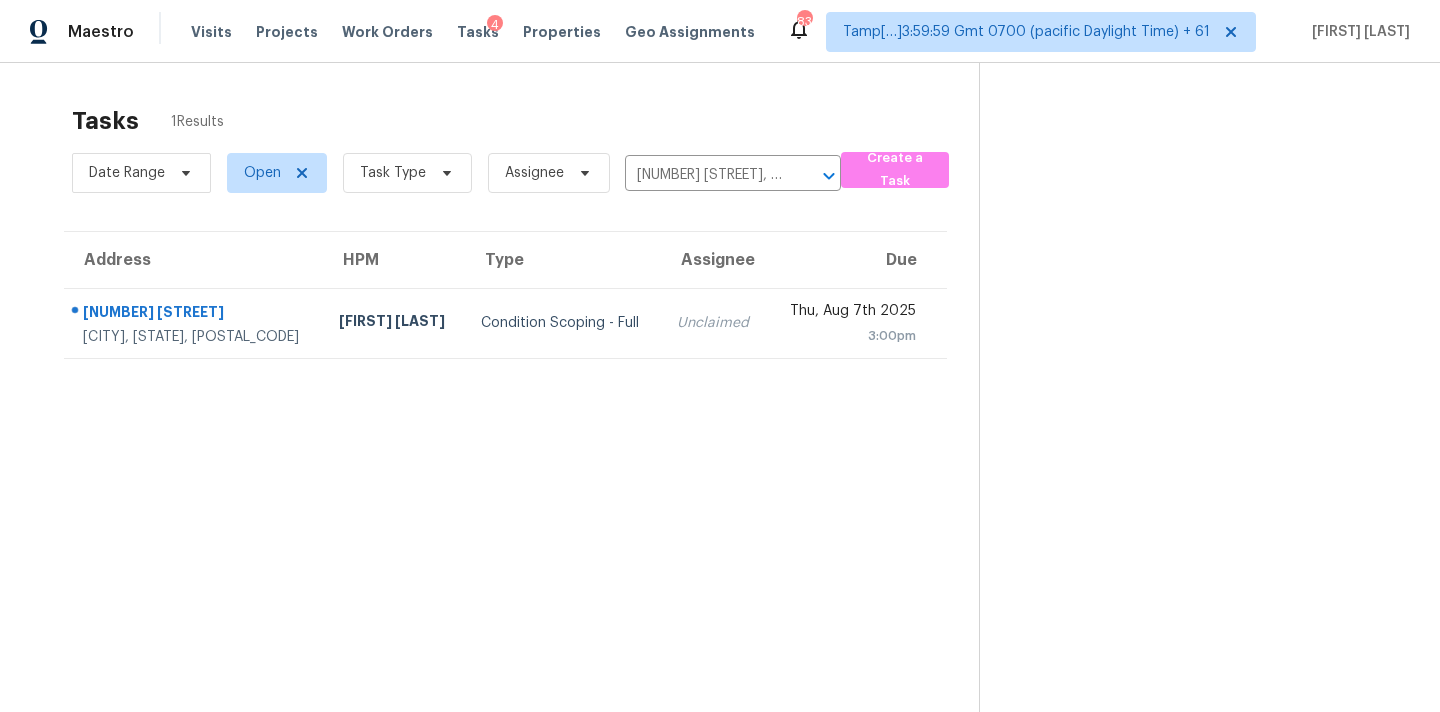 click on "Unclaimed" at bounding box center [714, 323] 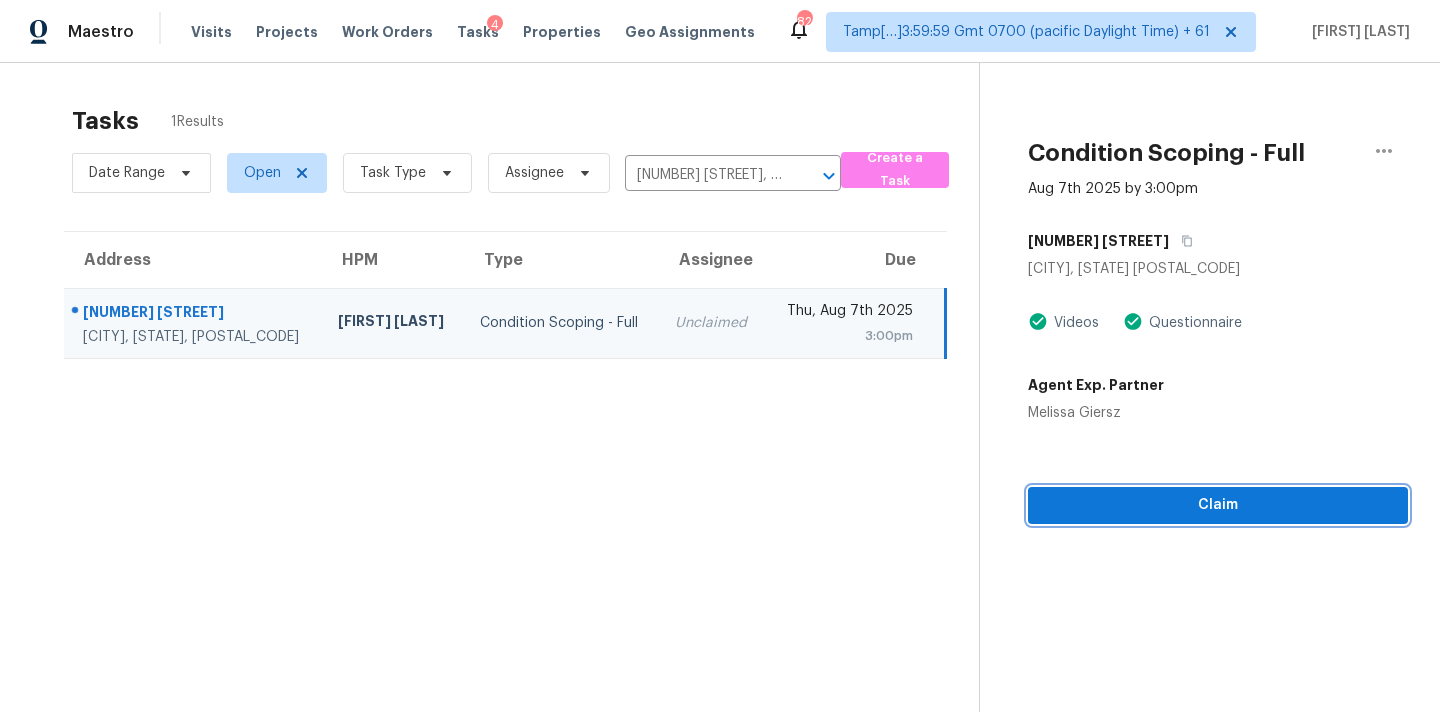 click on "Claim" at bounding box center [1218, 505] 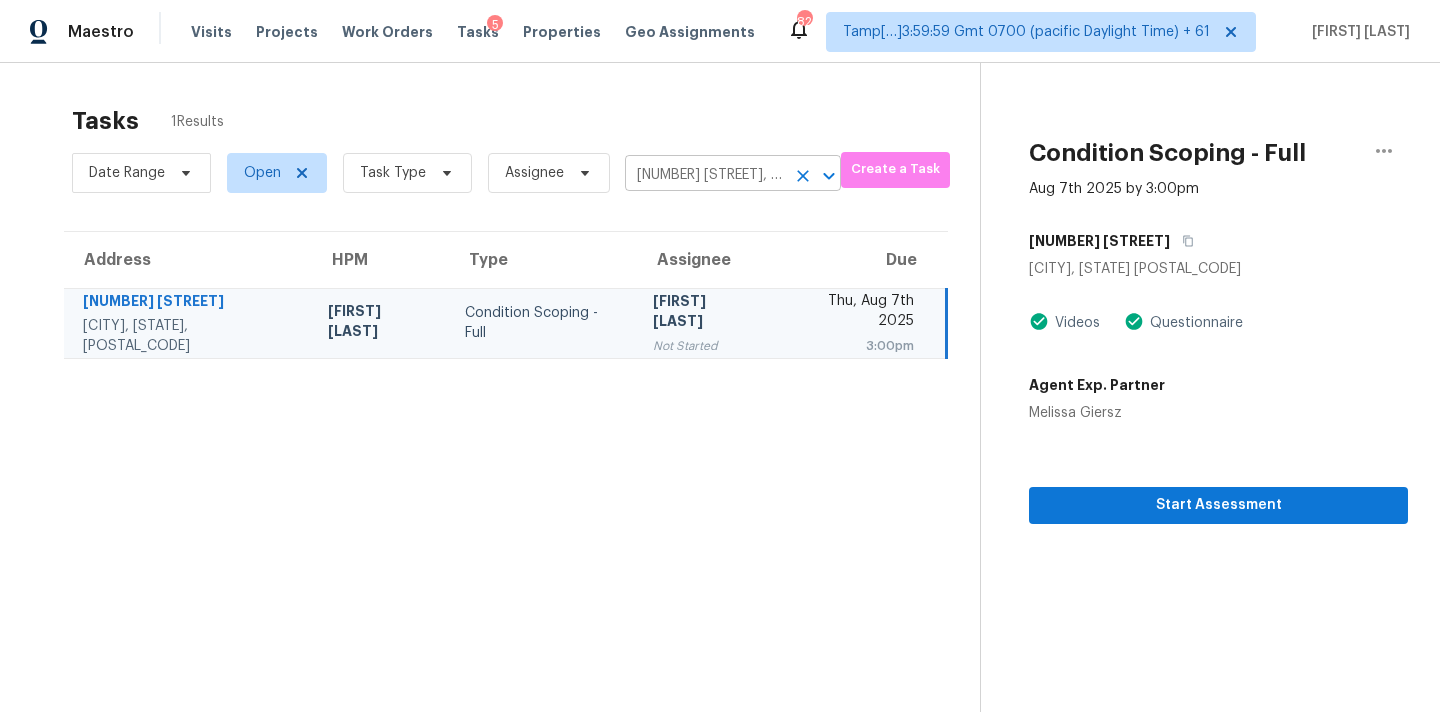 click on "[NUMBER] [STREET], [CITY], [STATE] [POSTAL_CODE]" at bounding box center (705, 175) 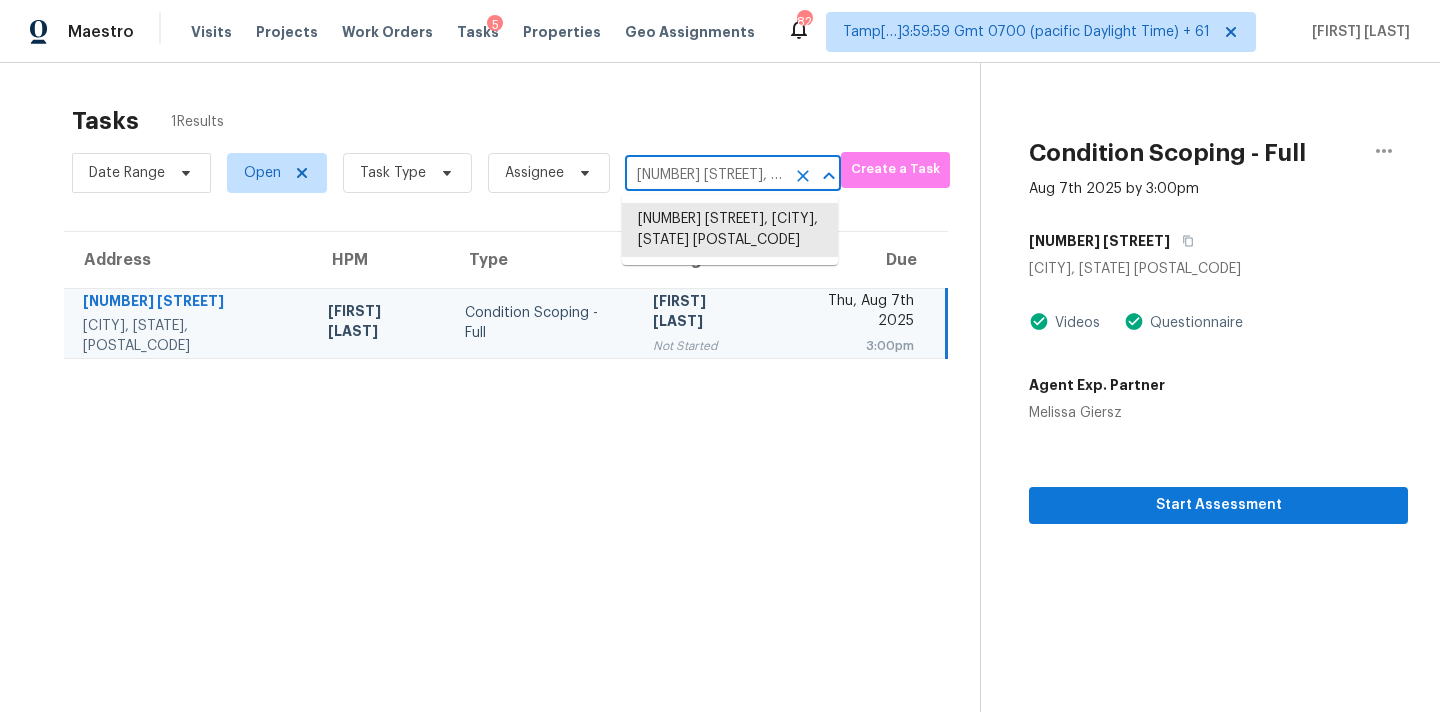 paste on "[NUMBER] [STREET], [CITY], [STATE] [POSTAL_CODE]" 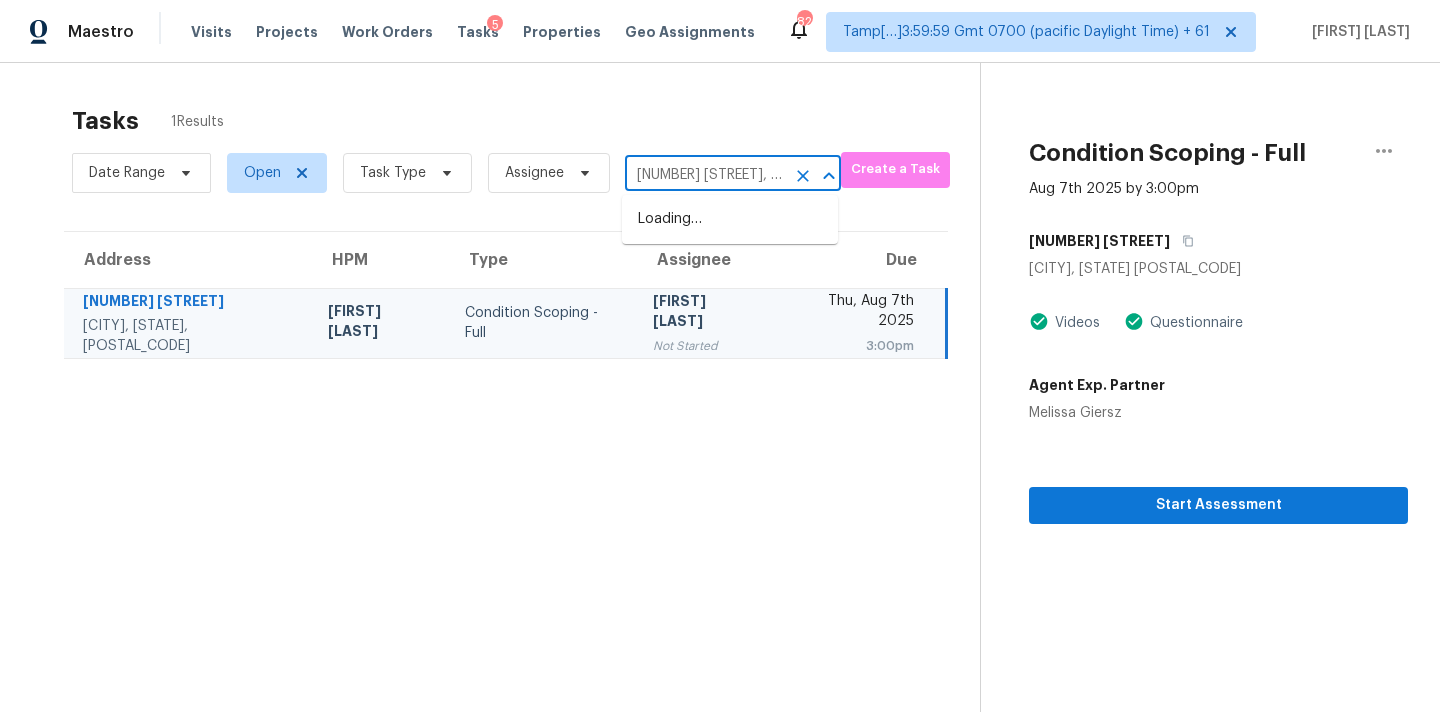 scroll, scrollTop: 0, scrollLeft: 61, axis: horizontal 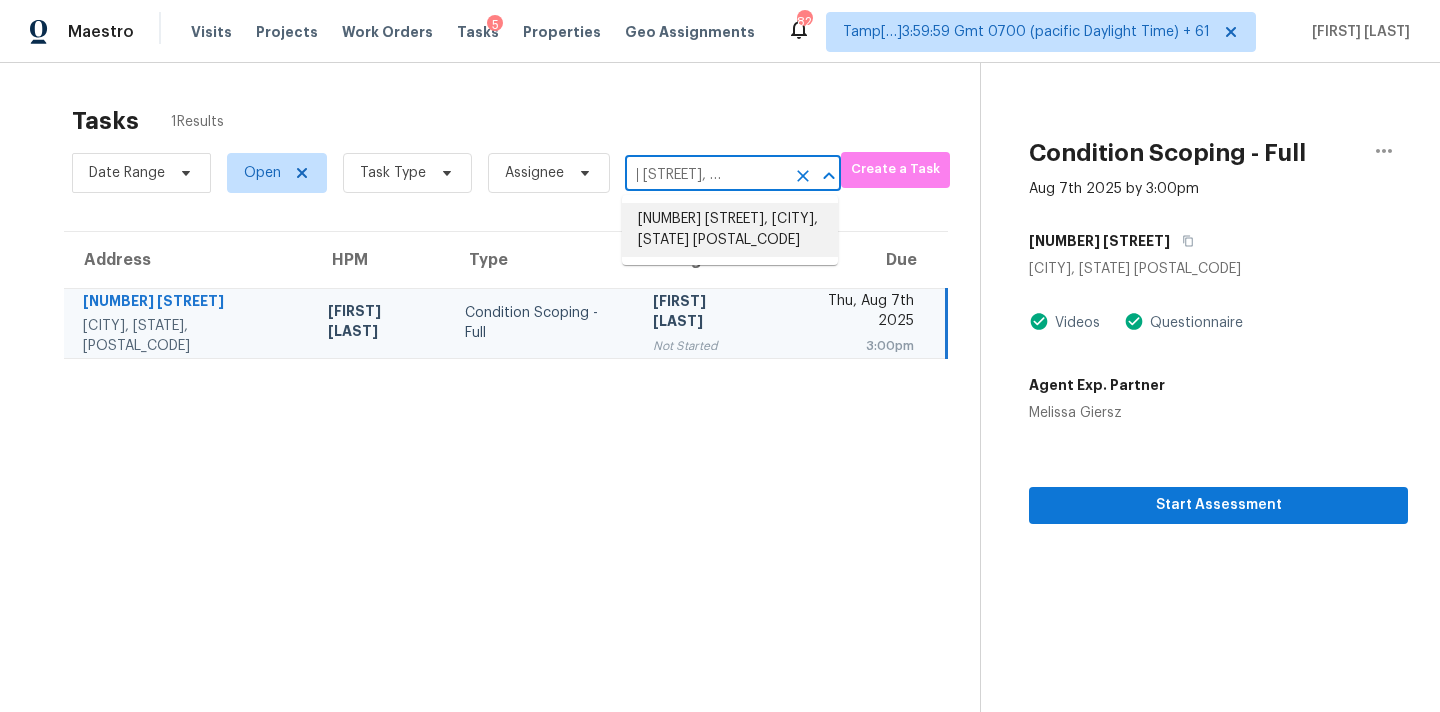 click on "[NUMBER] [STREET], [CITY], [STATE] [POSTAL_CODE]" at bounding box center (730, 230) 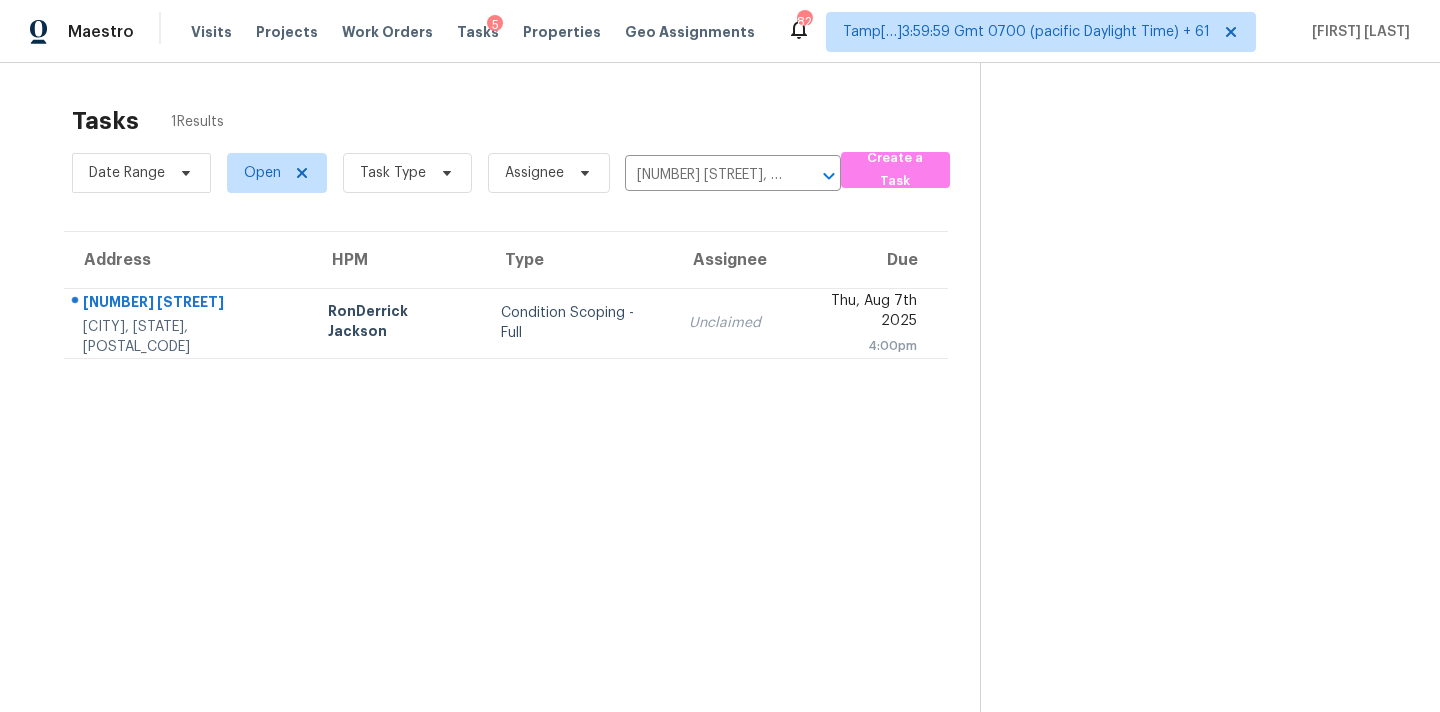 click on "Unclaimed" at bounding box center (725, 323) 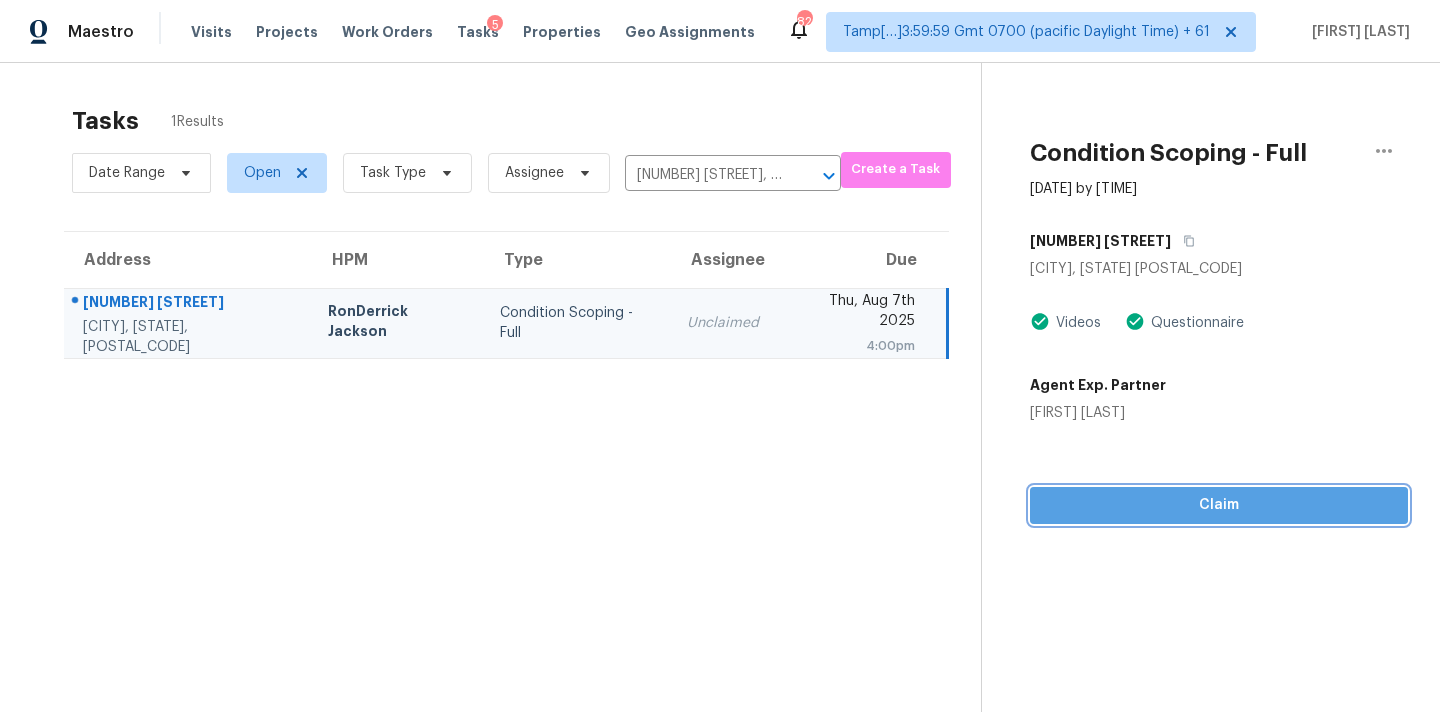 click on "Claim" at bounding box center (1219, 505) 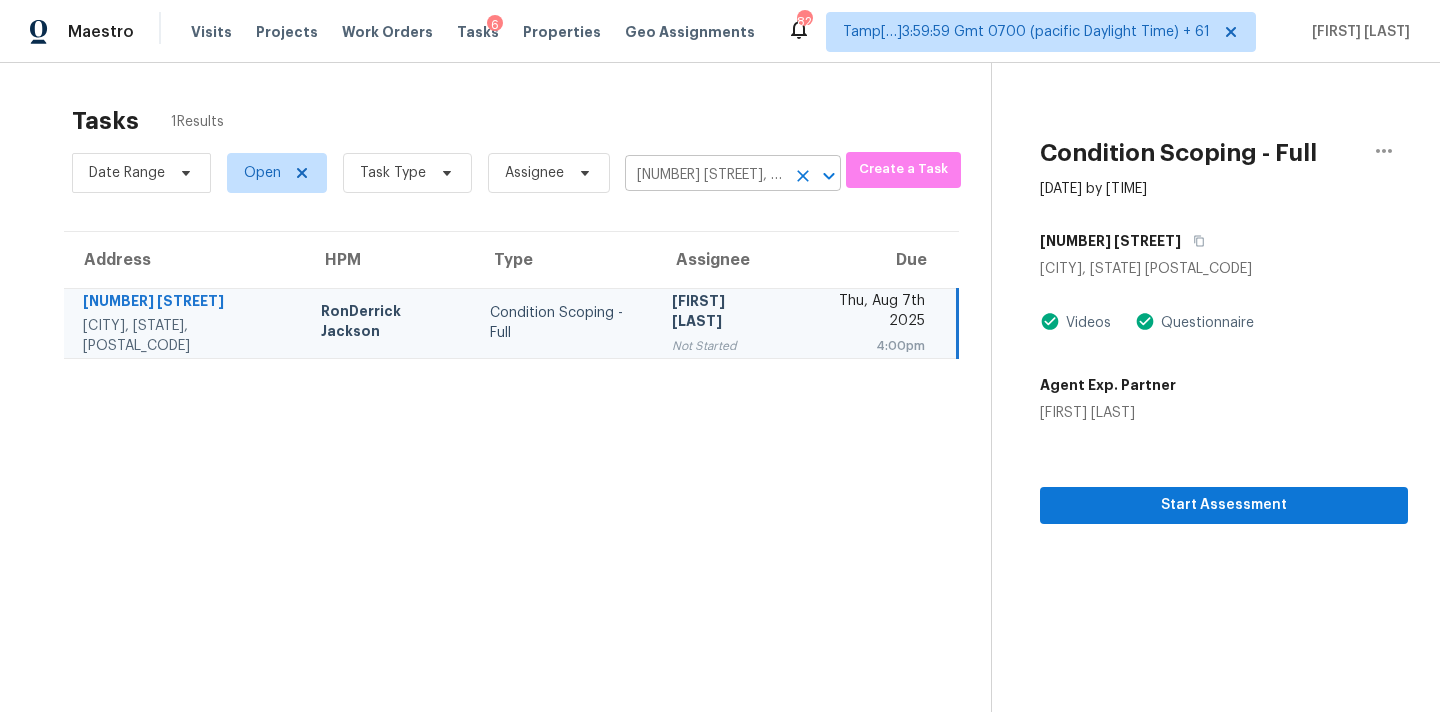 click on "[NUMBER] [STREET], [CITY], [STATE] [POSTAL_CODE]" at bounding box center (705, 175) 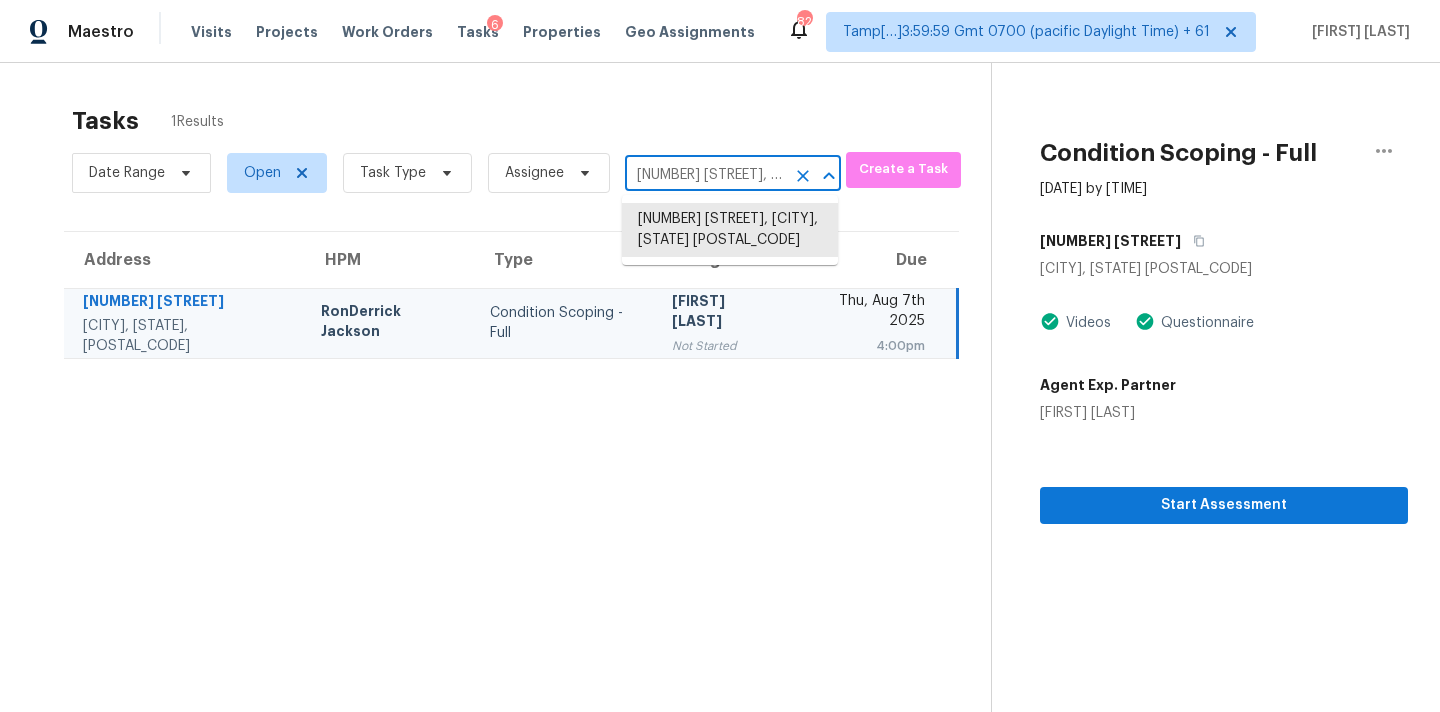 paste on "[NUMBER] [STREET], [CITY], [STATE] [POSTAL_CODE]" 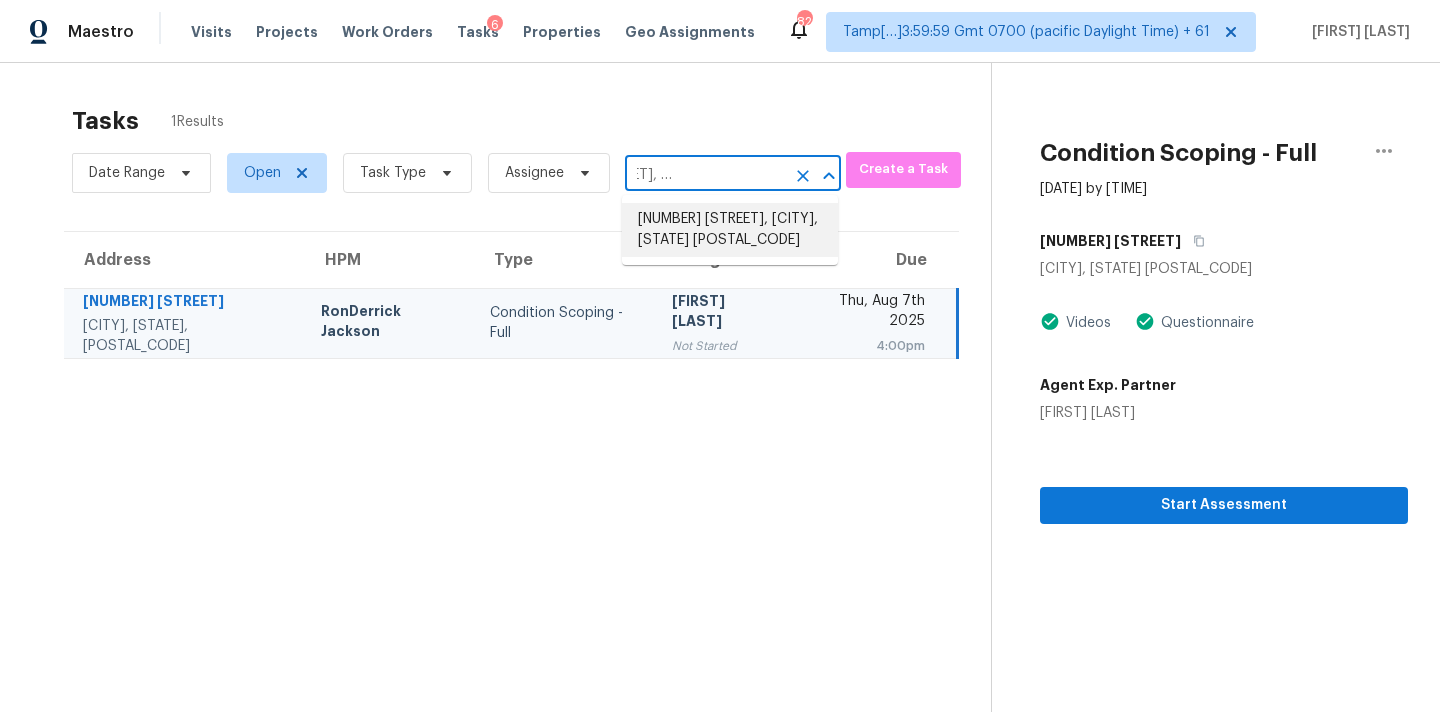 click on "[NUMBER] [STREET], [CITY], [STATE] [POSTAL_CODE]" at bounding box center (730, 230) 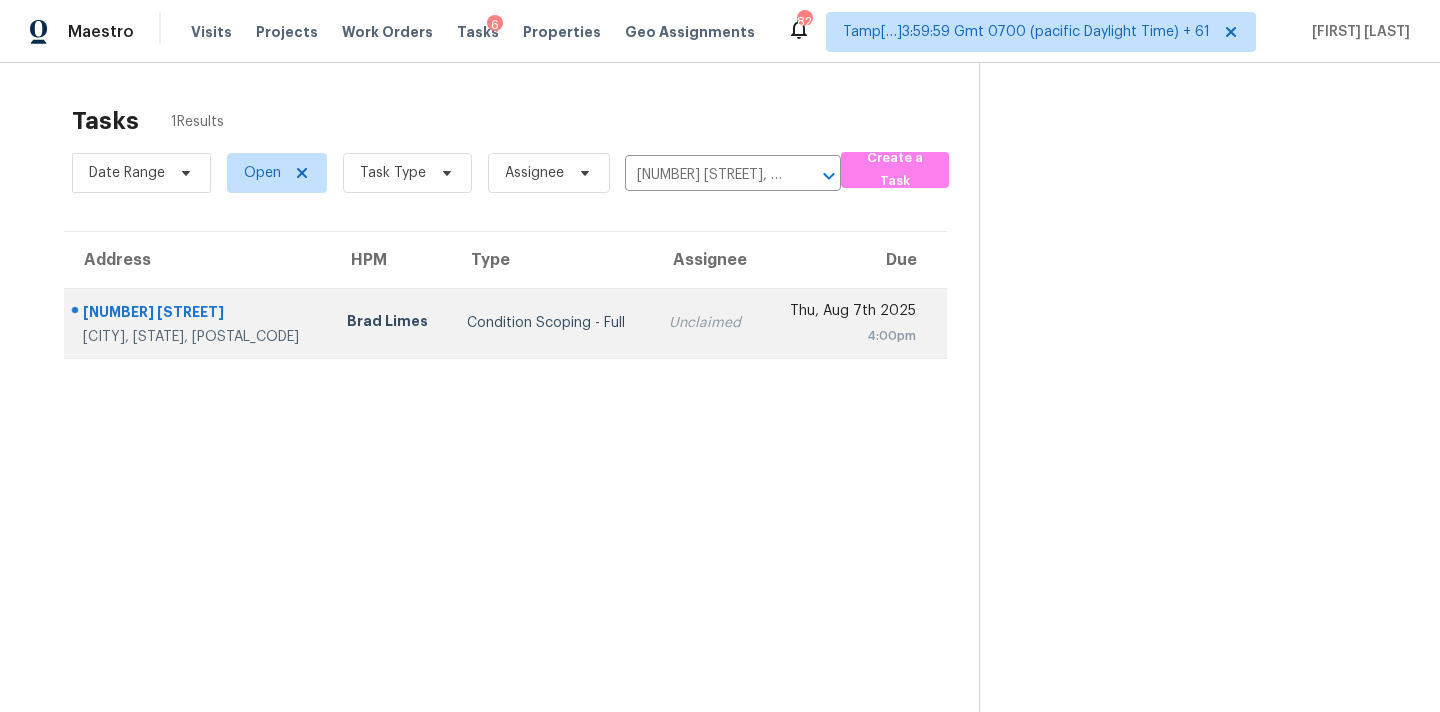 click on "Unclaimed" at bounding box center [708, 323] 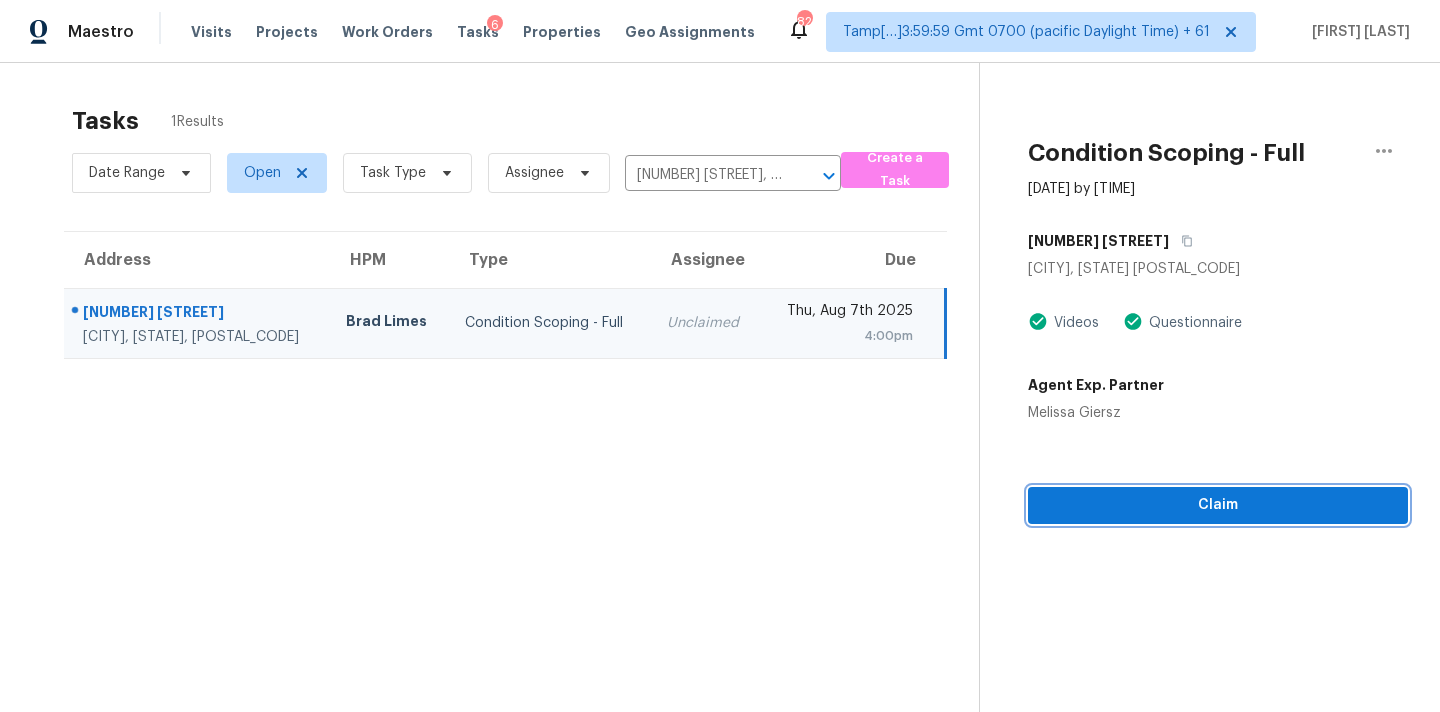 click on "Claim" at bounding box center [1218, 505] 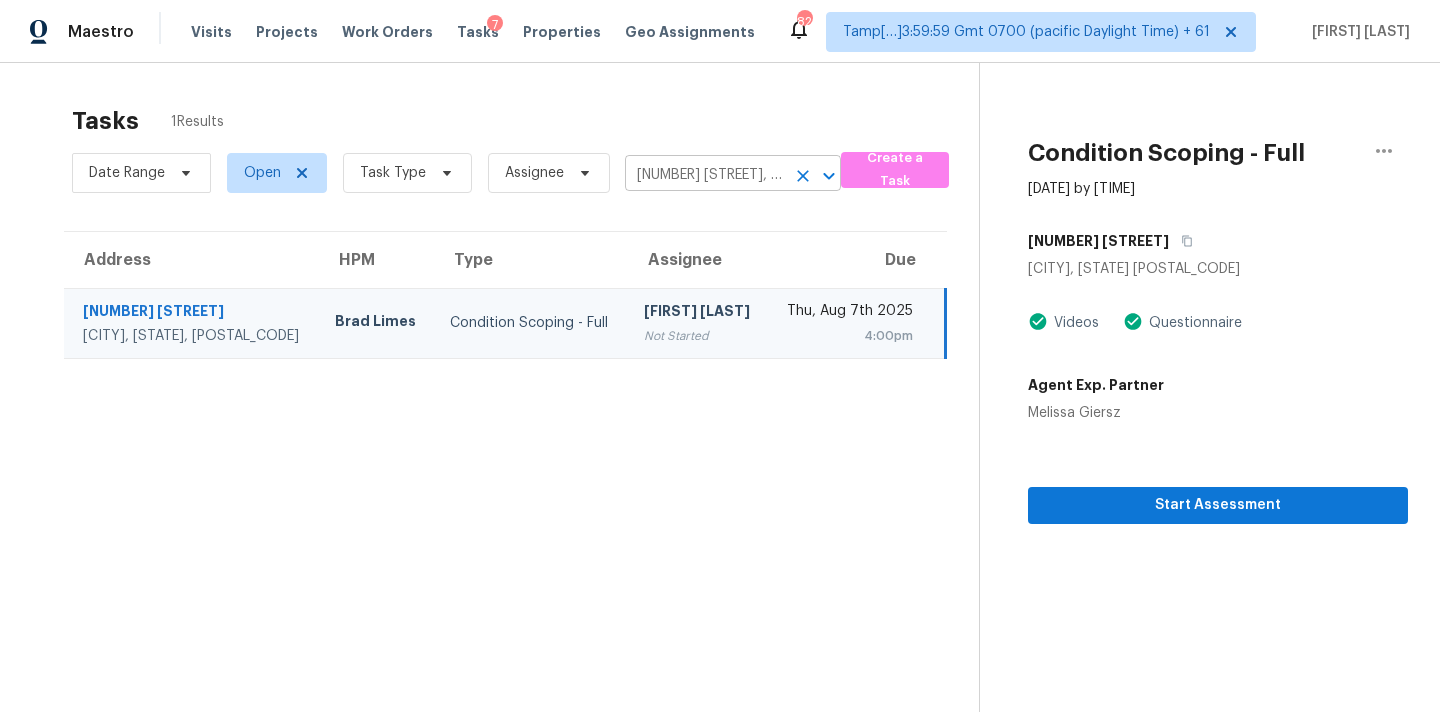 click on "[NUMBER] [STREET], [CITY], [STATE] [POSTAL_CODE]" at bounding box center (705, 175) 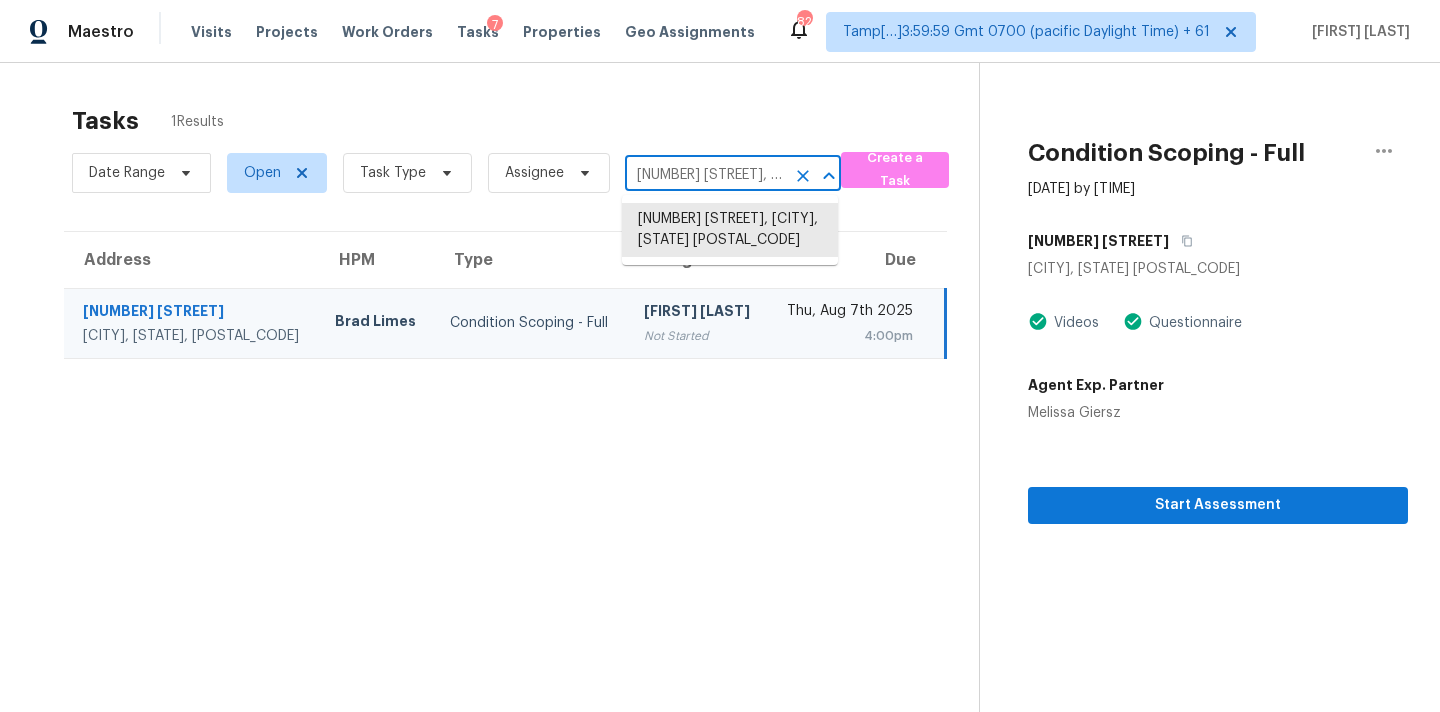 click on "[NUMBER] [STREET], [CITY], [STATE] [POSTAL_CODE]" at bounding box center [705, 175] 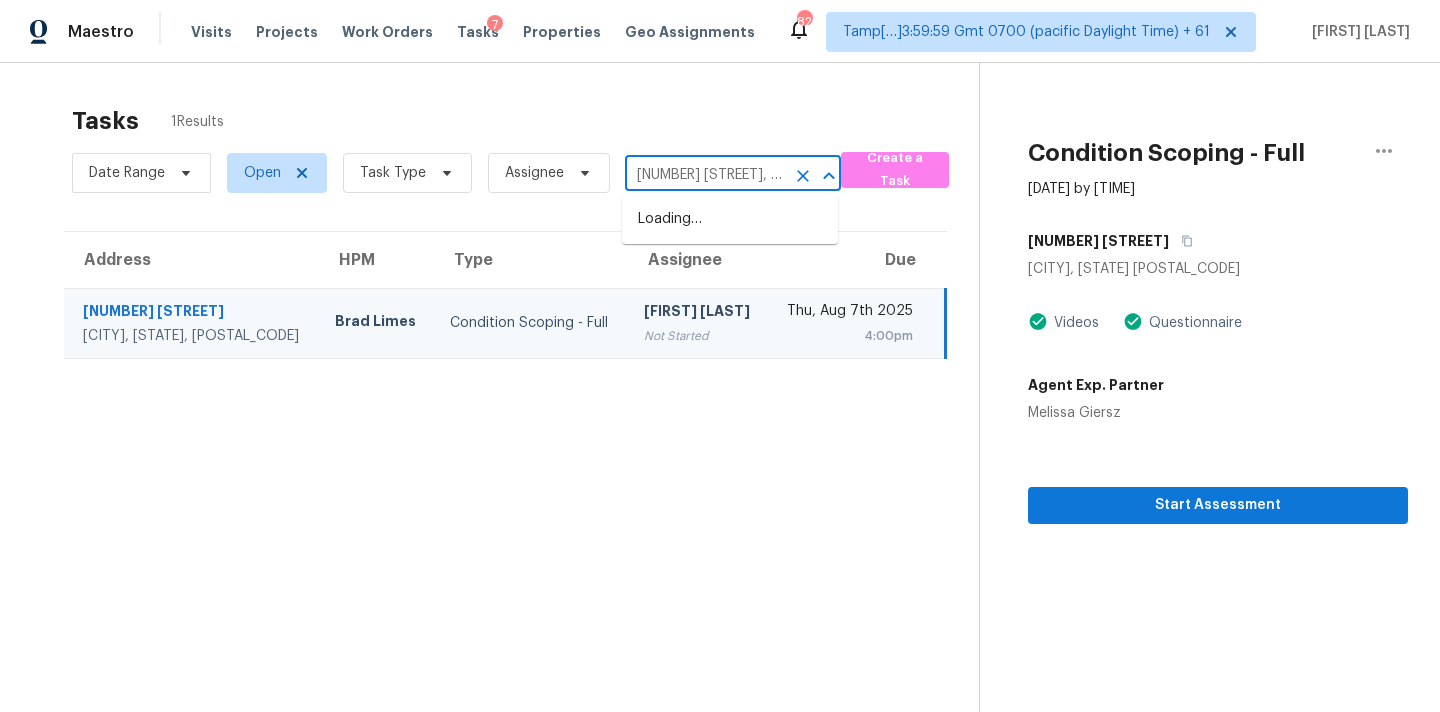 scroll, scrollTop: 0, scrollLeft: 128, axis: horizontal 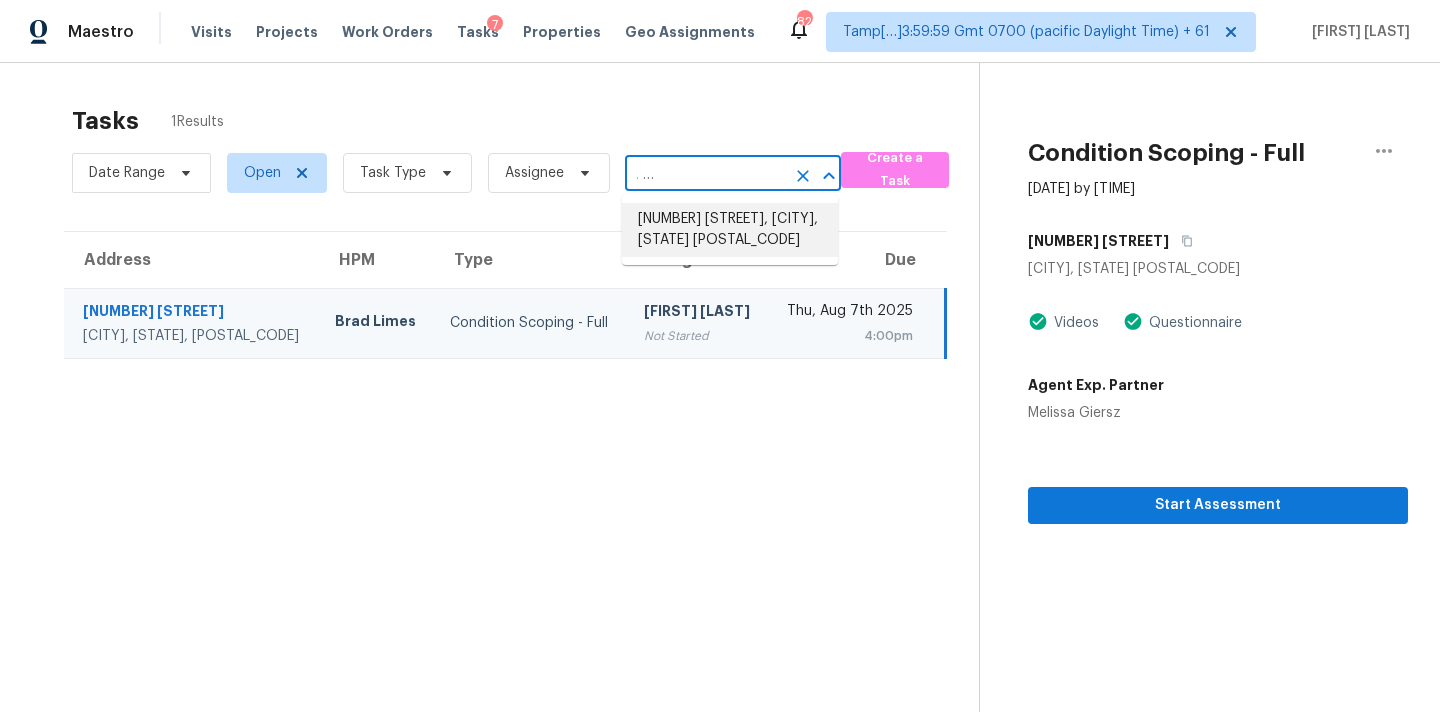 click on "[NUMBER] [STREET], [CITY], [STATE] [POSTAL_CODE]" at bounding box center (730, 230) 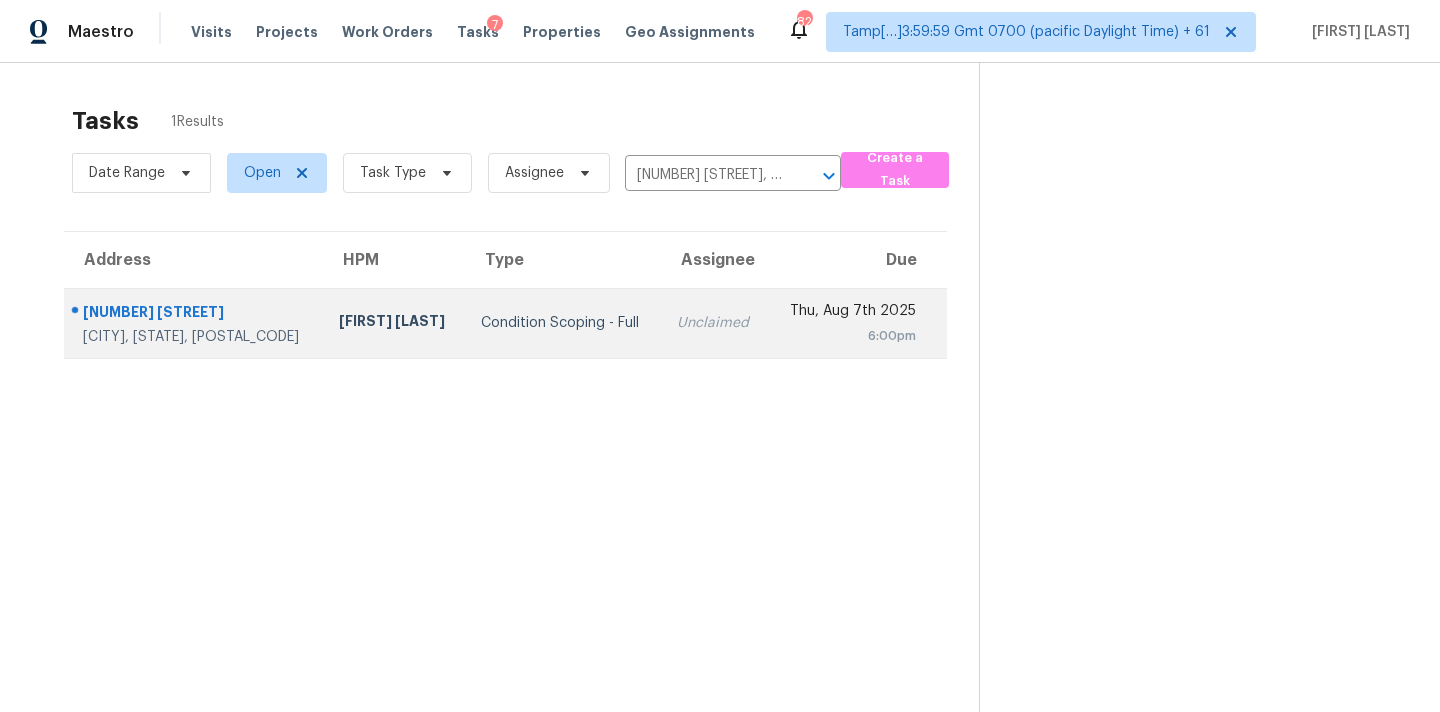 click on "Unclaimed" at bounding box center (714, 323) 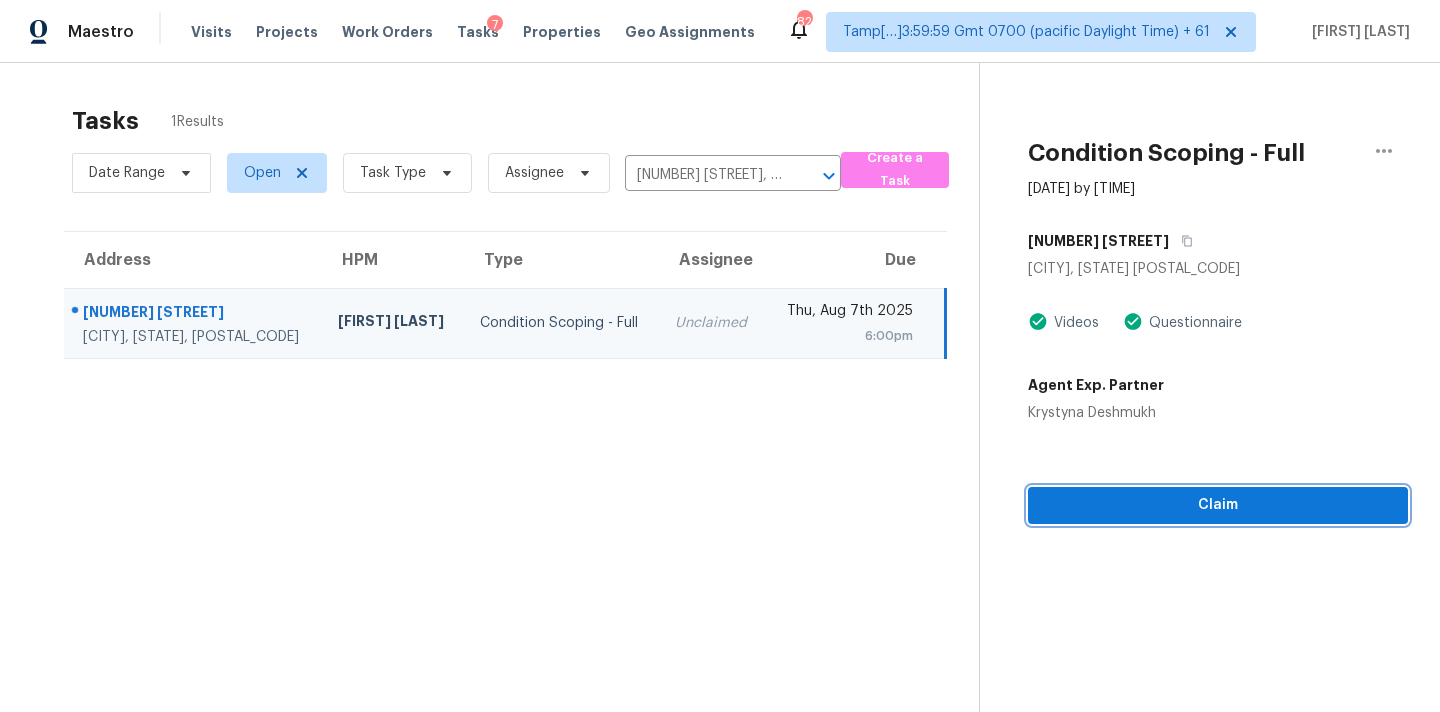 click on "Claim" at bounding box center [1218, 505] 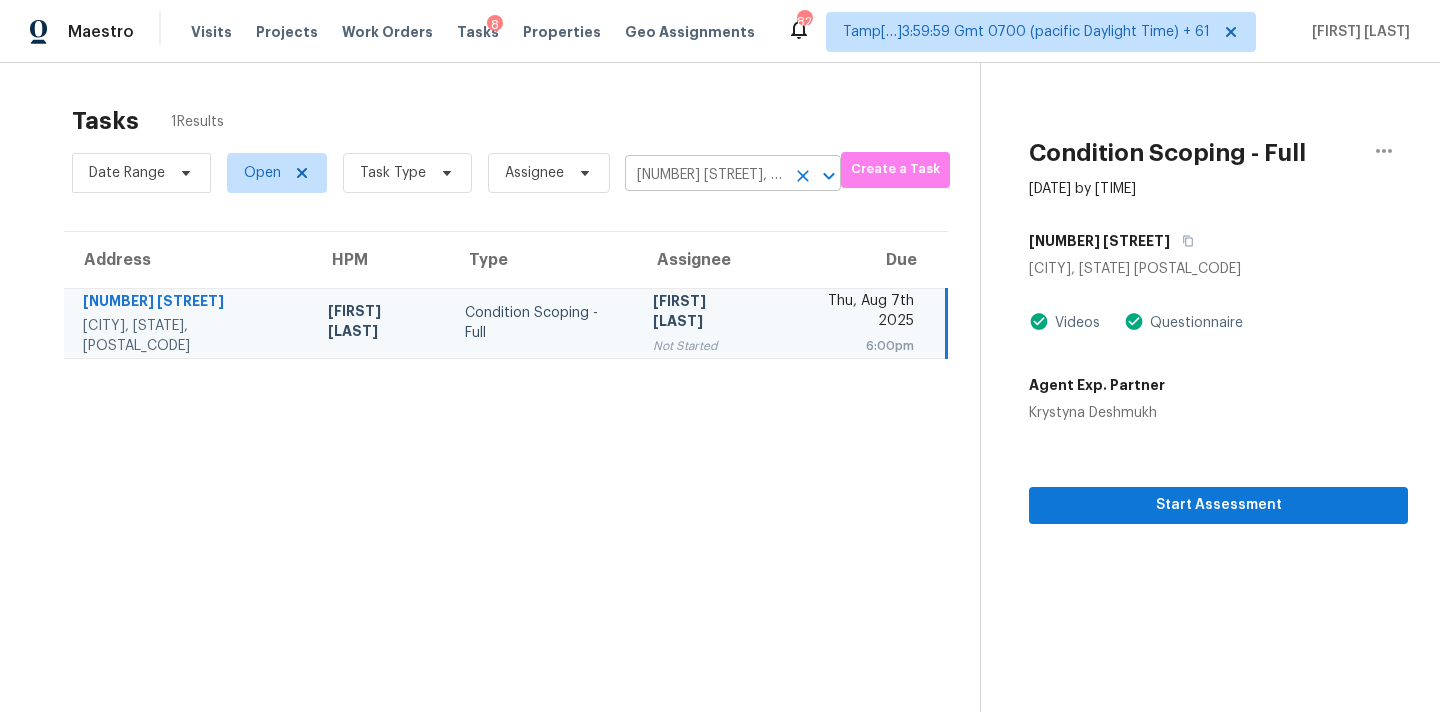 click 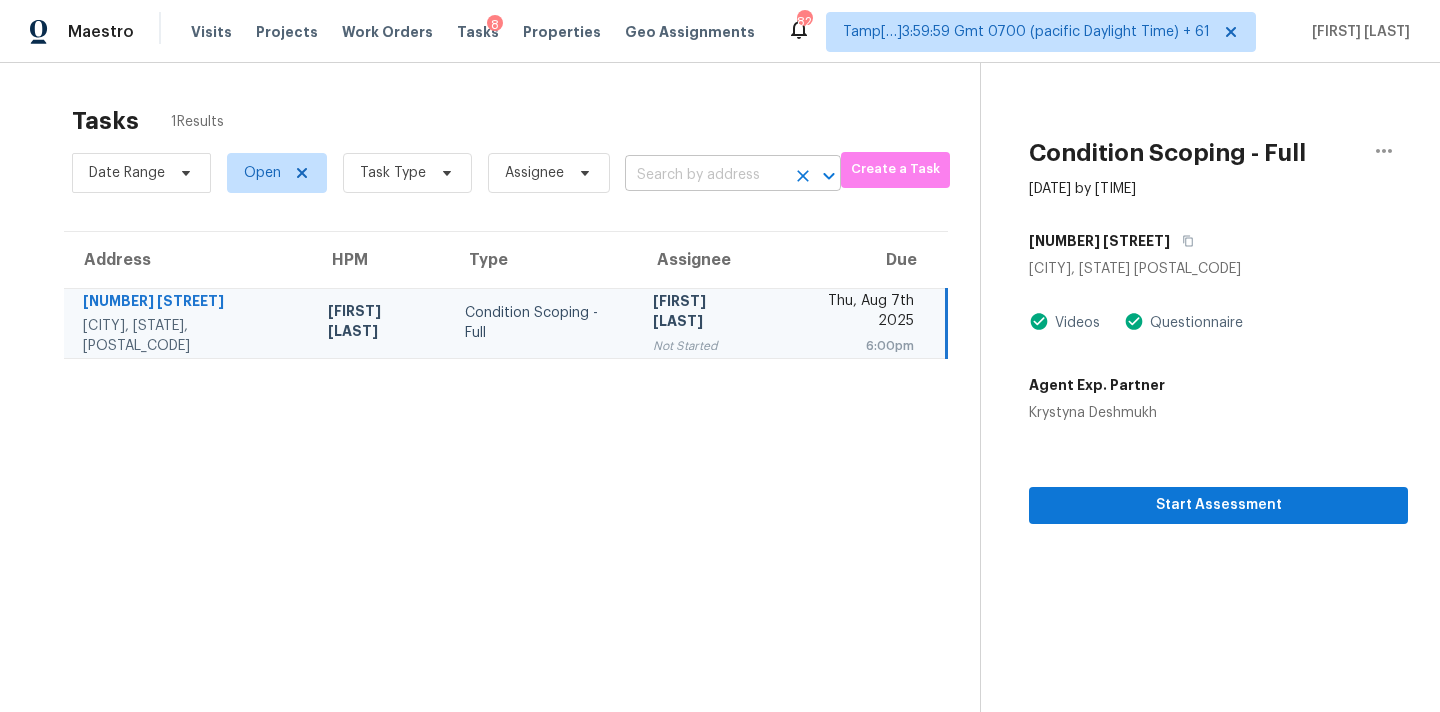scroll, scrollTop: 0, scrollLeft: 0, axis: both 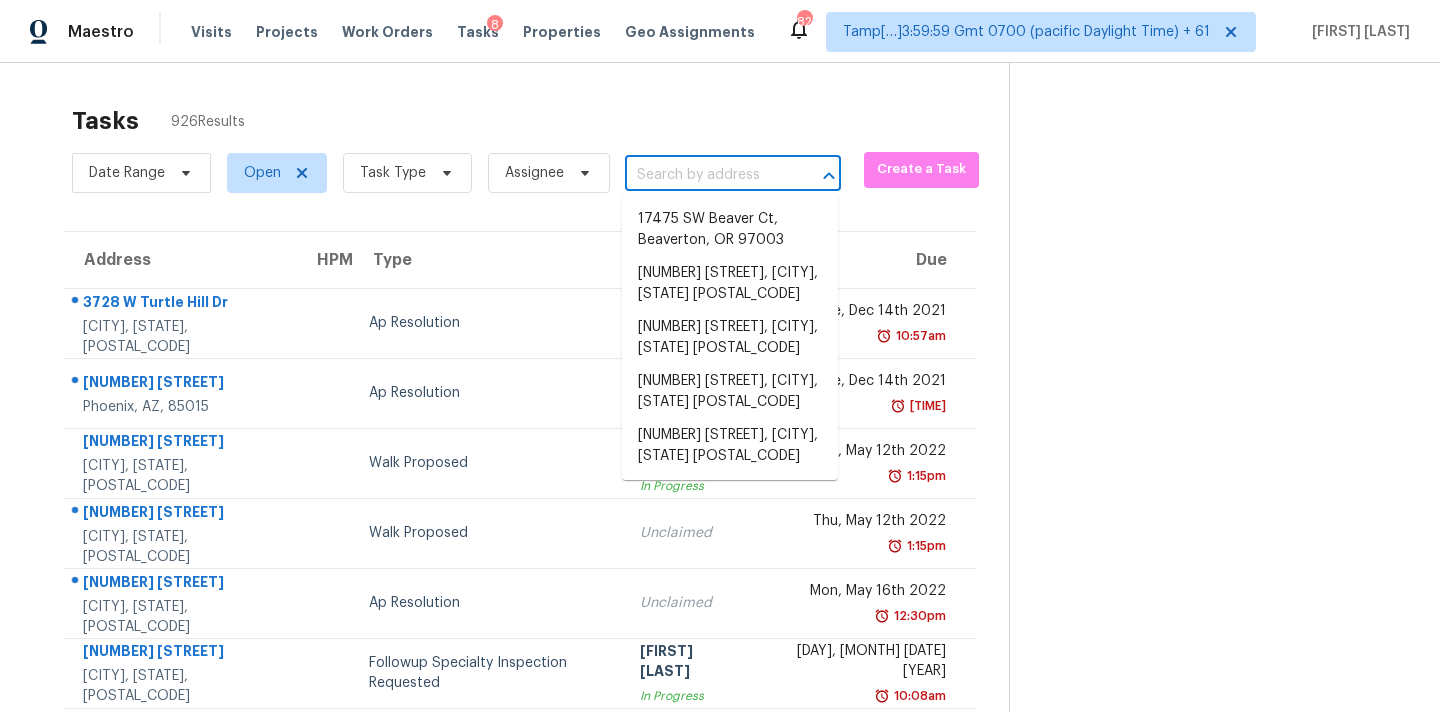 click at bounding box center [705, 175] 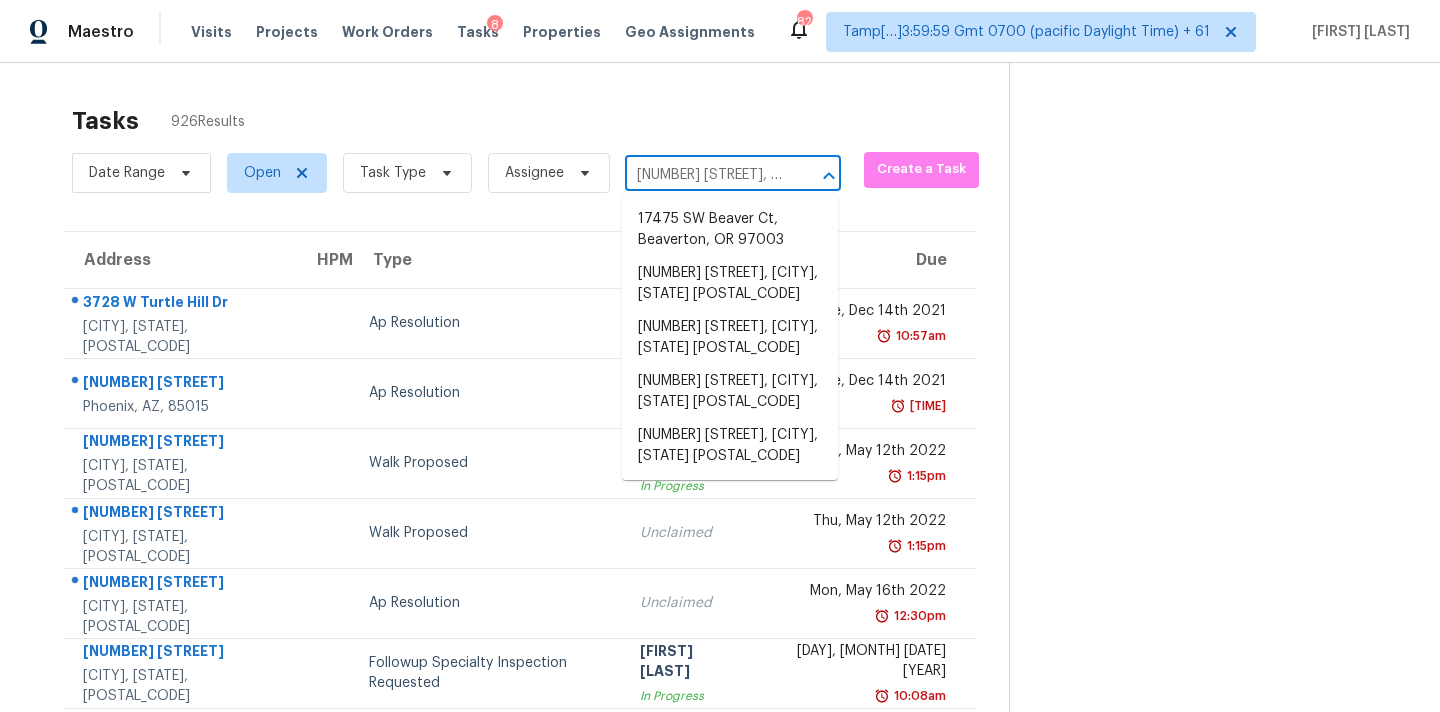 scroll, scrollTop: 0, scrollLeft: 114, axis: horizontal 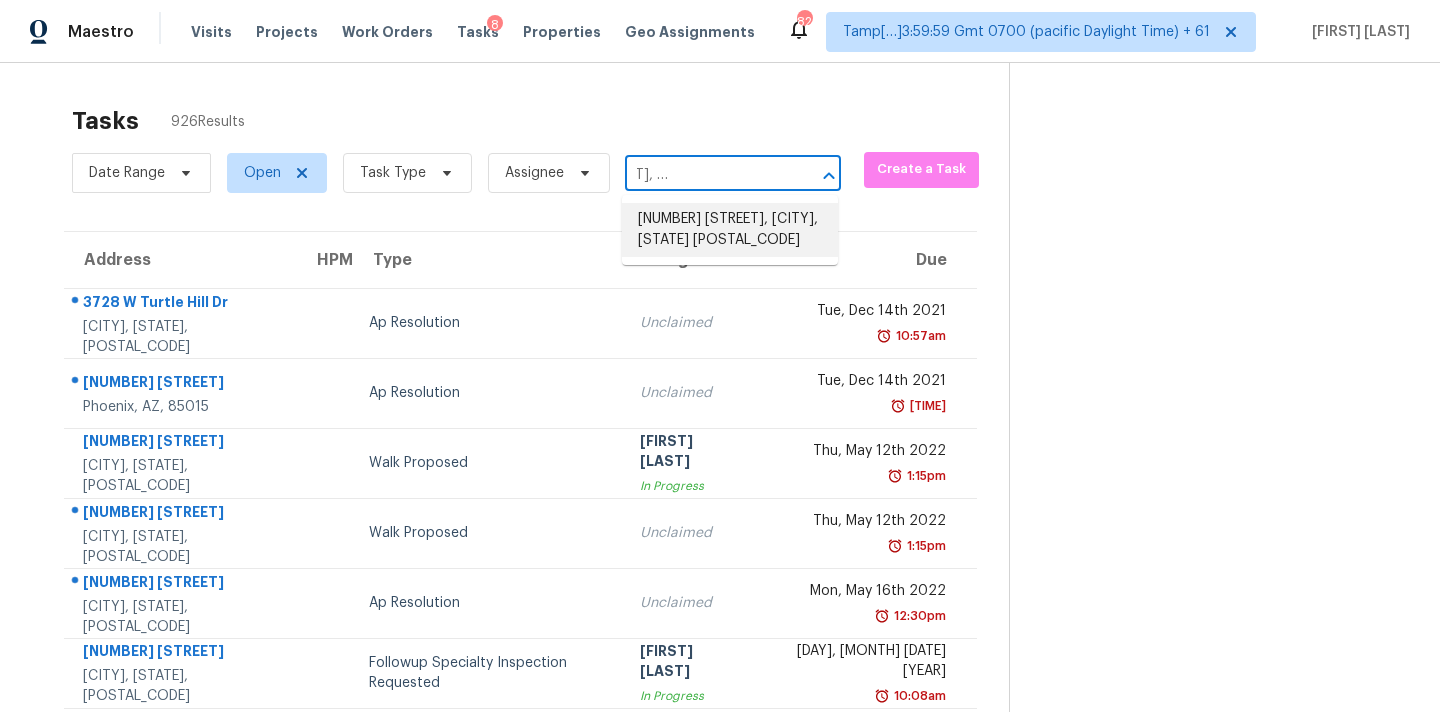 click on "[NUMBER] [STREET], [CITY], [STATE] [POSTAL_CODE]" at bounding box center (730, 230) 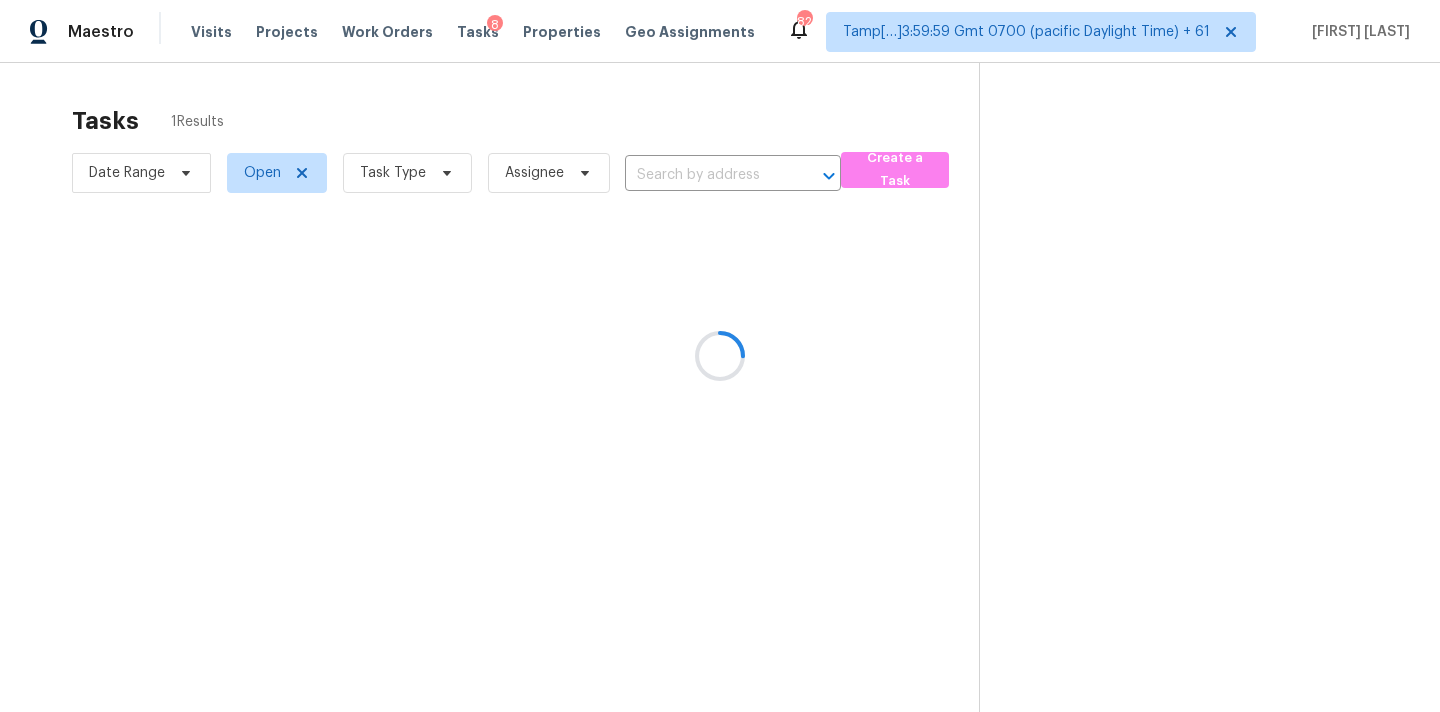 type on "[NUMBER] [STREET], [CITY], [STATE] [POSTAL_CODE]" 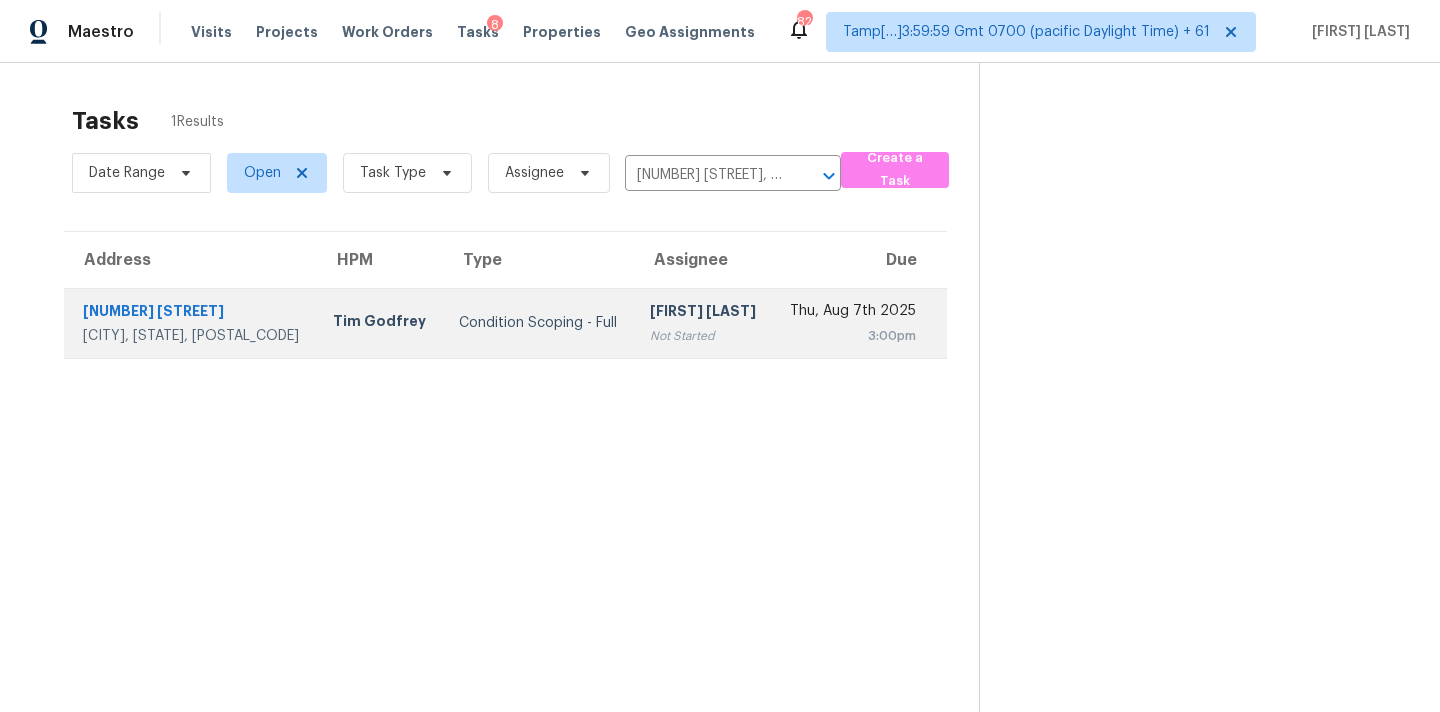 click on "[FIRST] [LAST]" at bounding box center (703, 313) 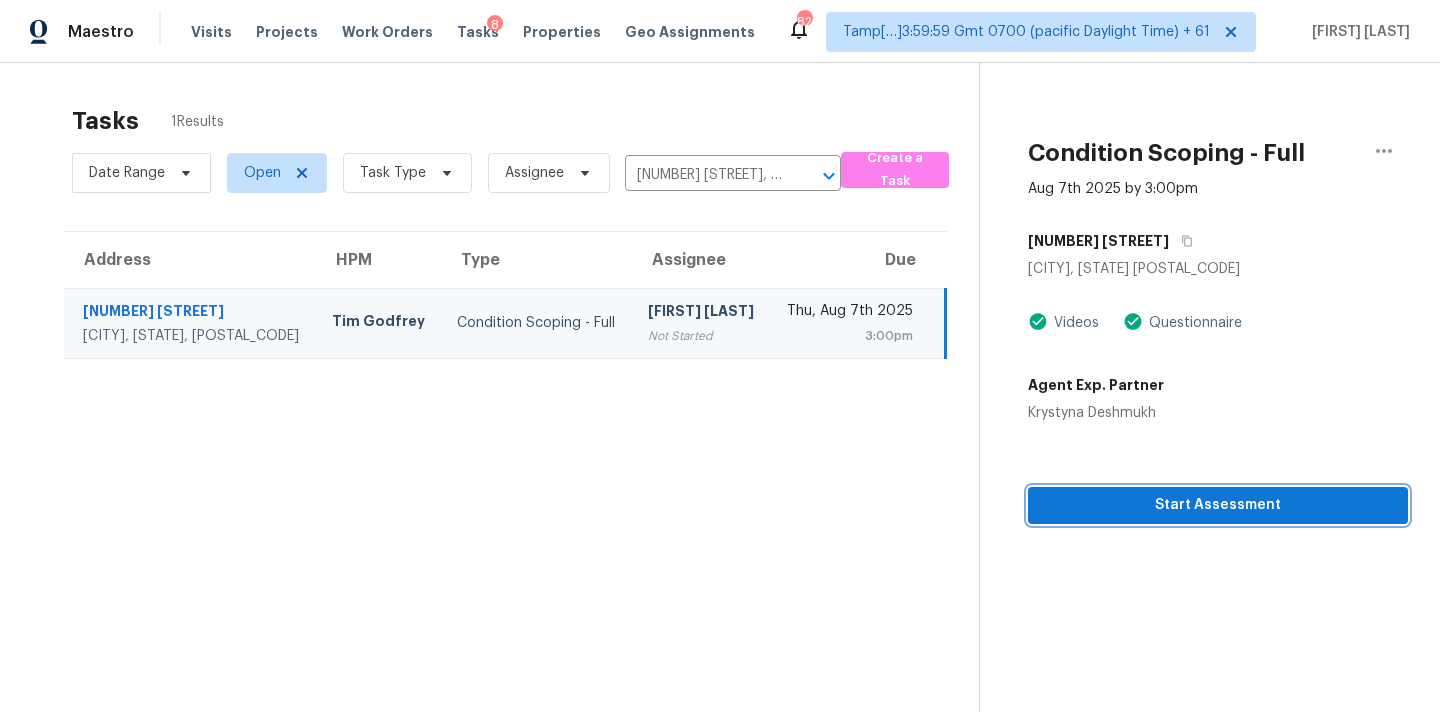 click on "Start Assessment" at bounding box center (1218, 505) 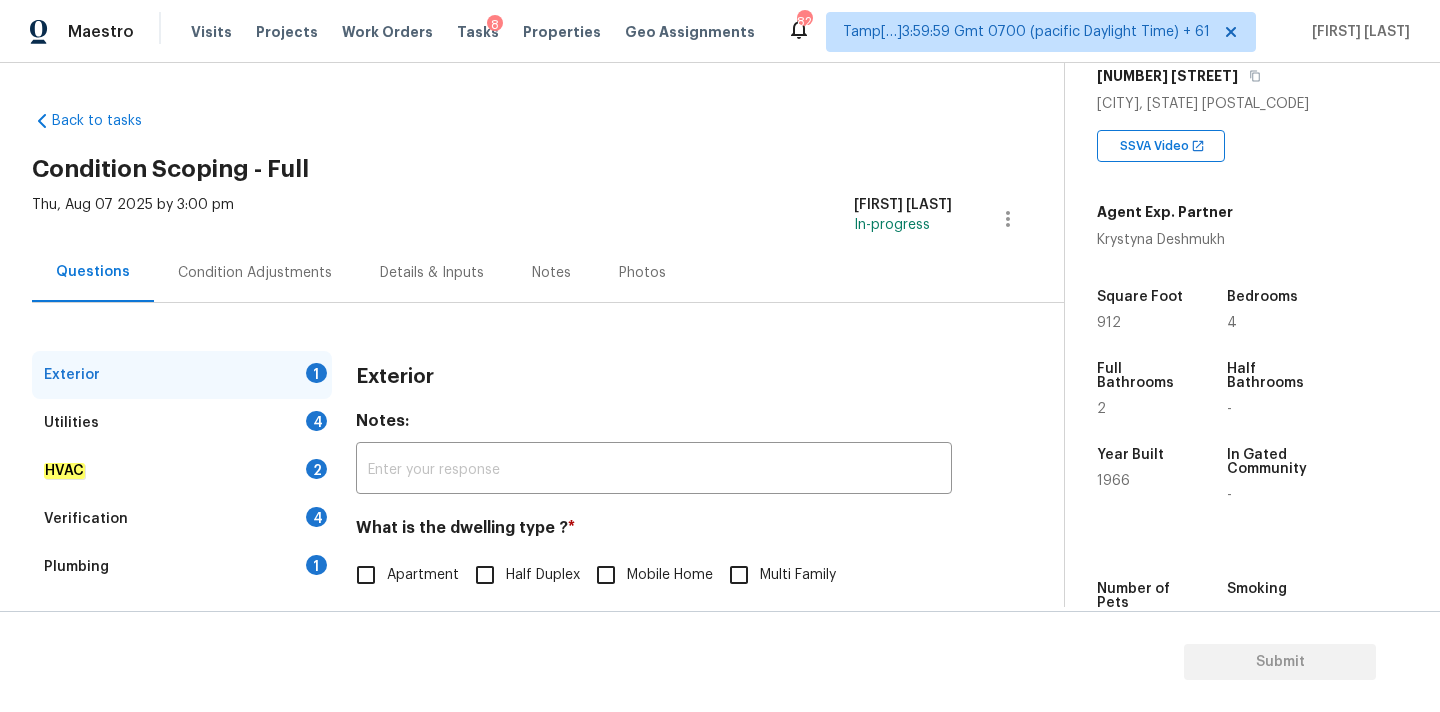 scroll, scrollTop: 492, scrollLeft: 0, axis: vertical 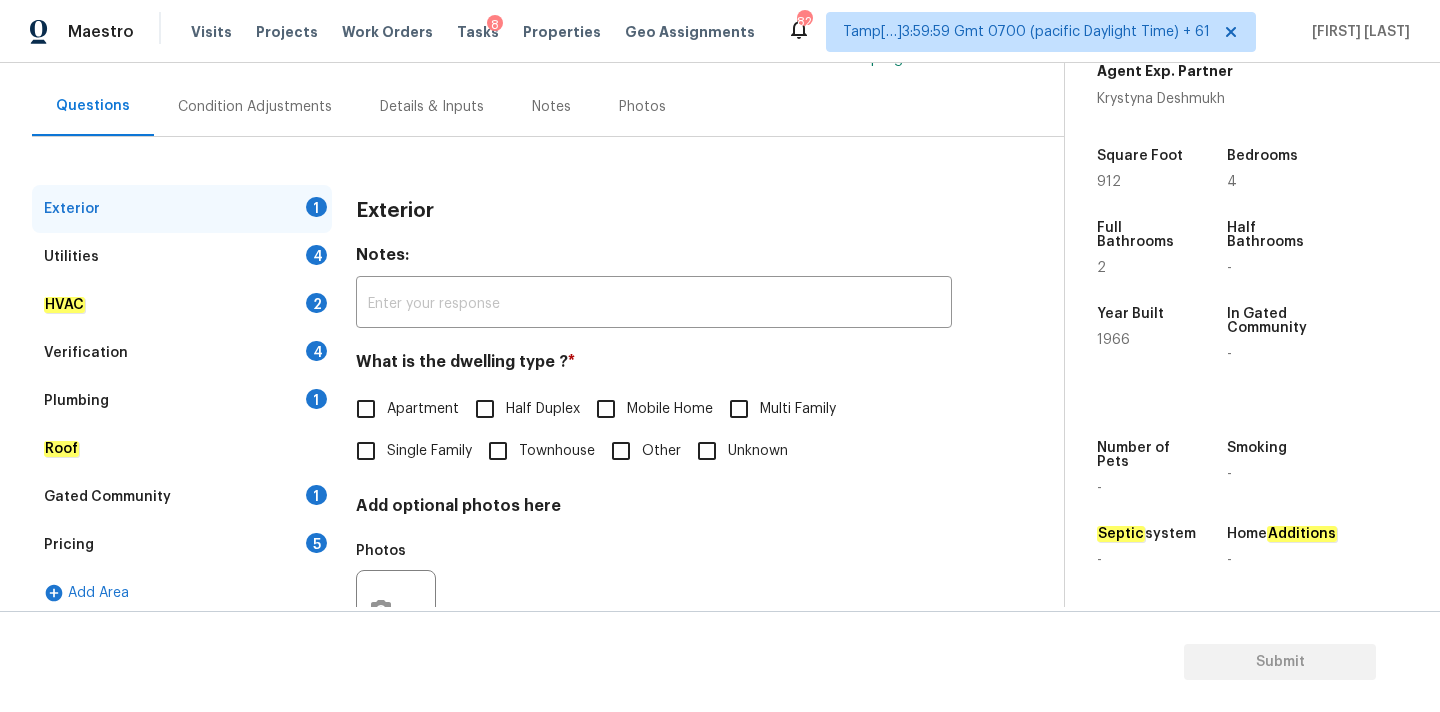 click on "Single Family" at bounding box center [429, 451] 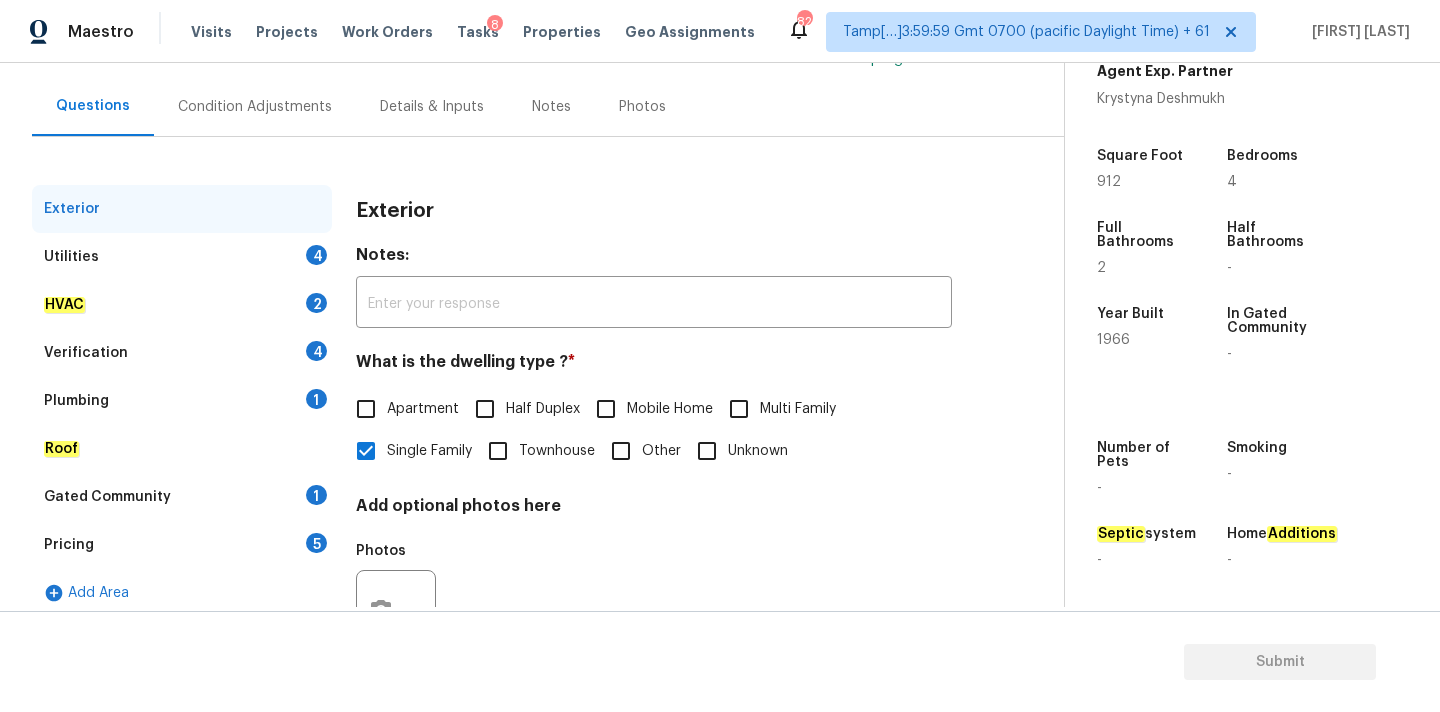 click on "Condition Adjustments" at bounding box center [255, 107] 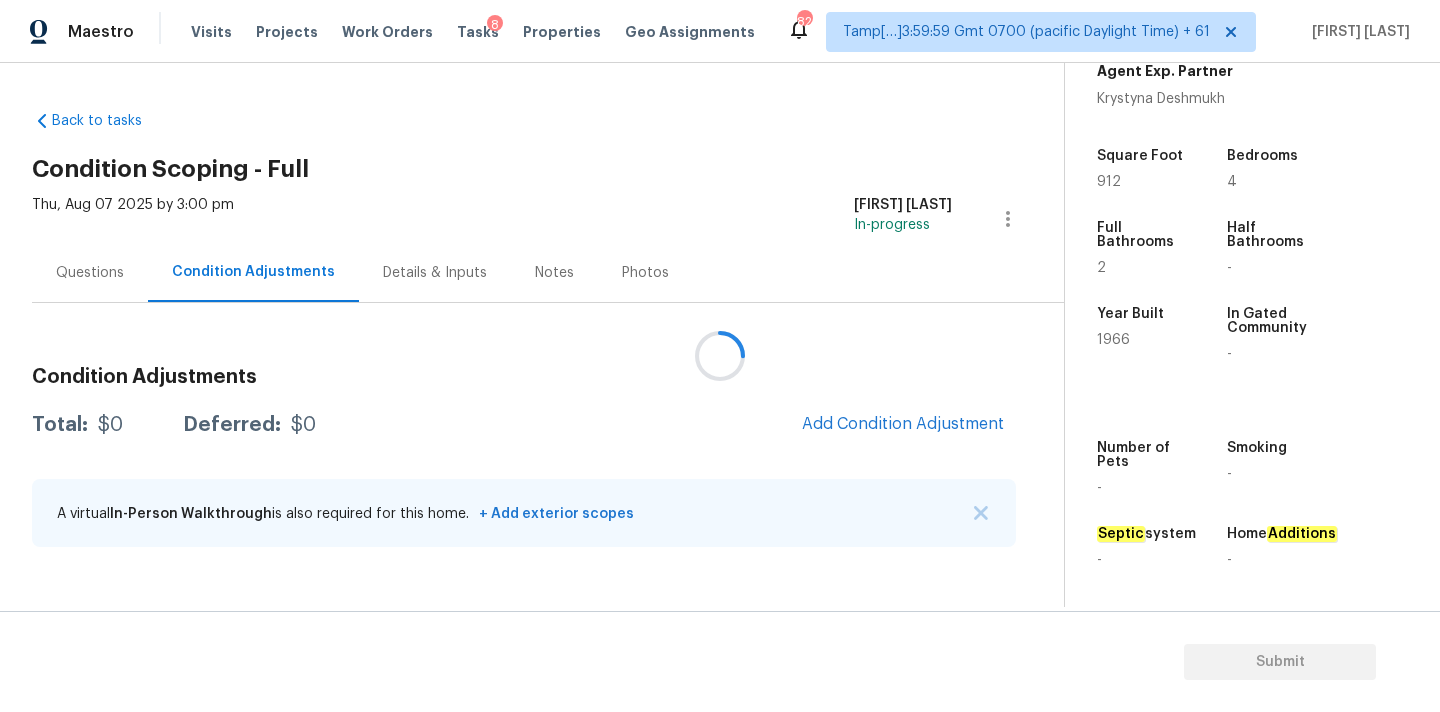 scroll, scrollTop: 0, scrollLeft: 0, axis: both 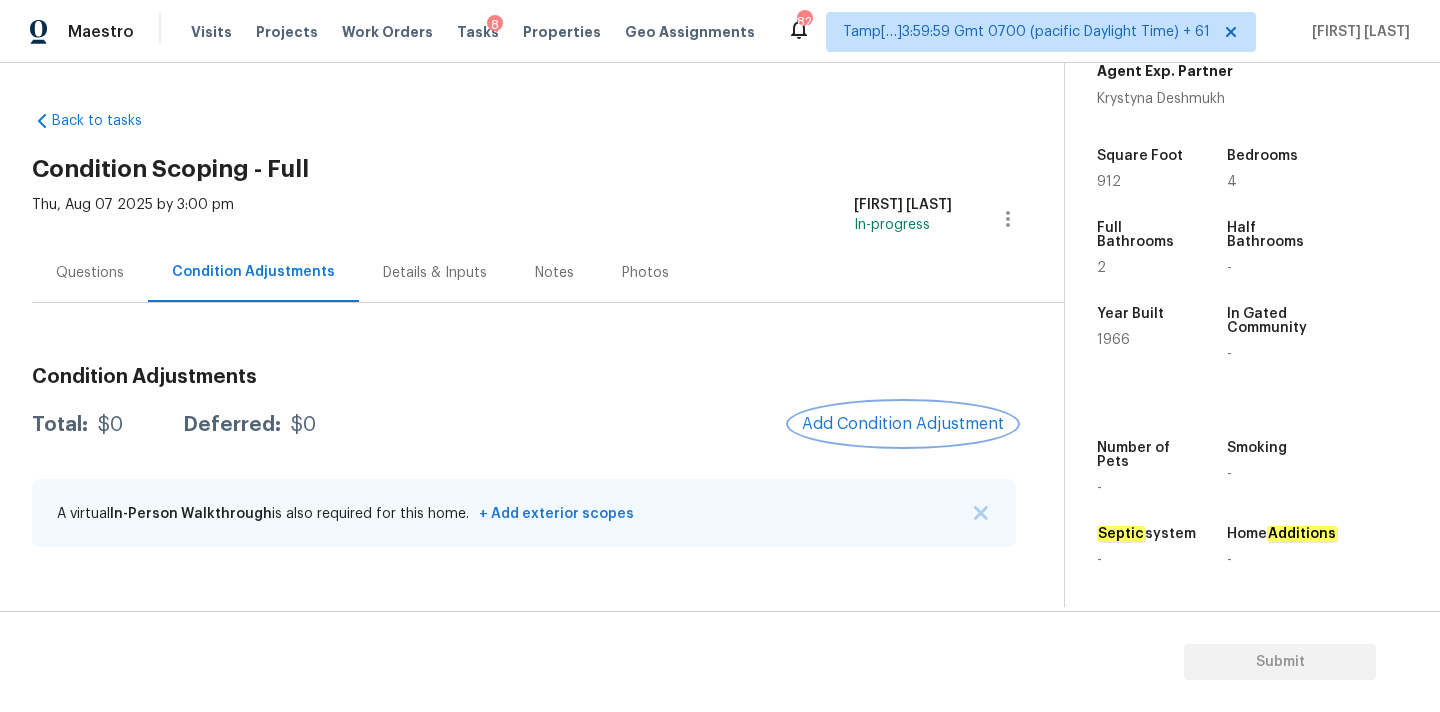 click on "Add Condition Adjustment" at bounding box center [903, 424] 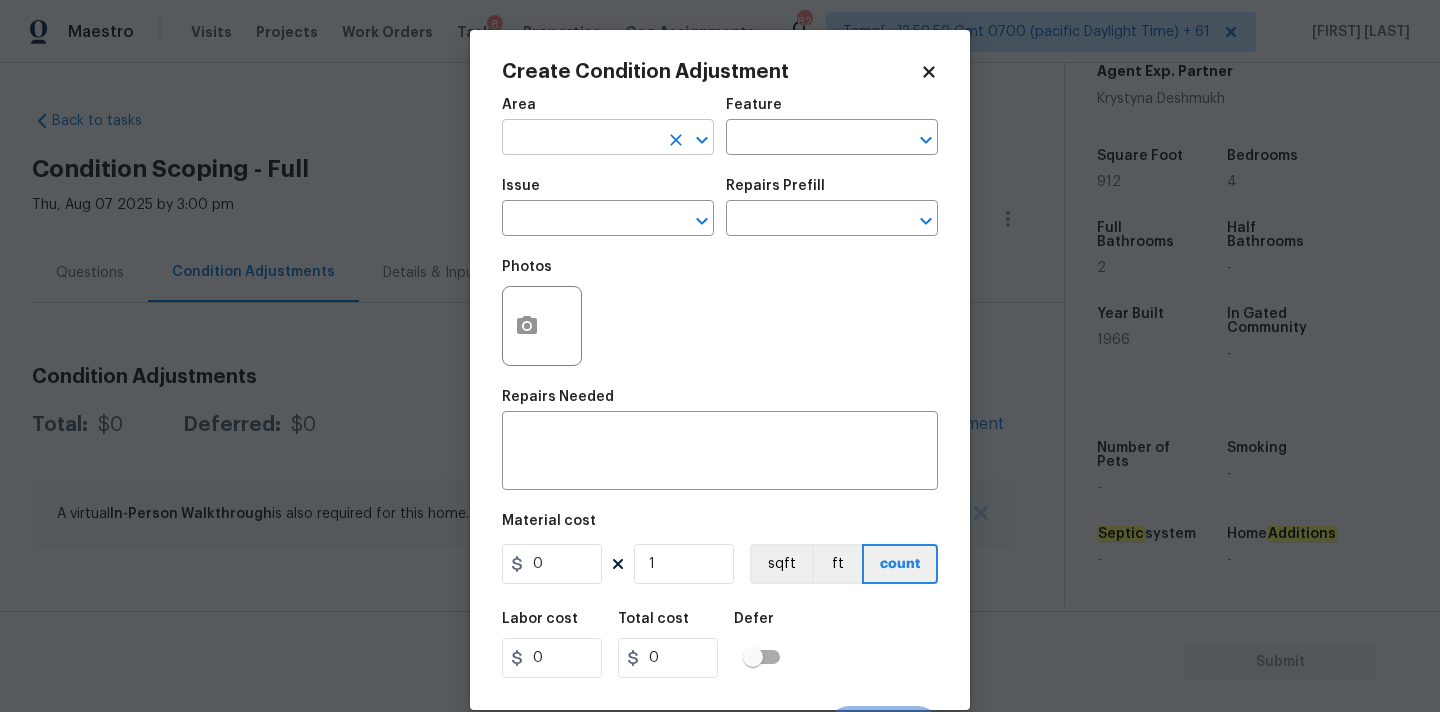 click at bounding box center [580, 139] 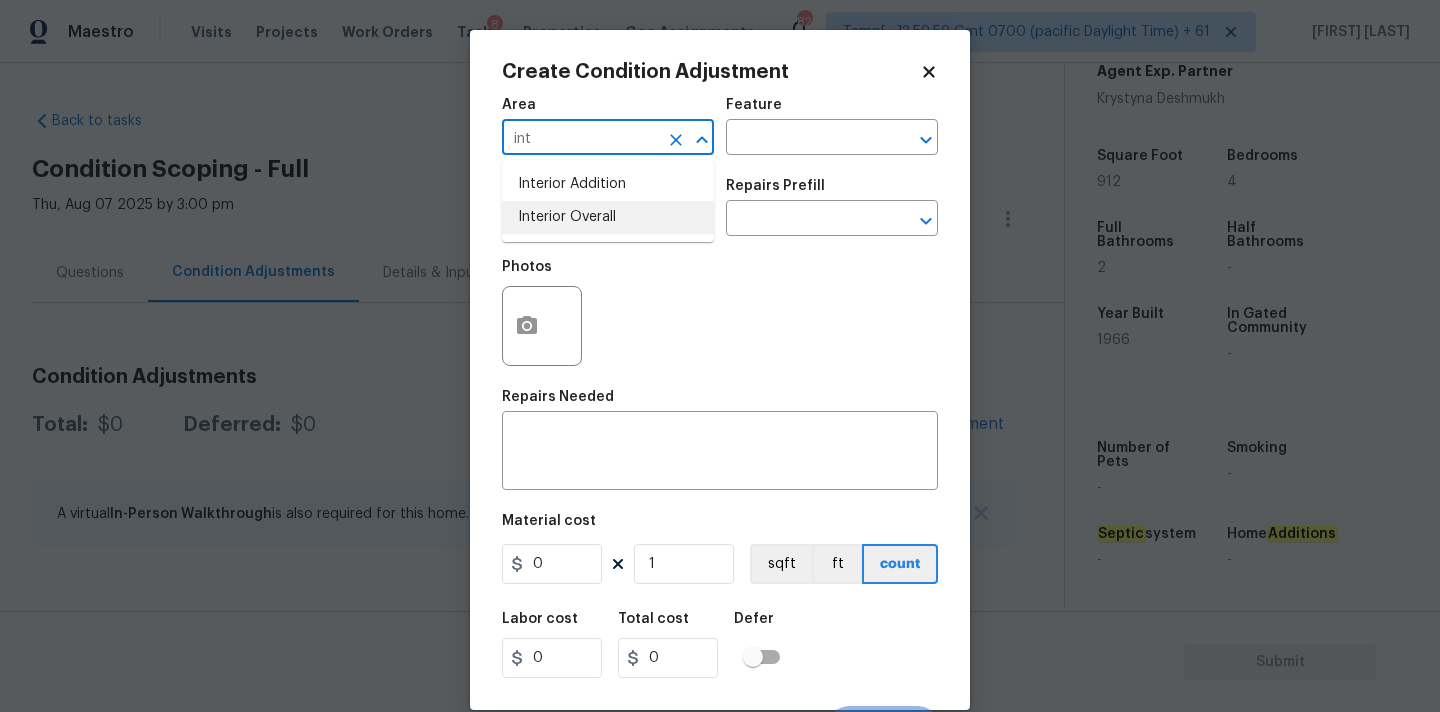 click on "Interior Overall" at bounding box center (608, 217) 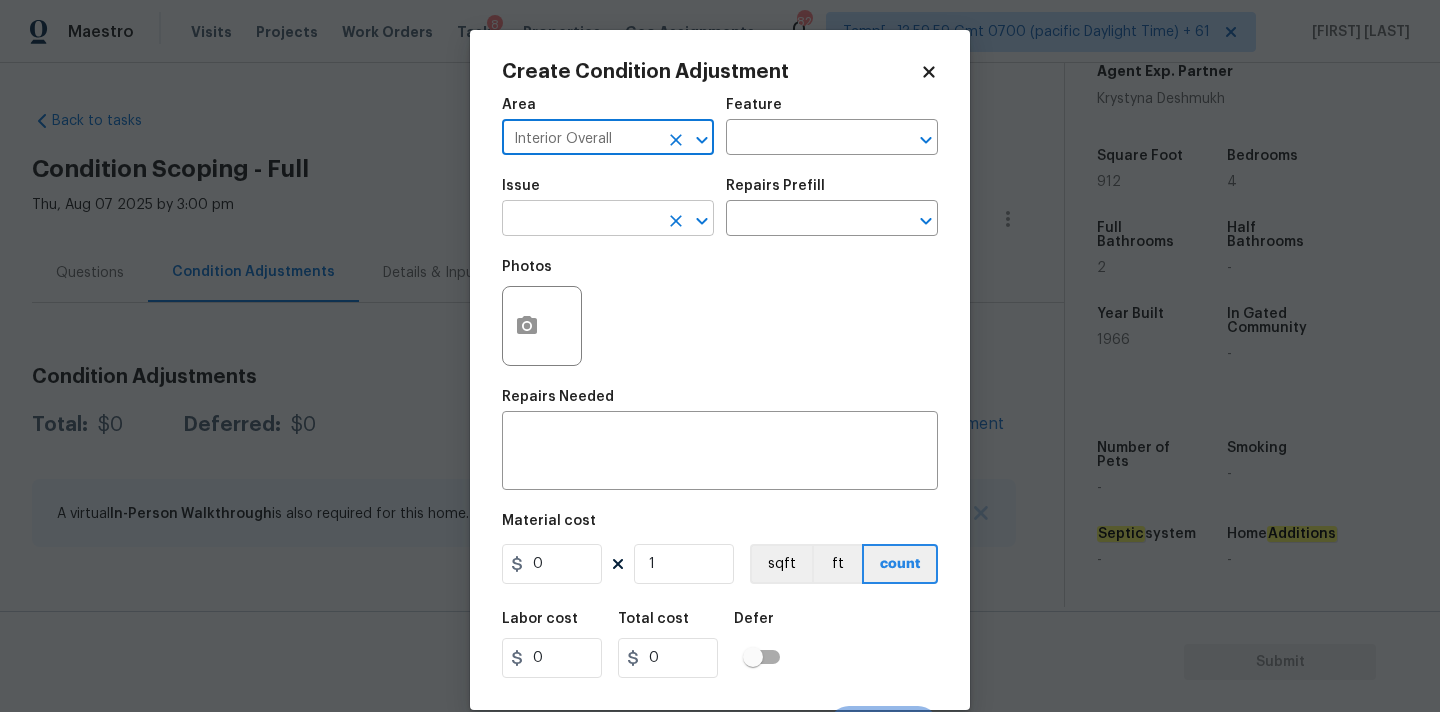 type on "Interior Overall" 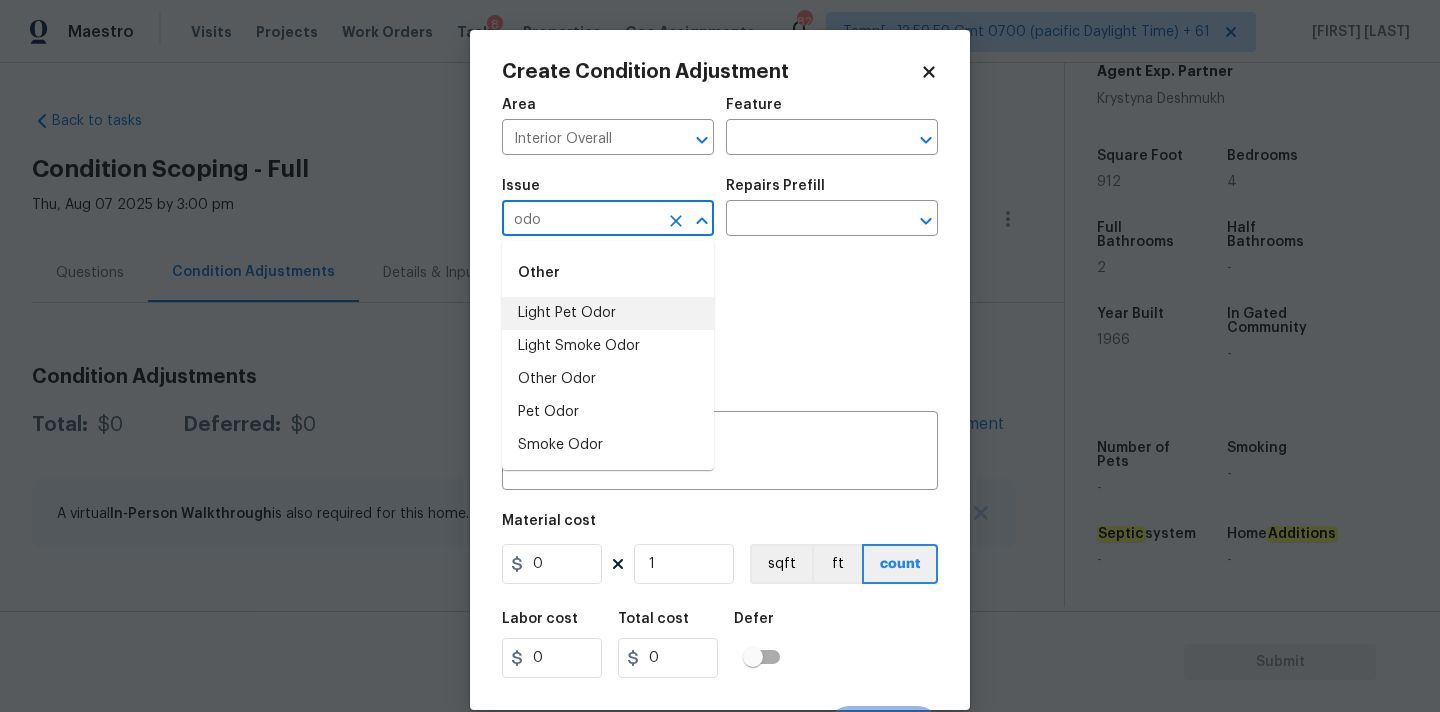 click on "Light Pet Odor" at bounding box center (608, 313) 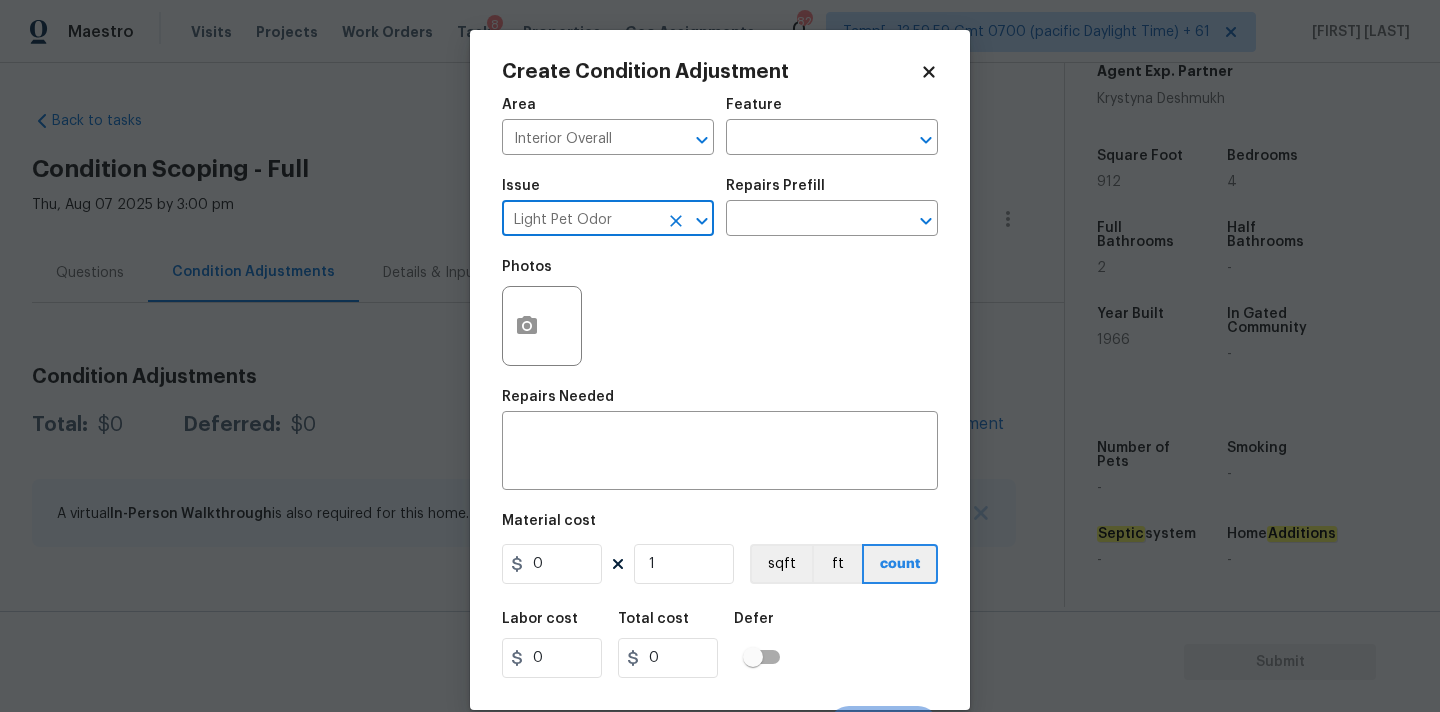 click 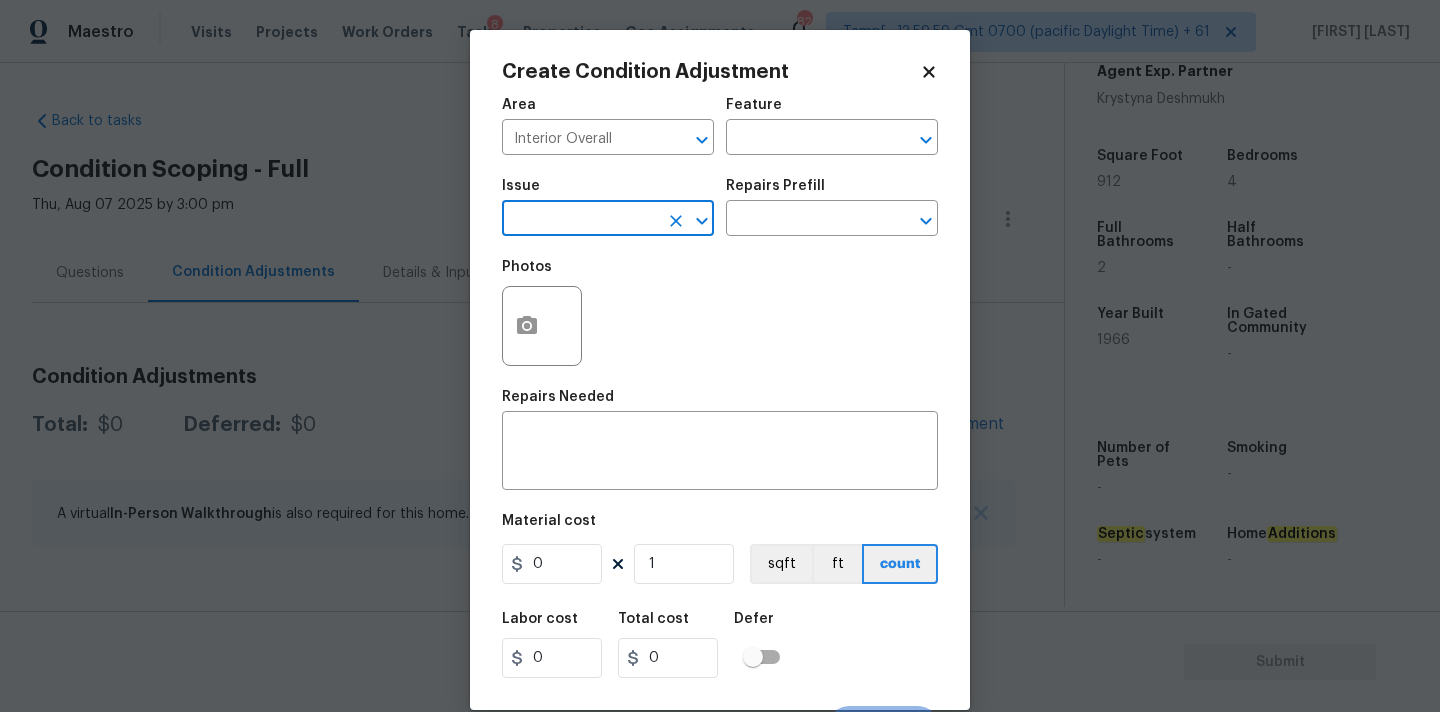click at bounding box center (580, 220) 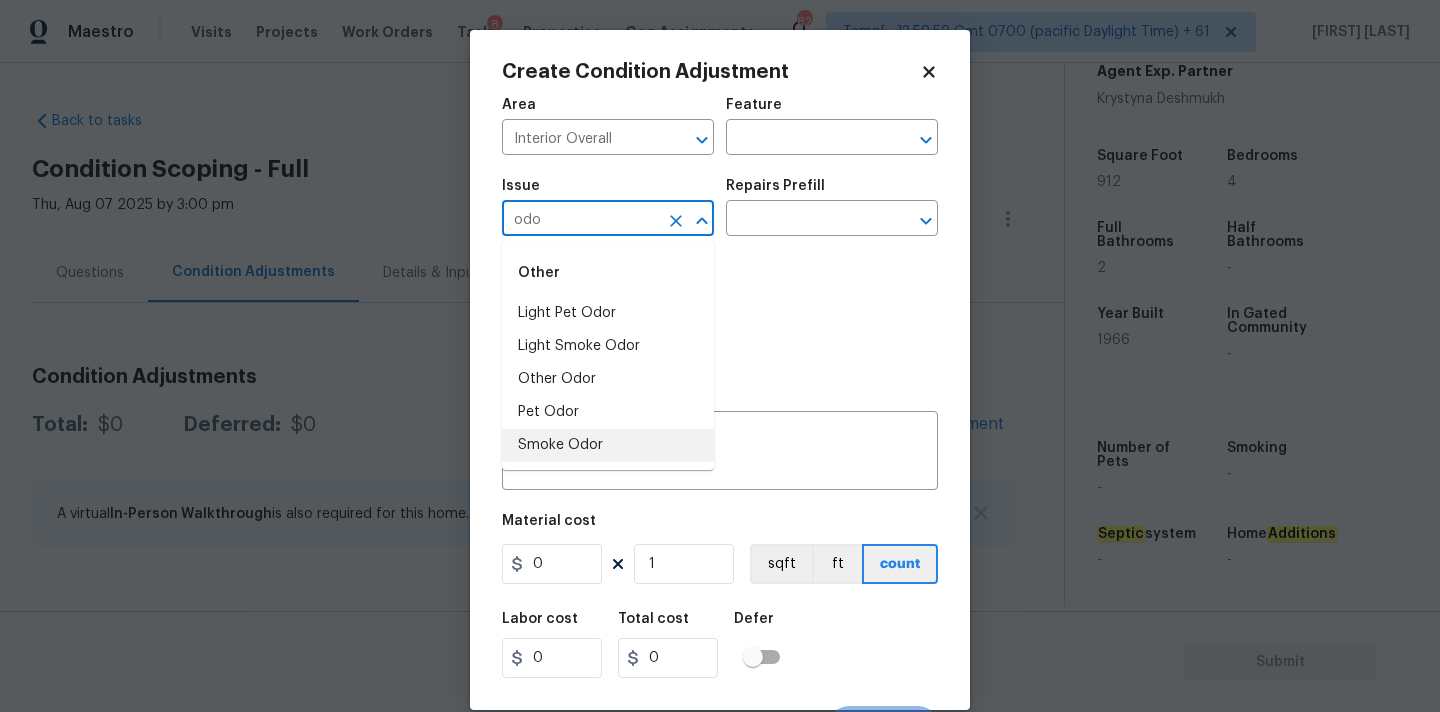 click on "Smoke Odor" at bounding box center [608, 445] 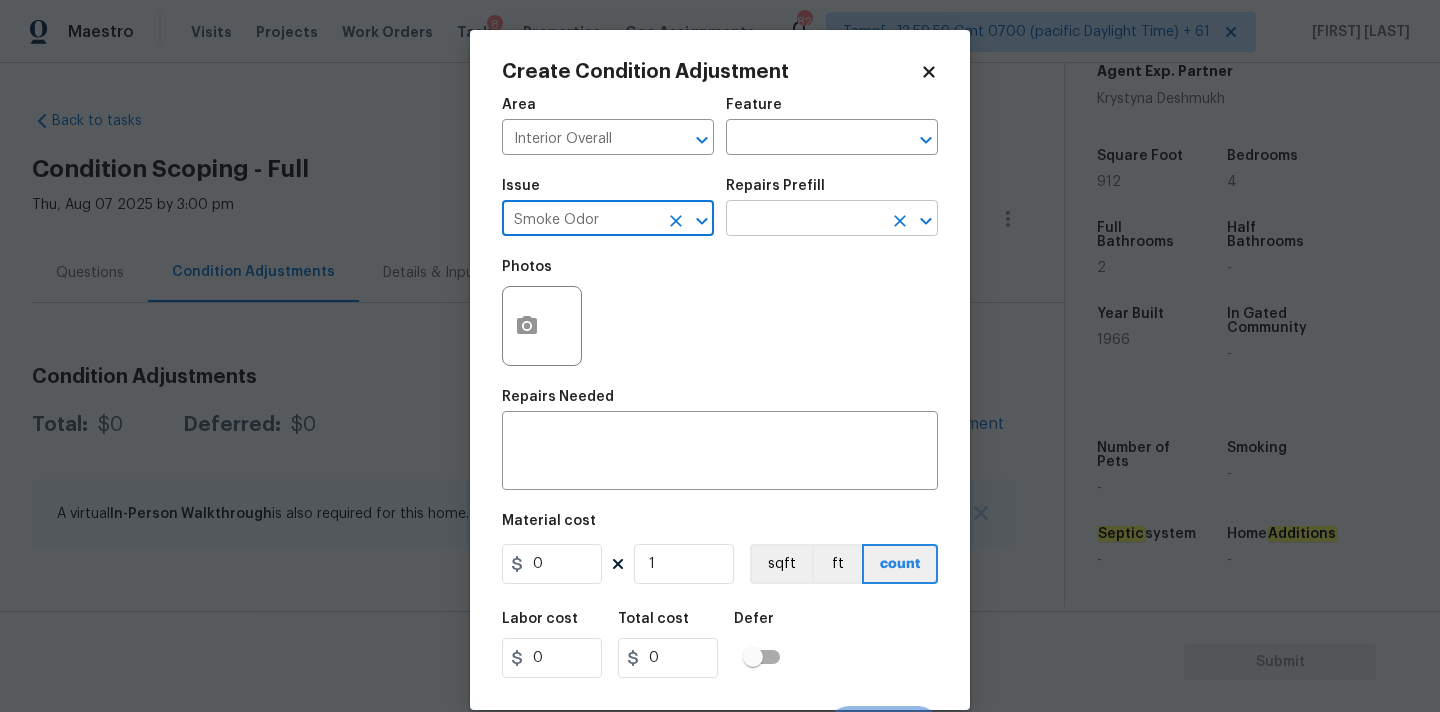 type on "Smoke Odor" 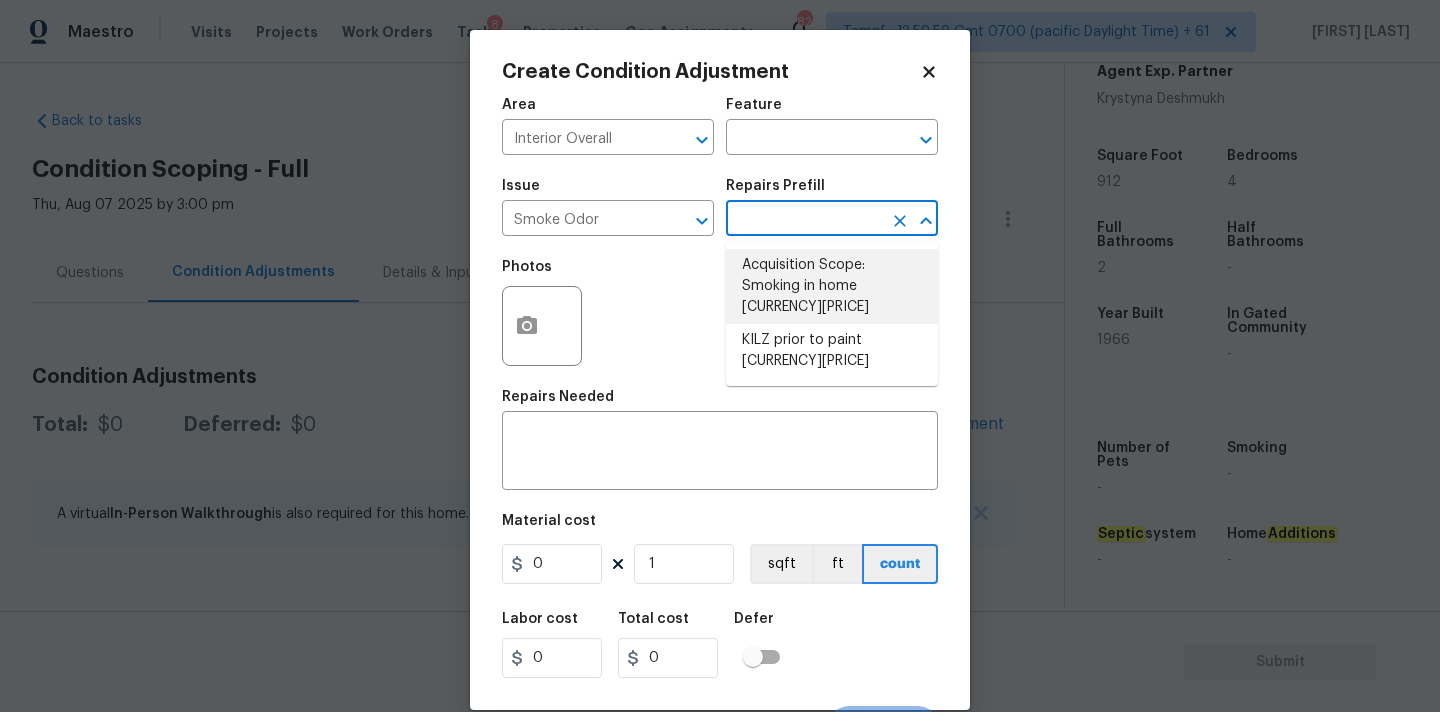 click on "Acquisition Scope: Smoking in home [CURRENCY][PRICE]" at bounding box center (832, 286) 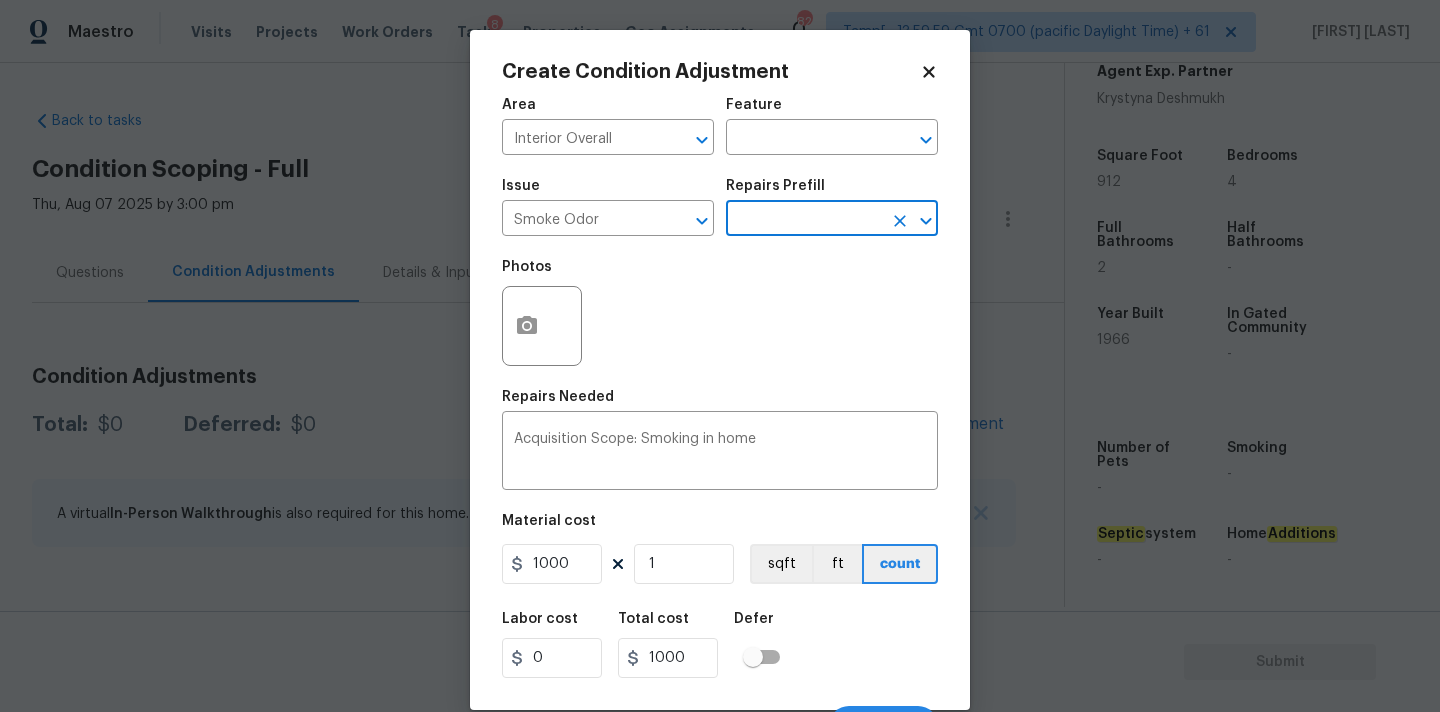 scroll, scrollTop: 35, scrollLeft: 0, axis: vertical 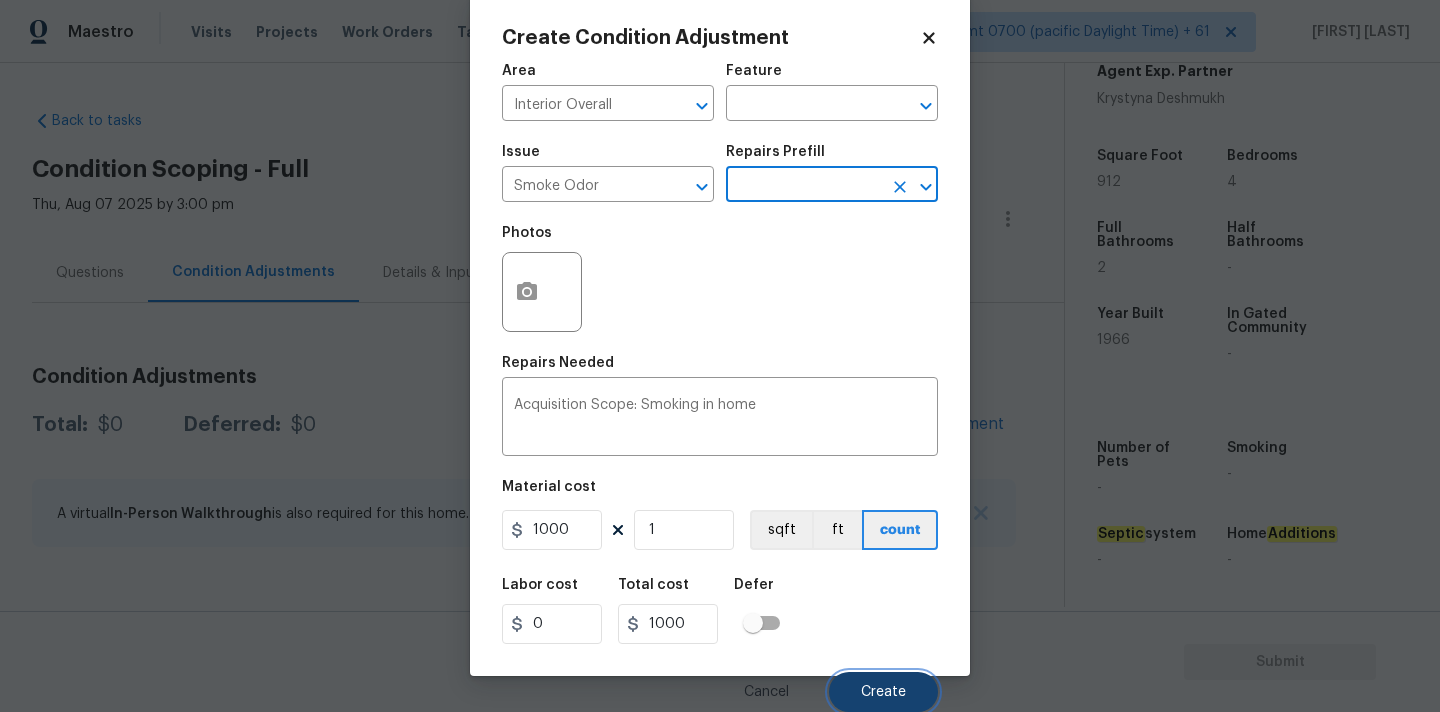 click on "Create" at bounding box center [883, 692] 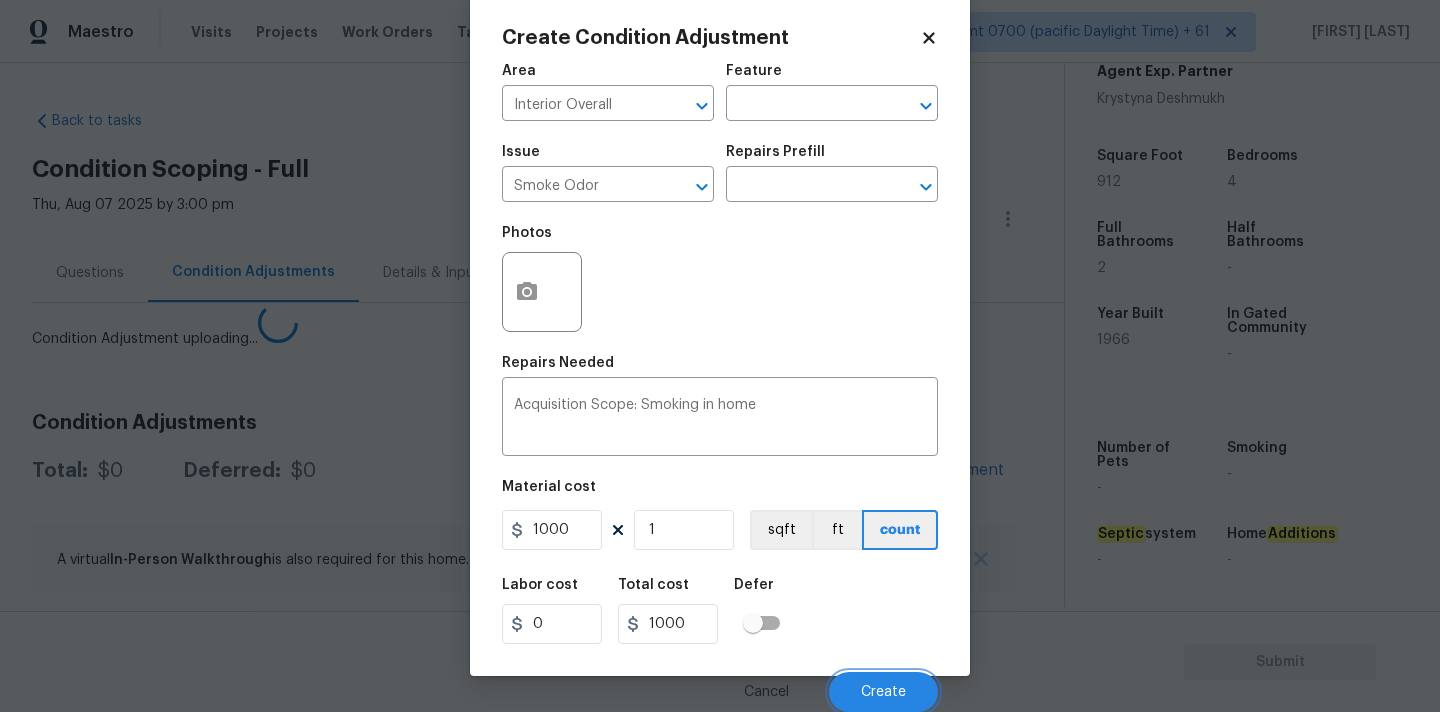 scroll, scrollTop: 28, scrollLeft: 0, axis: vertical 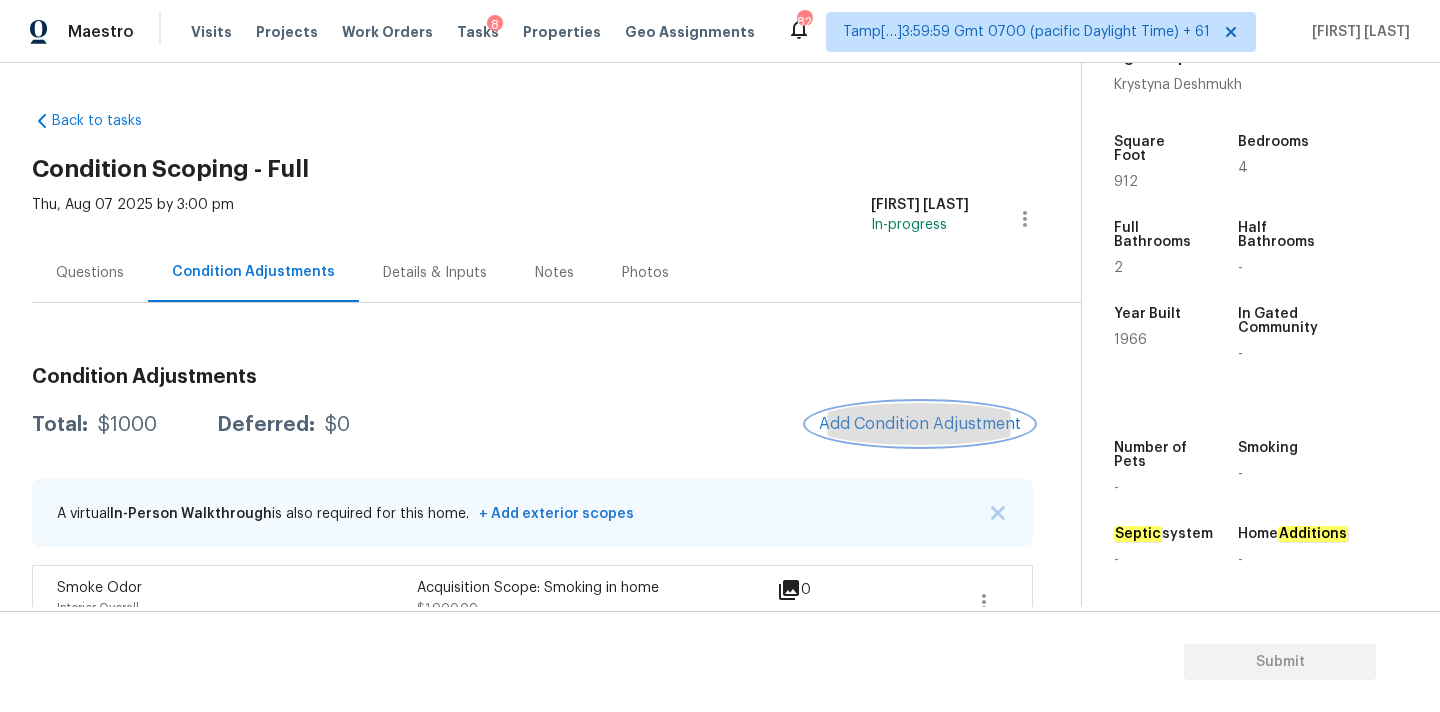 click on "Add Condition Adjustment" at bounding box center (920, 424) 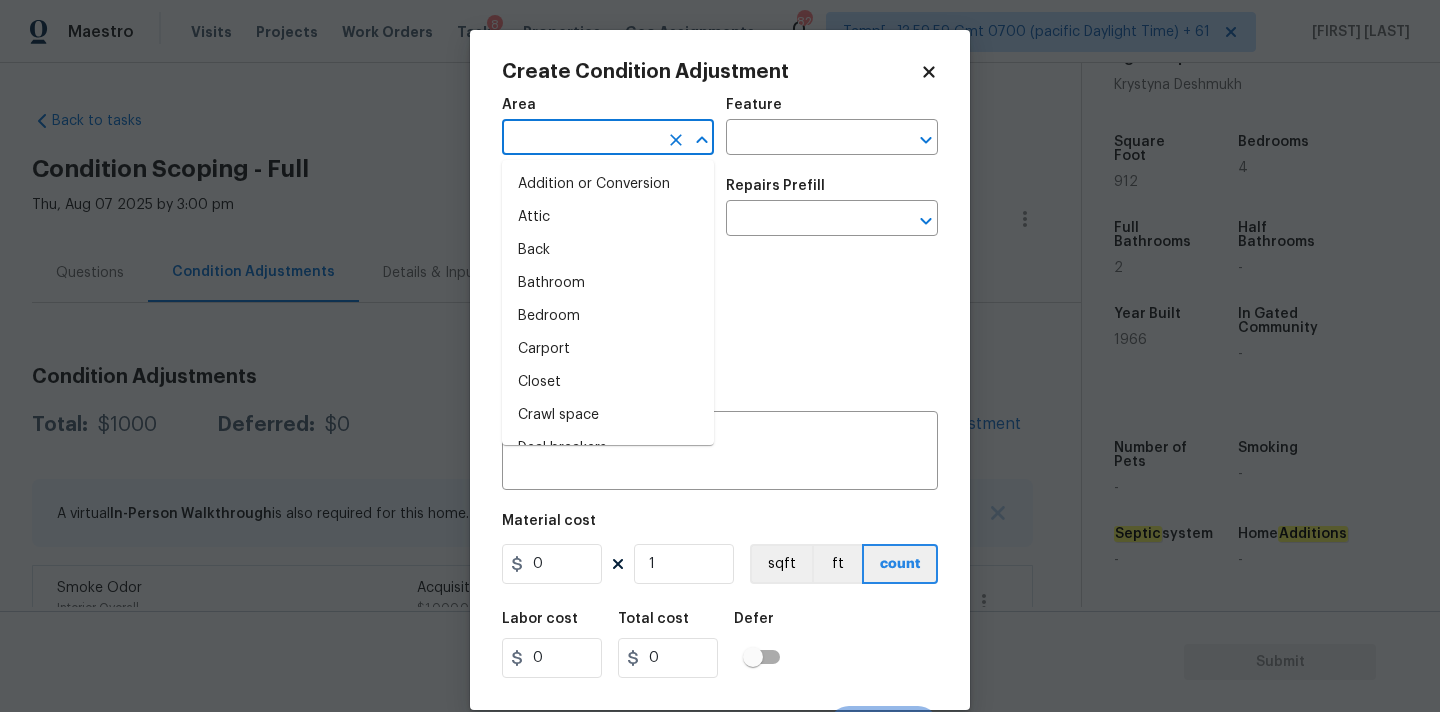 click at bounding box center [580, 139] 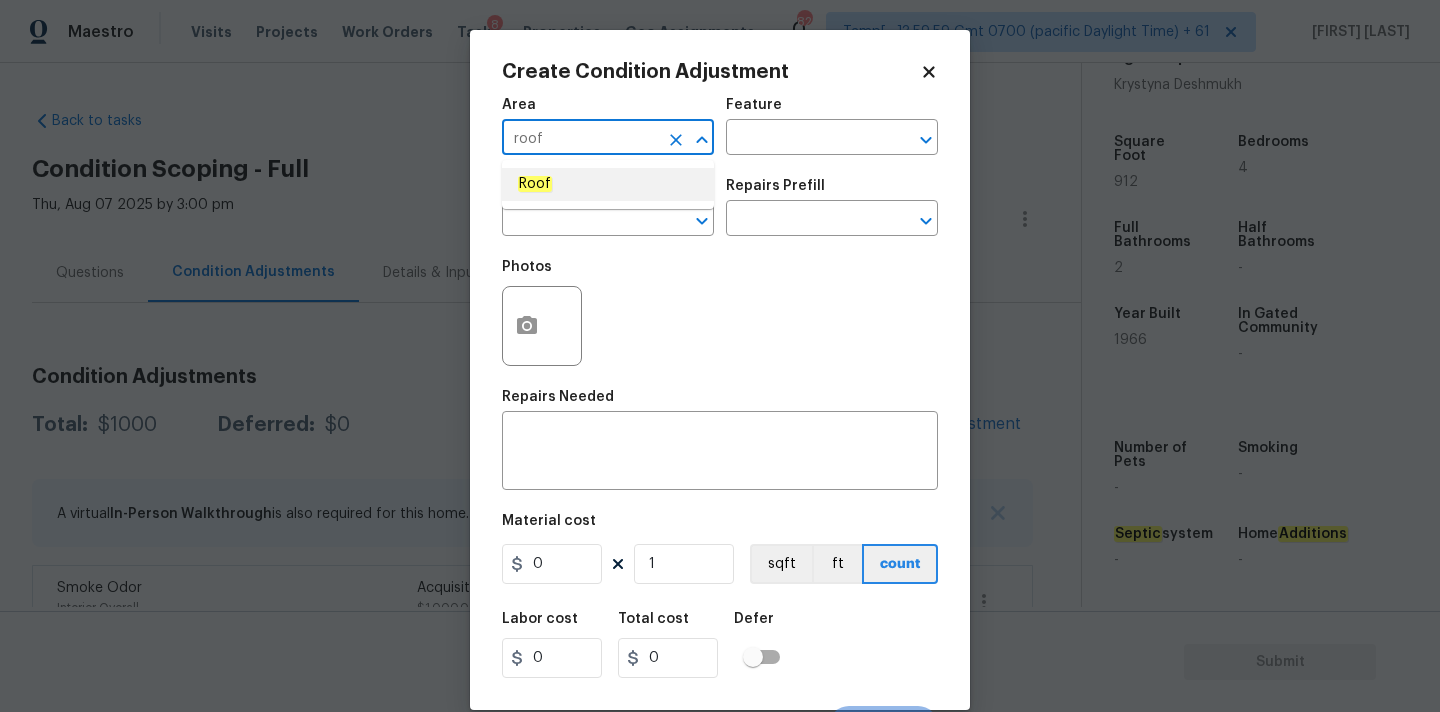 click on "Roof" at bounding box center (608, 184) 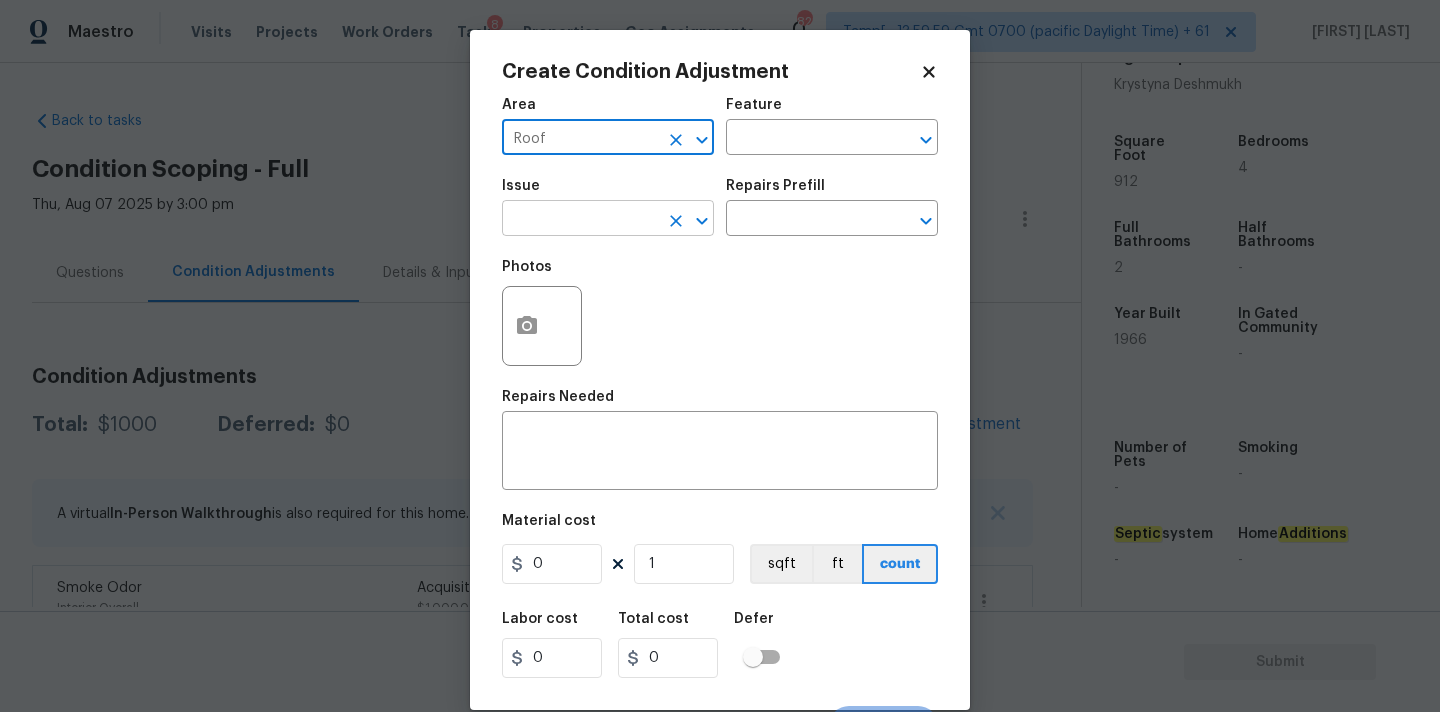 type on "Roof" 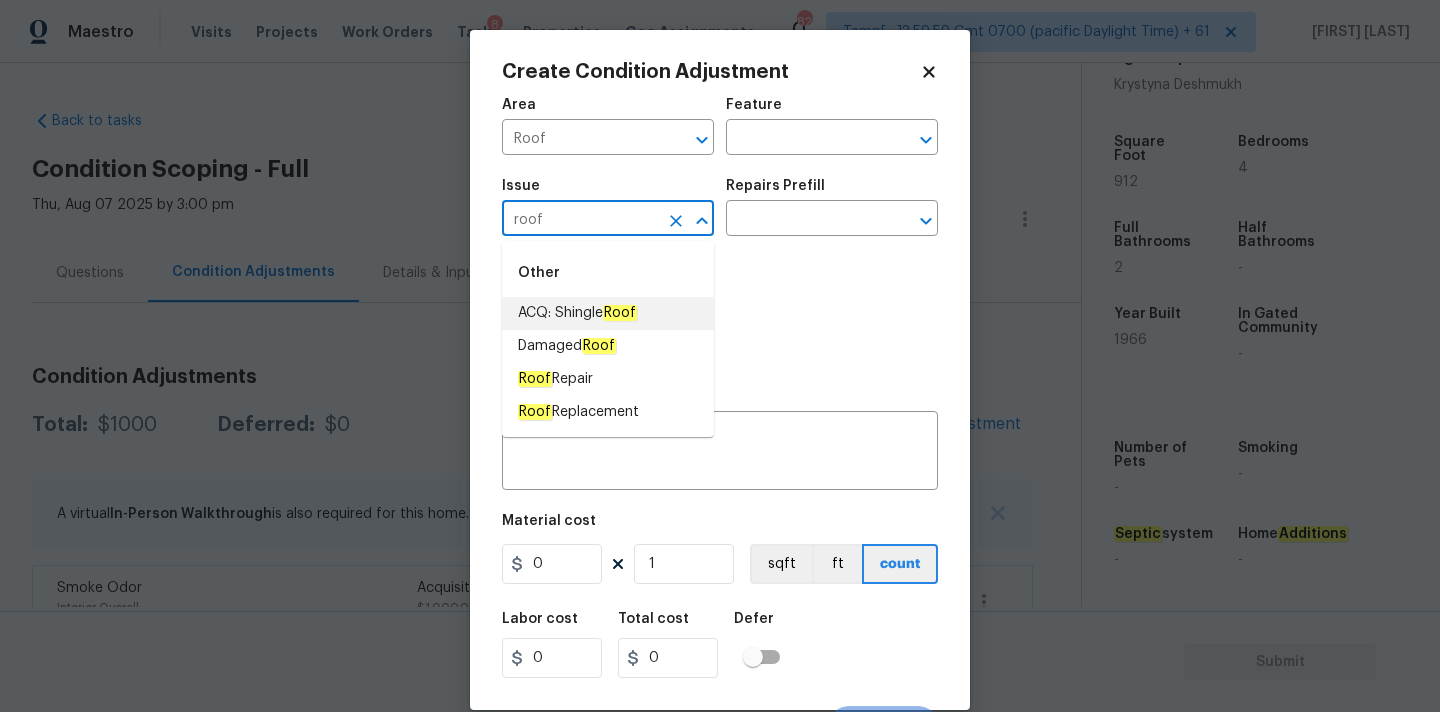 click on "ACQ: Shingle  Roof" at bounding box center [577, 313] 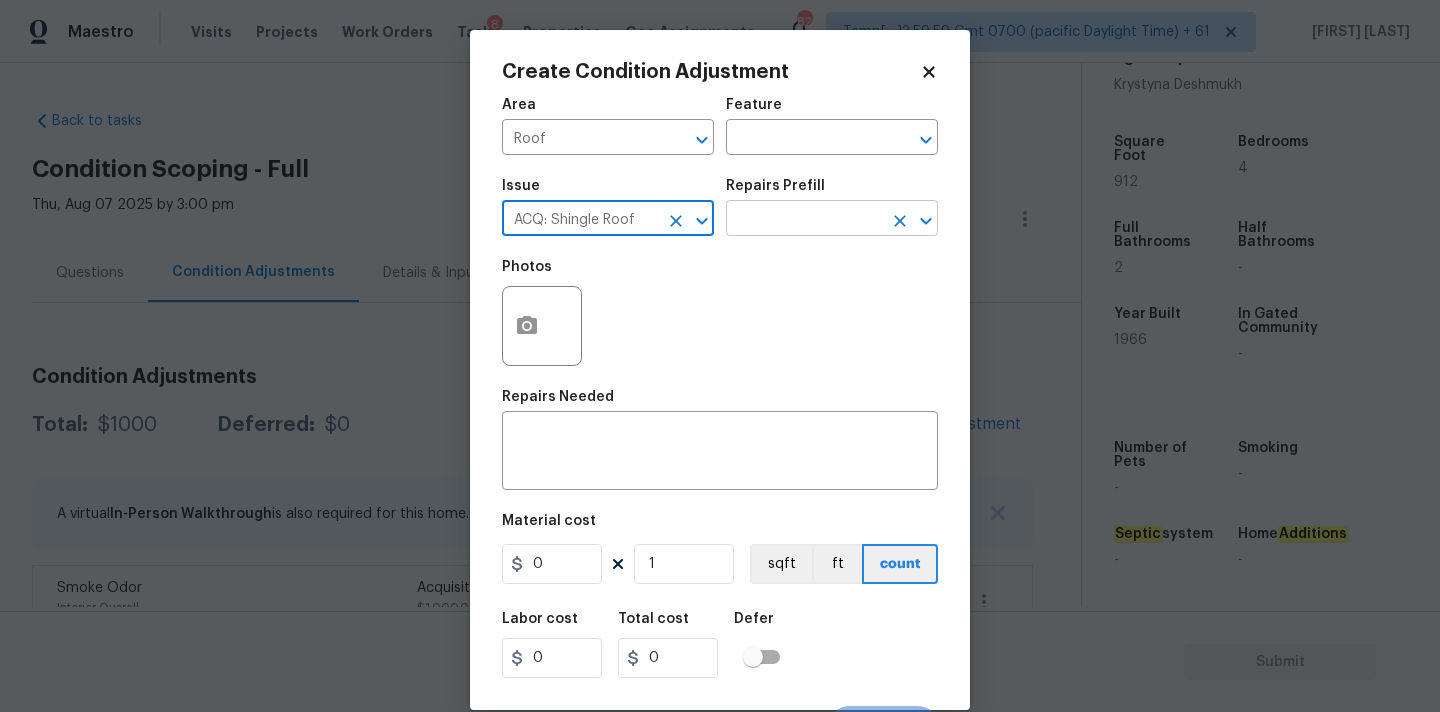 type on "ACQ: Shingle Roof" 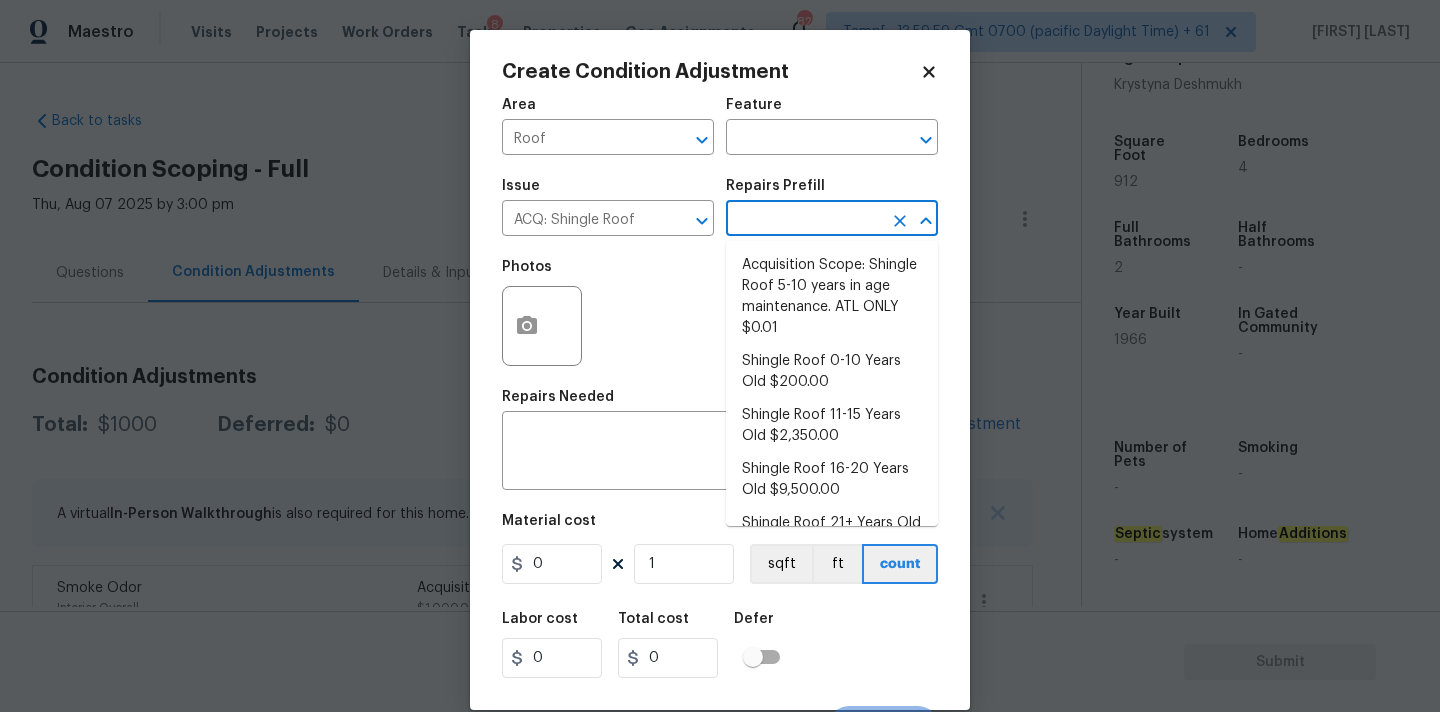 click at bounding box center (804, 220) 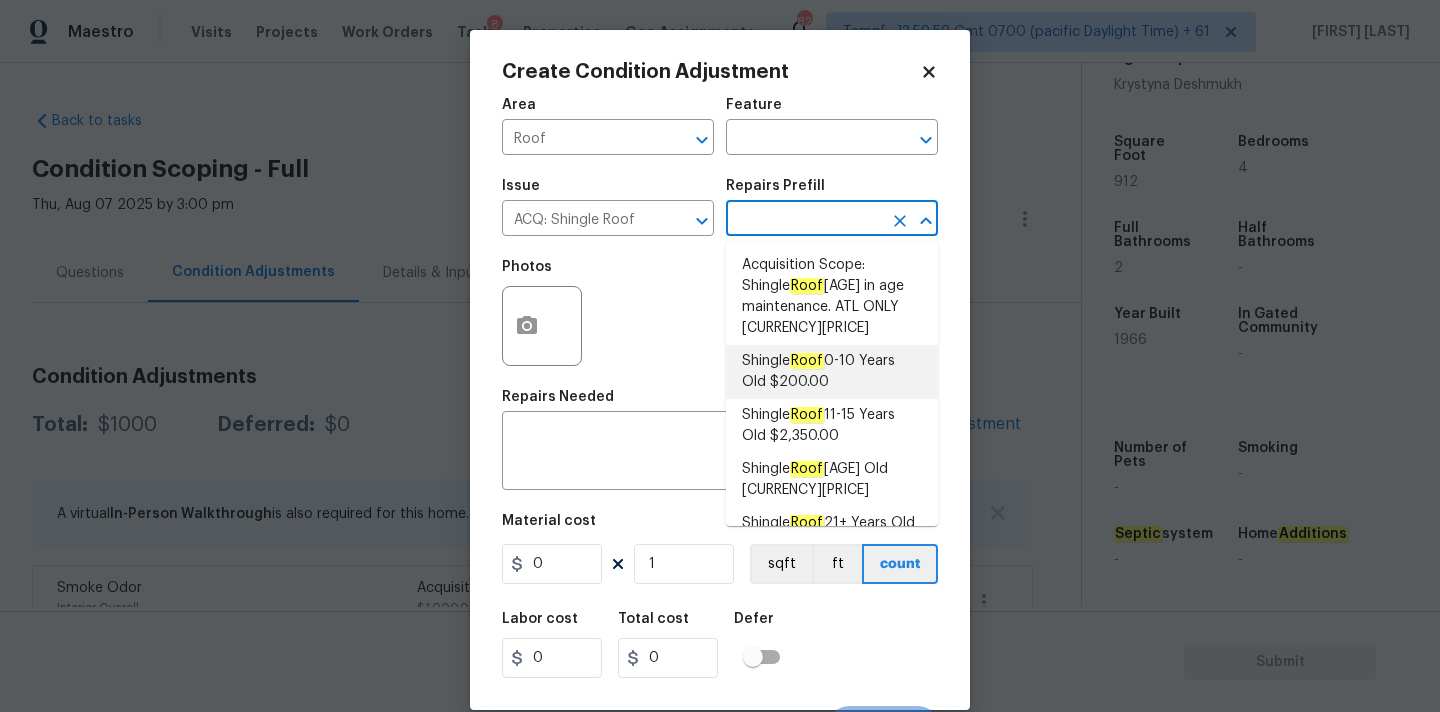 click on "Roof" at bounding box center [807, 361] 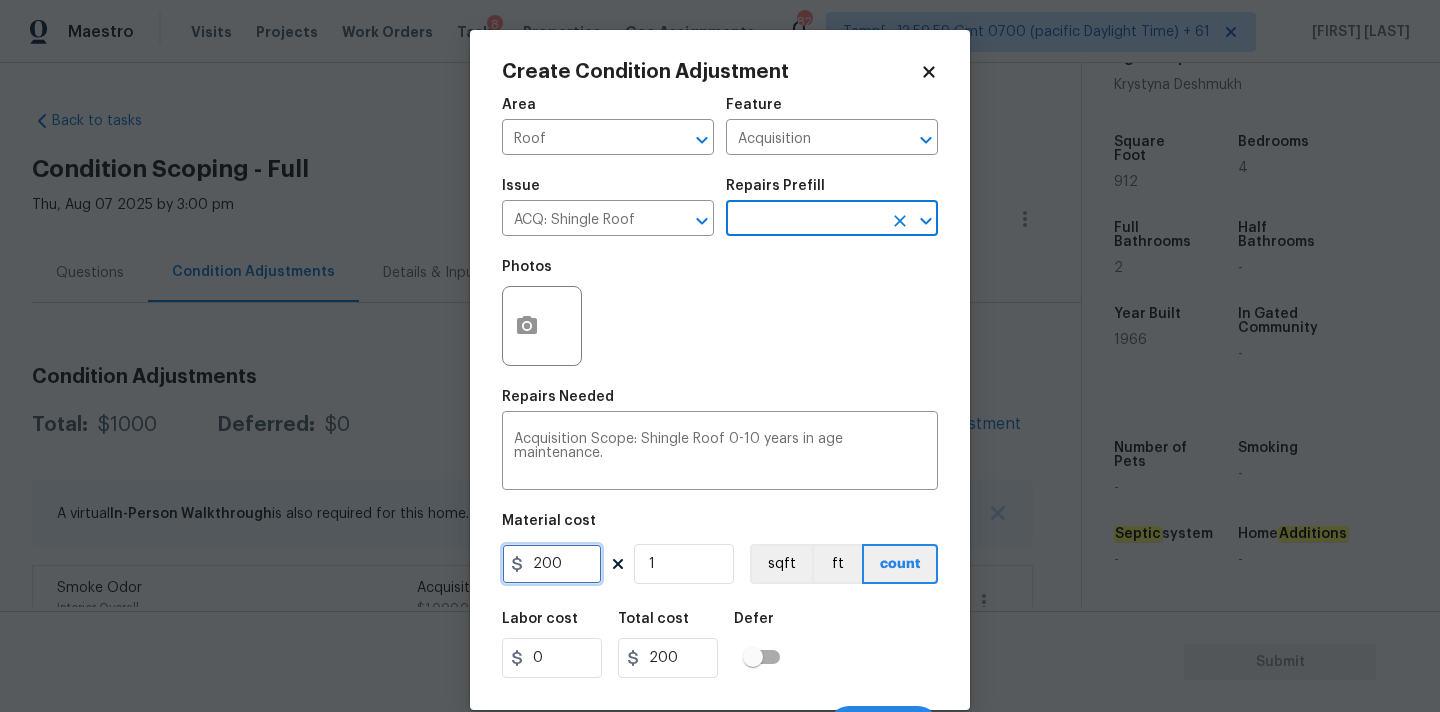click on "200" at bounding box center [552, 564] 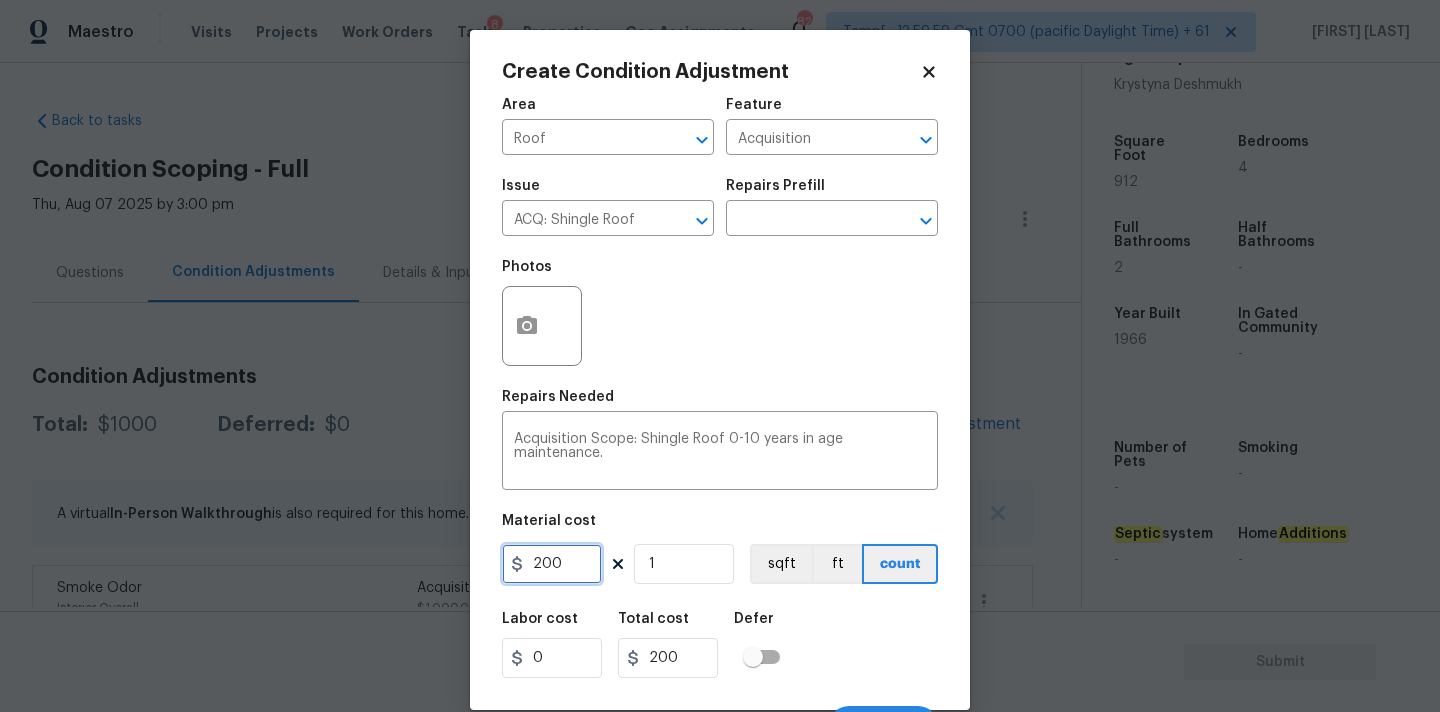 click on "200" at bounding box center (552, 564) 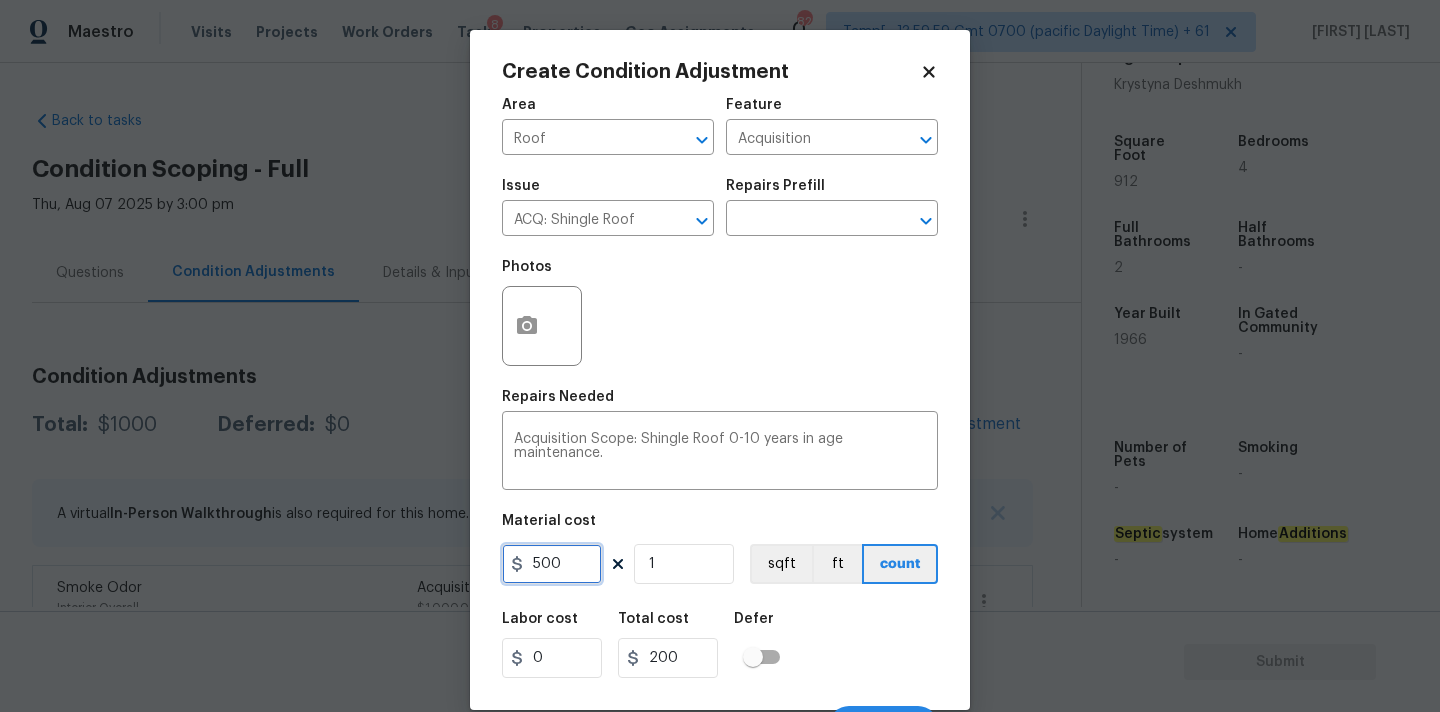 type on "500" 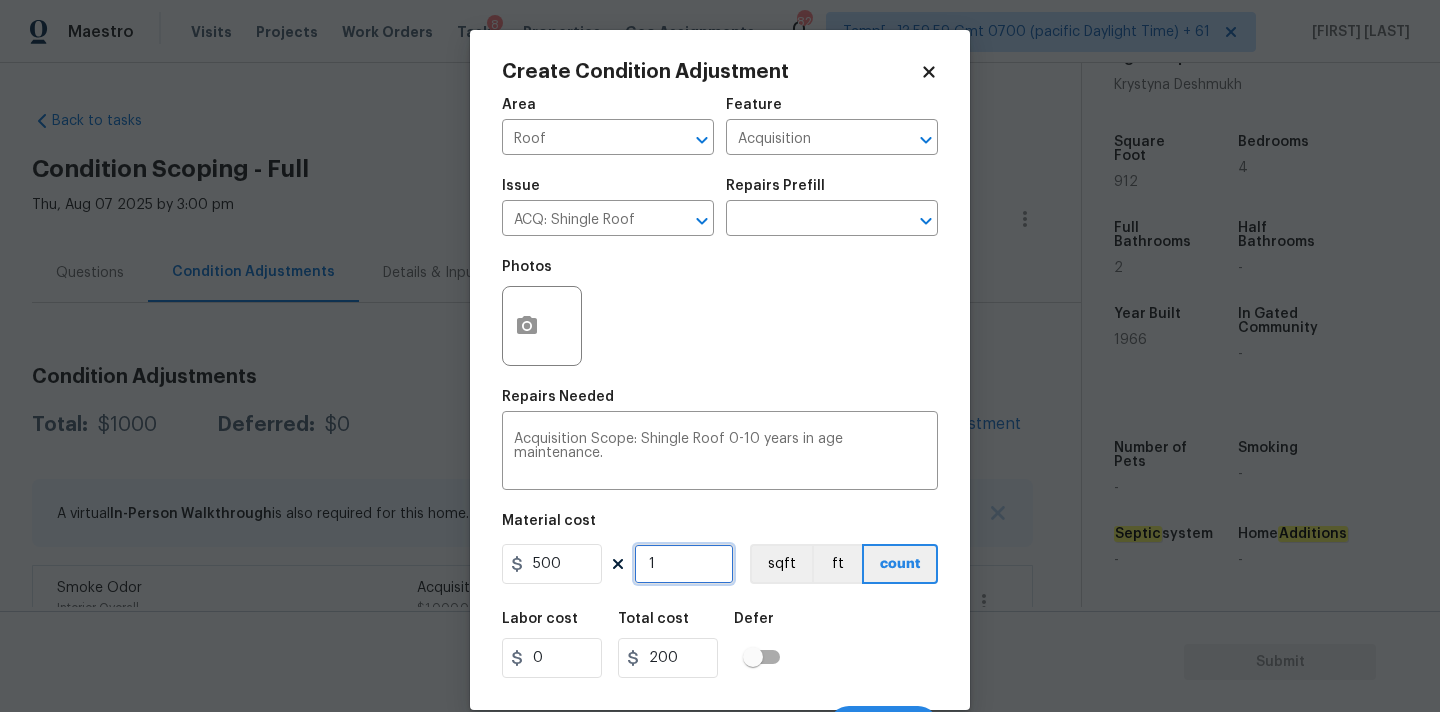 type on "500" 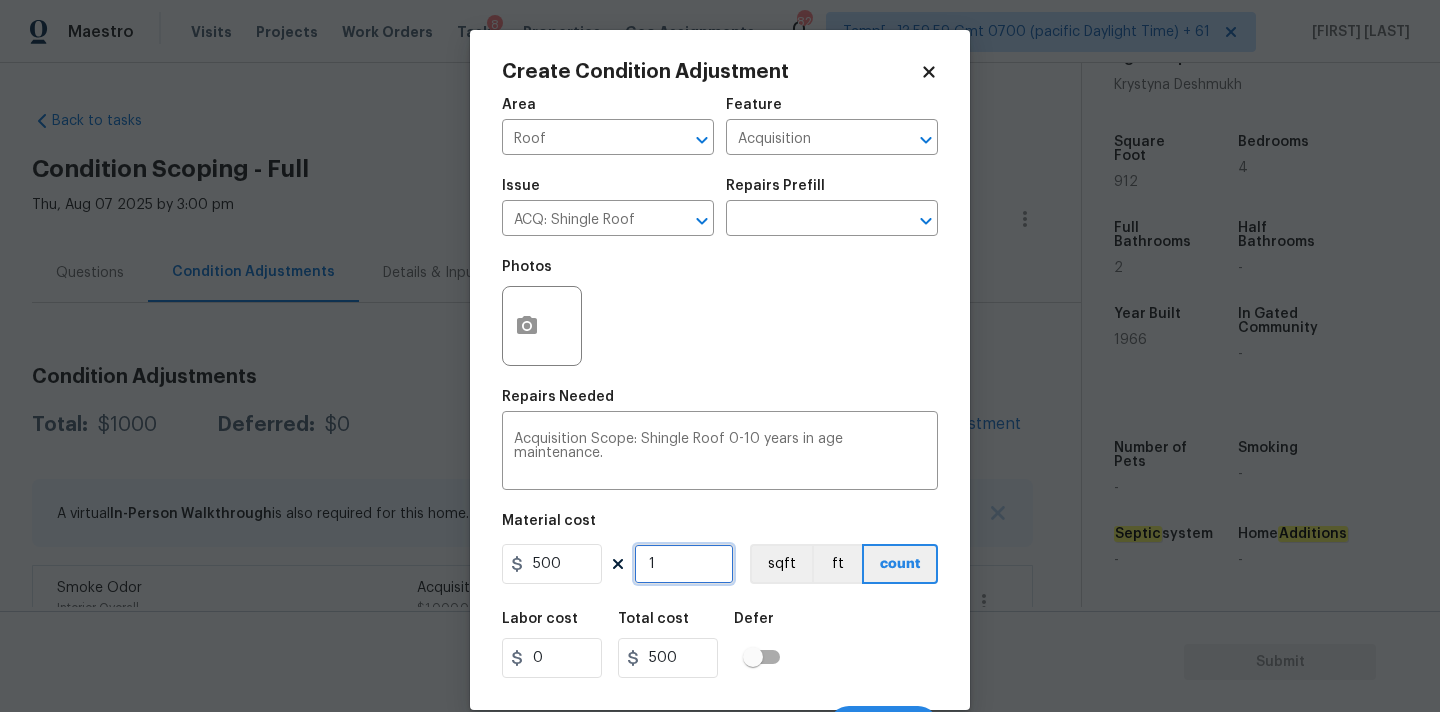 scroll, scrollTop: 35, scrollLeft: 0, axis: vertical 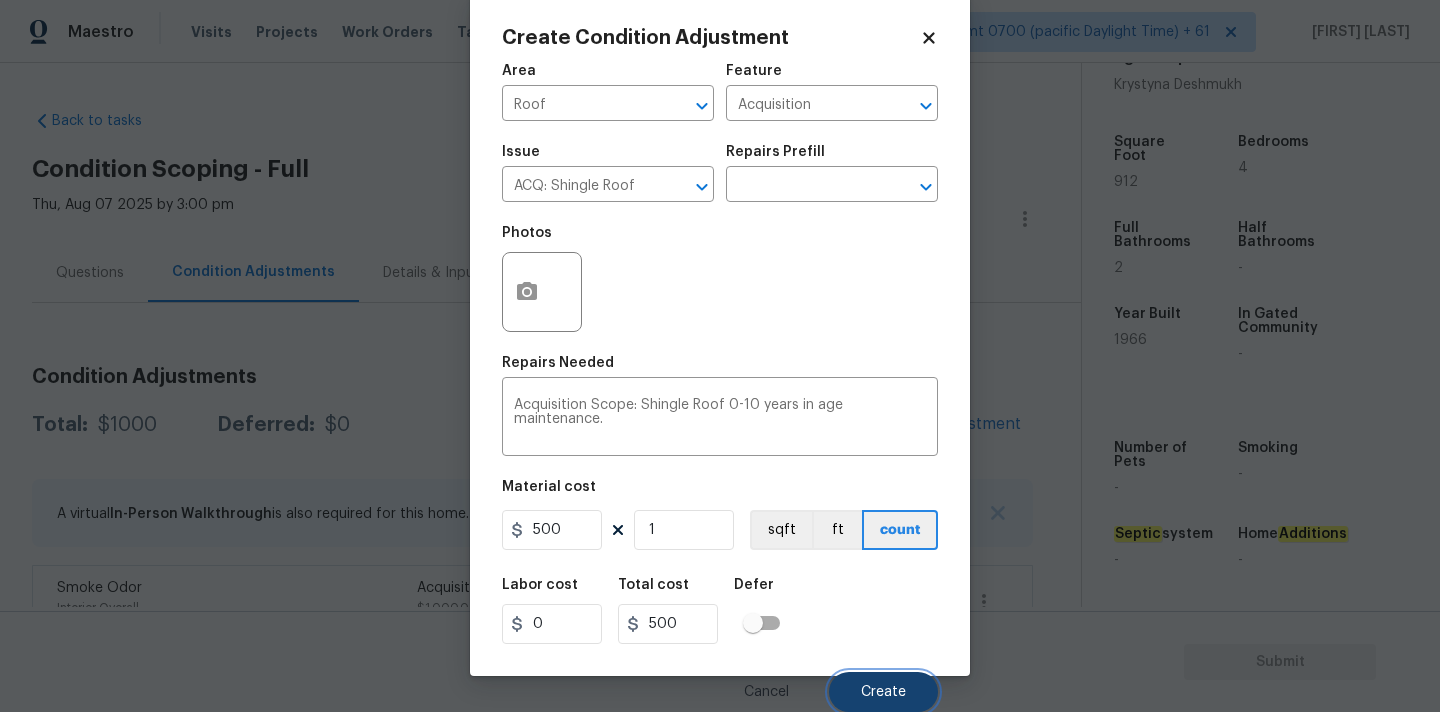 click on "Create" at bounding box center (883, 692) 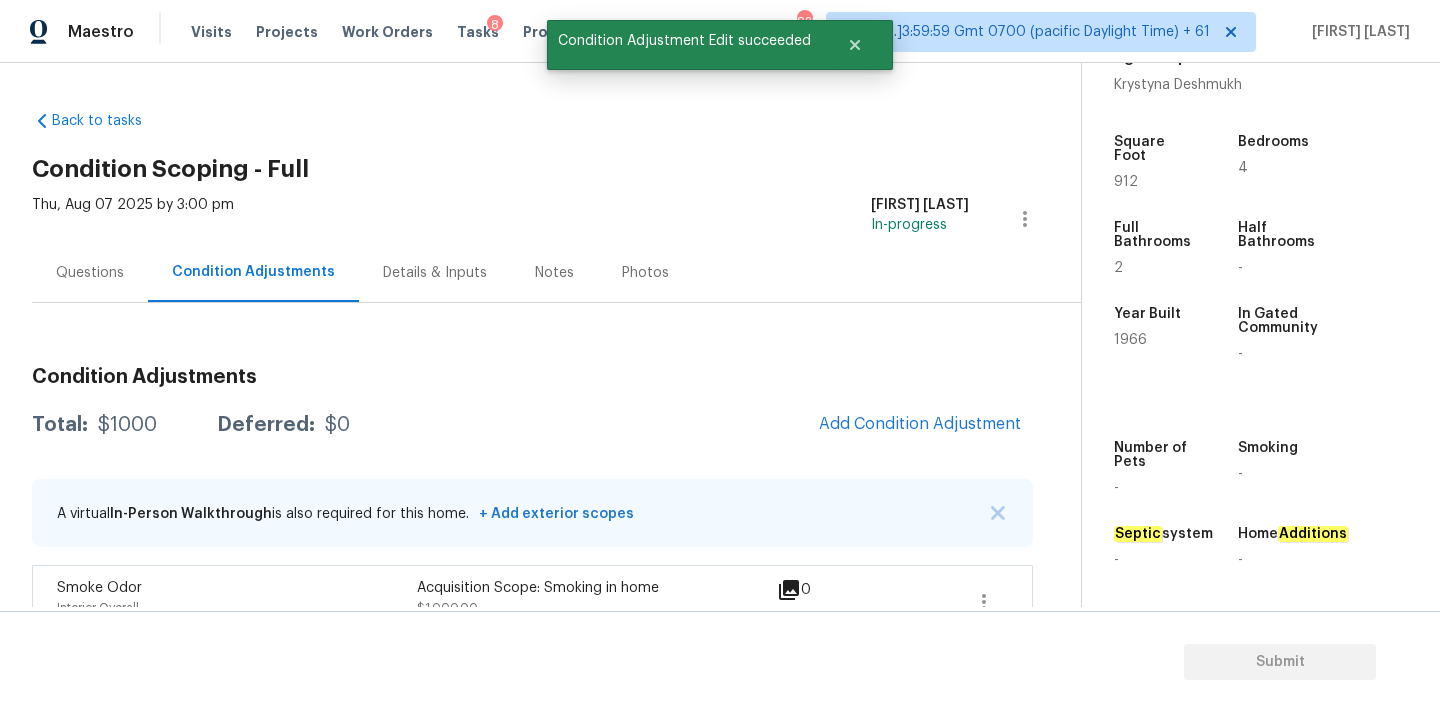 scroll, scrollTop: 28, scrollLeft: 0, axis: vertical 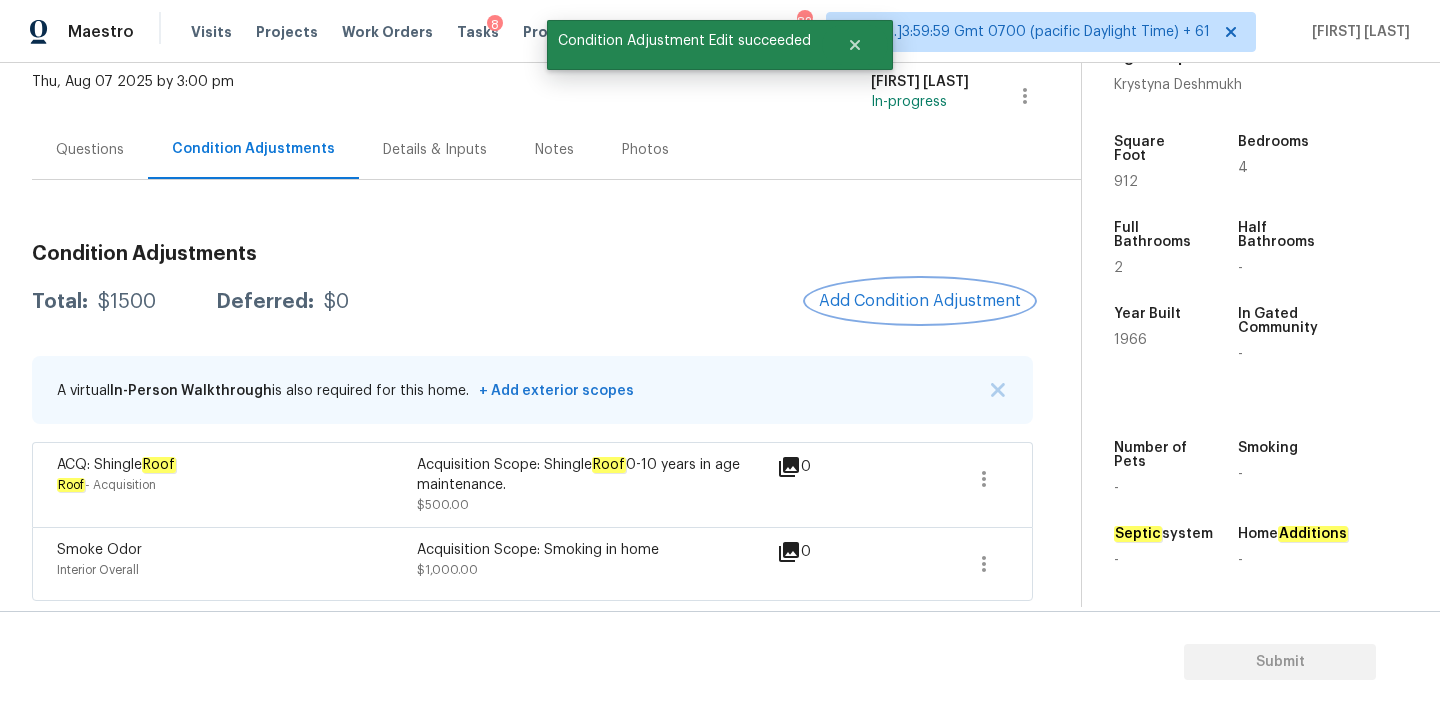 click on "Add Condition Adjustment" at bounding box center (920, 301) 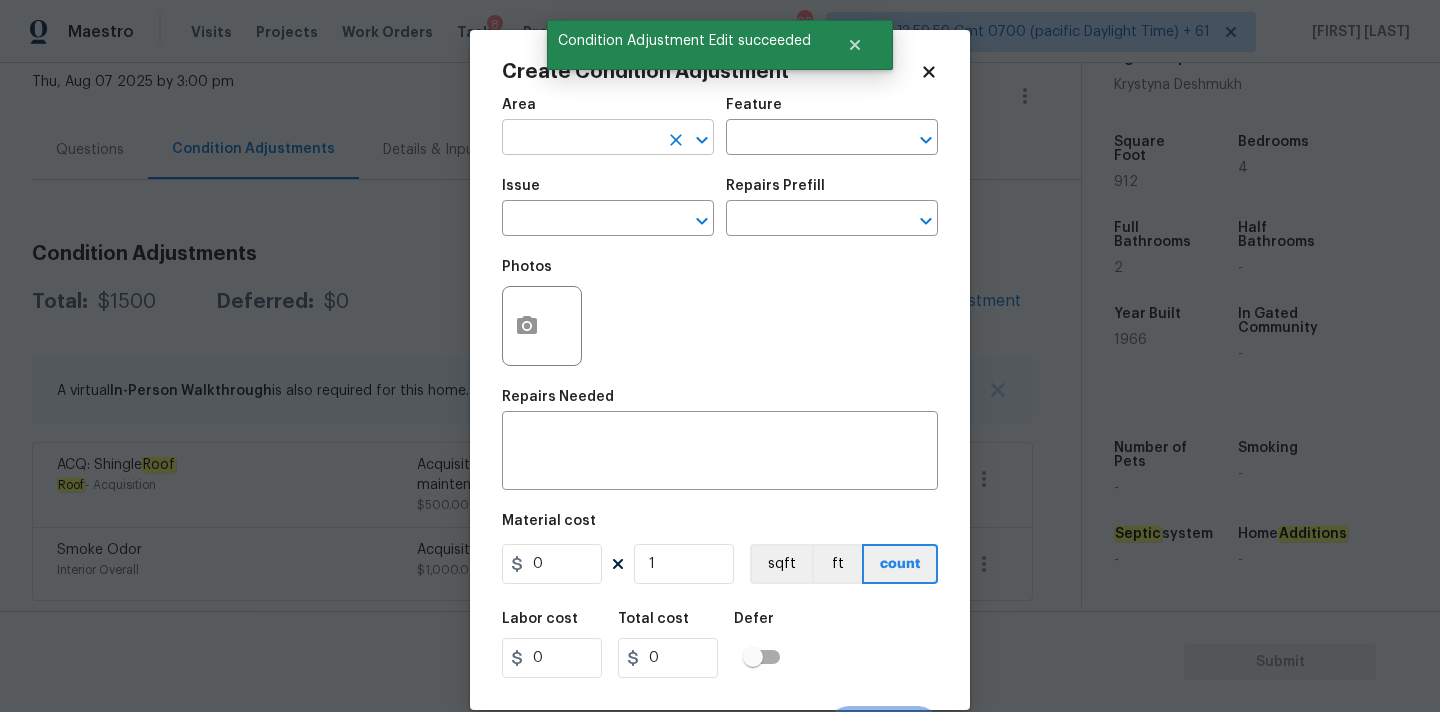 click at bounding box center (580, 139) 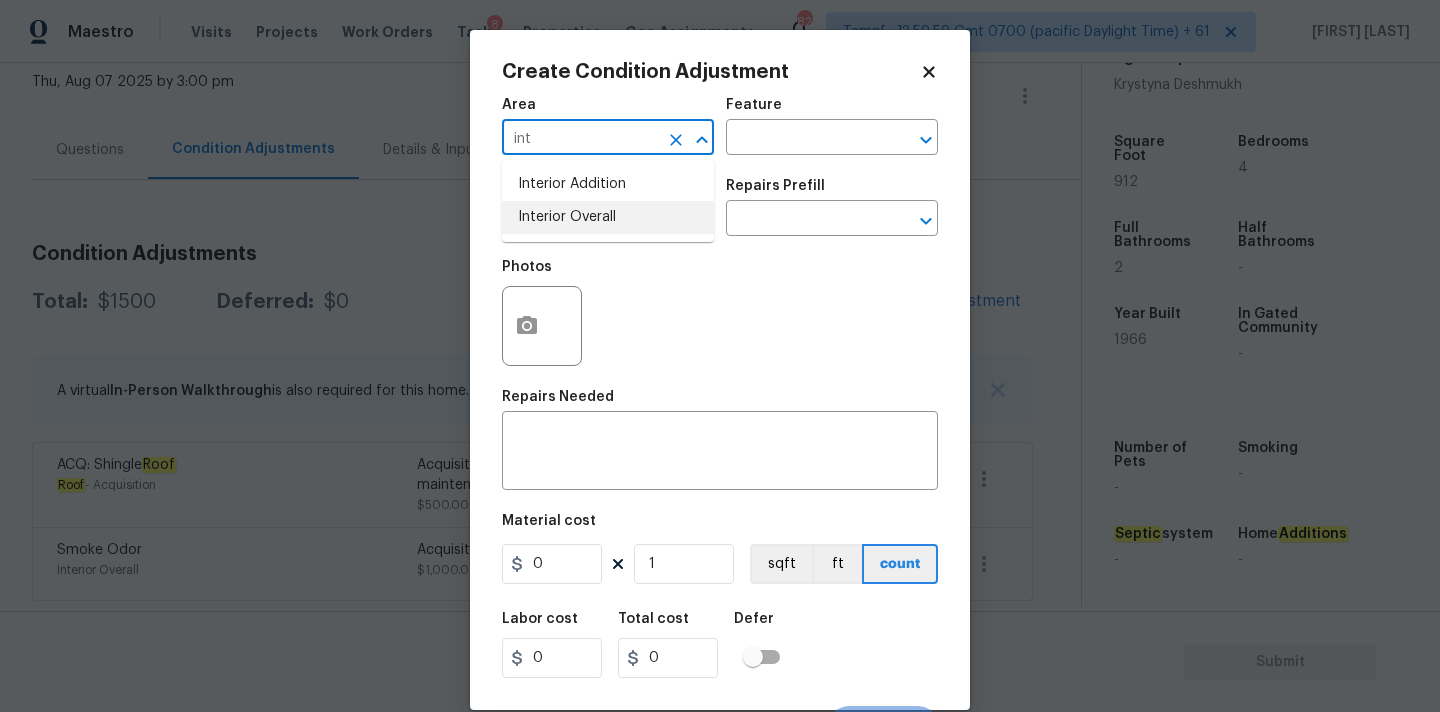 click on "Interior Overall" at bounding box center (608, 217) 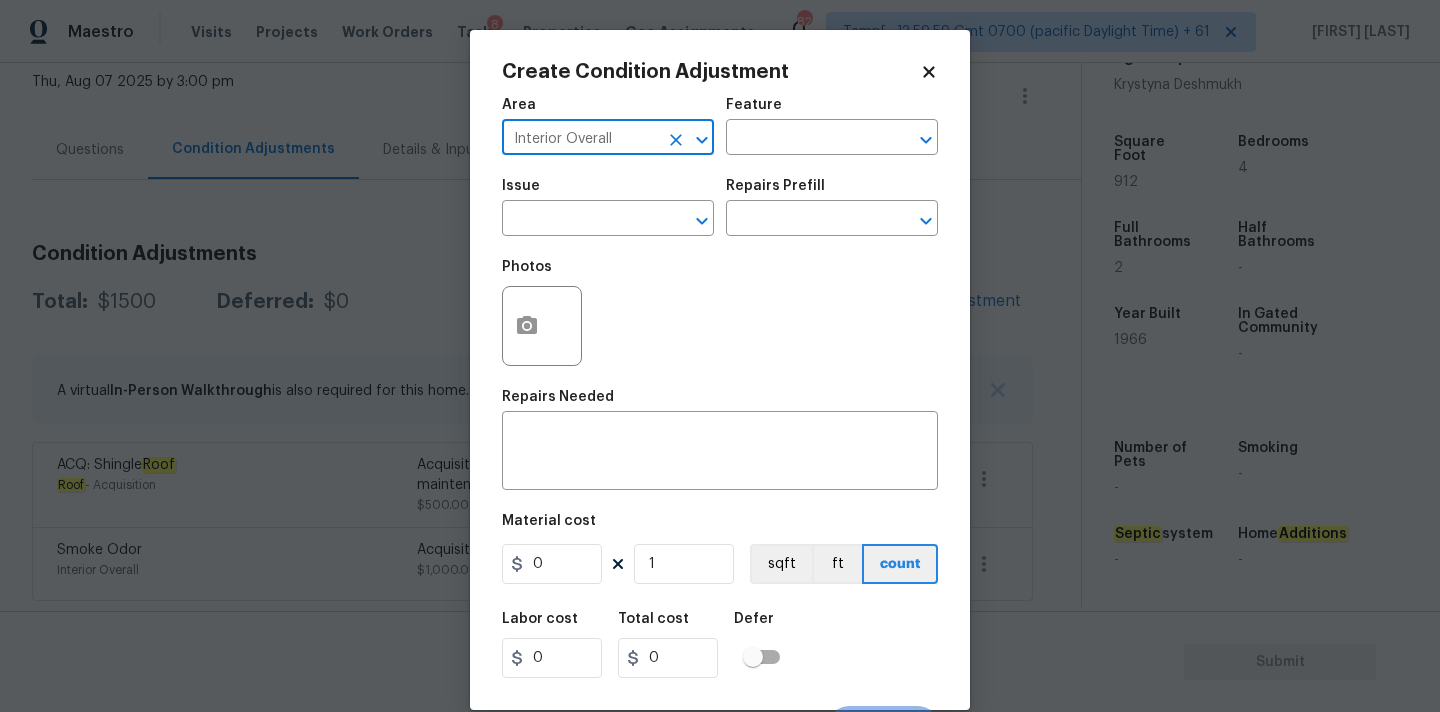 type on "Interior Overall" 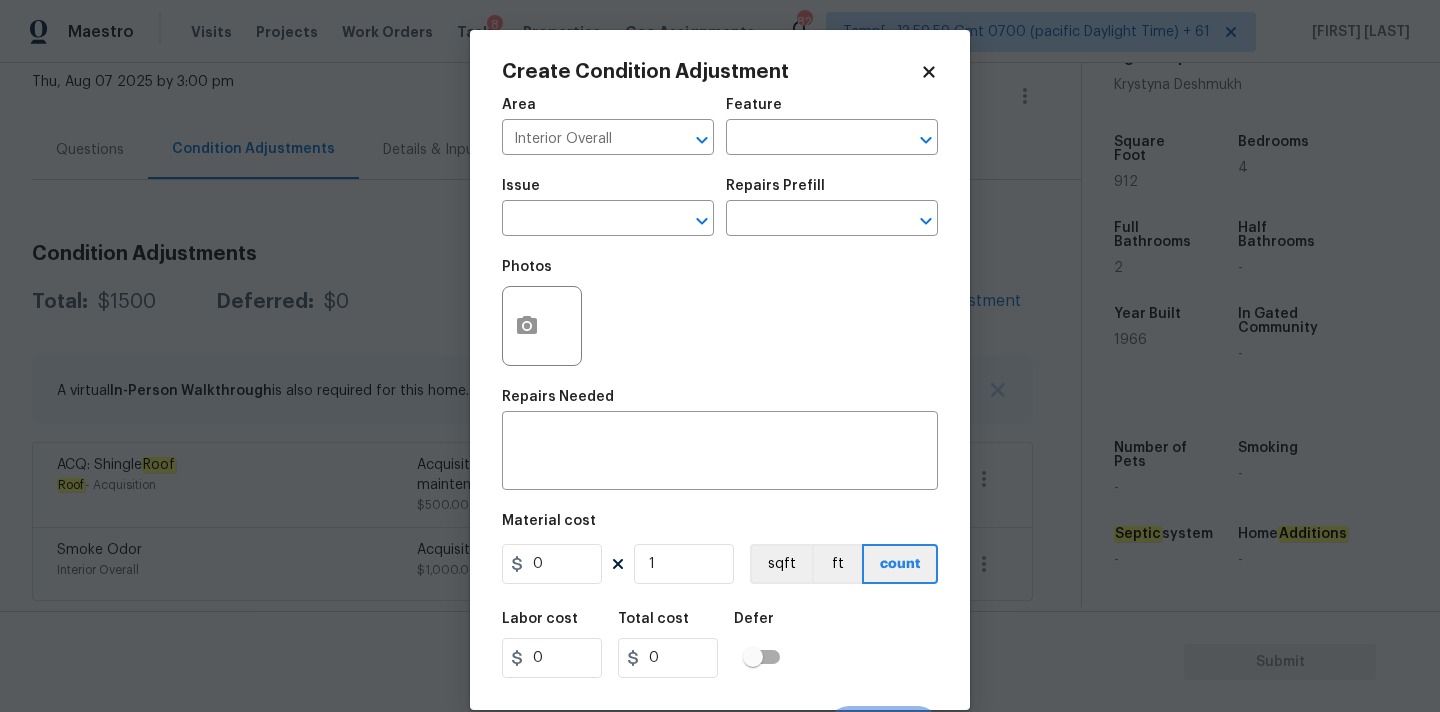 click 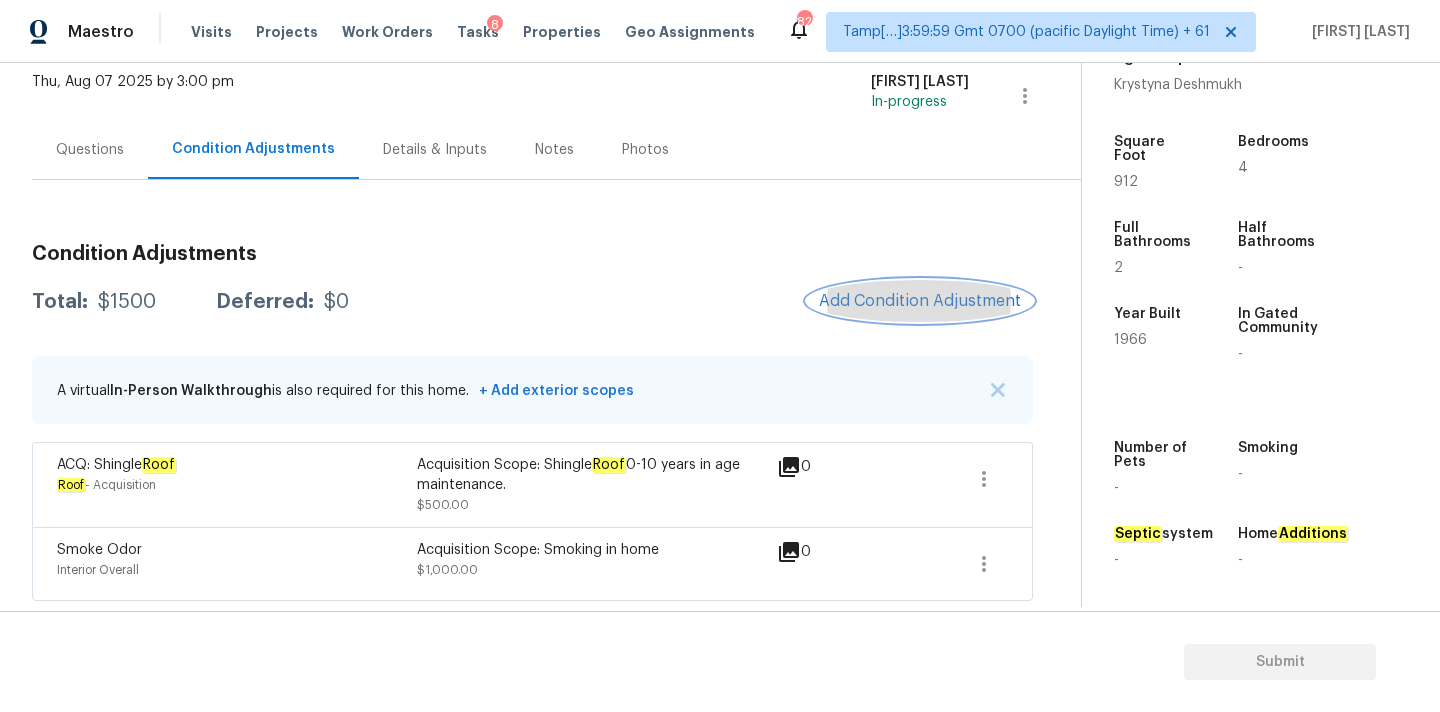 click on "Add Condition Adjustment" at bounding box center (920, 301) 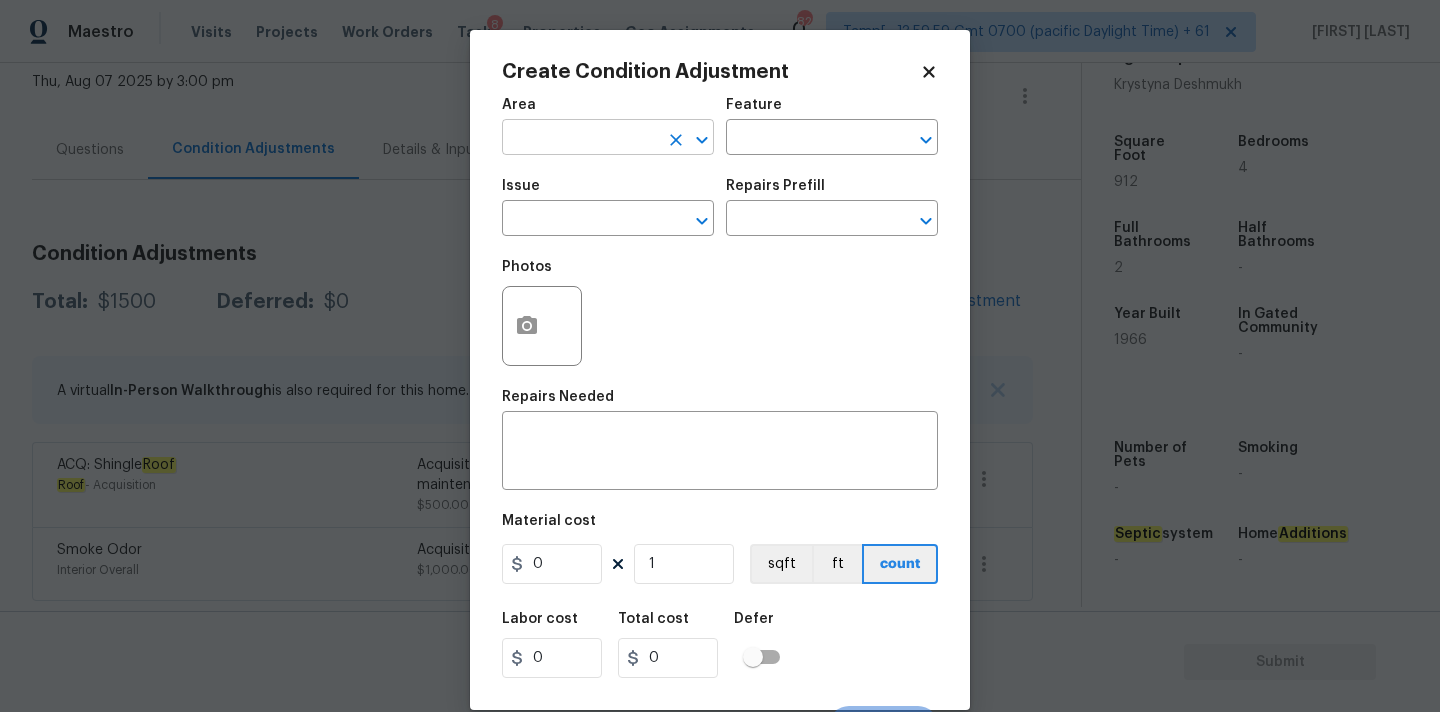 click at bounding box center (580, 139) 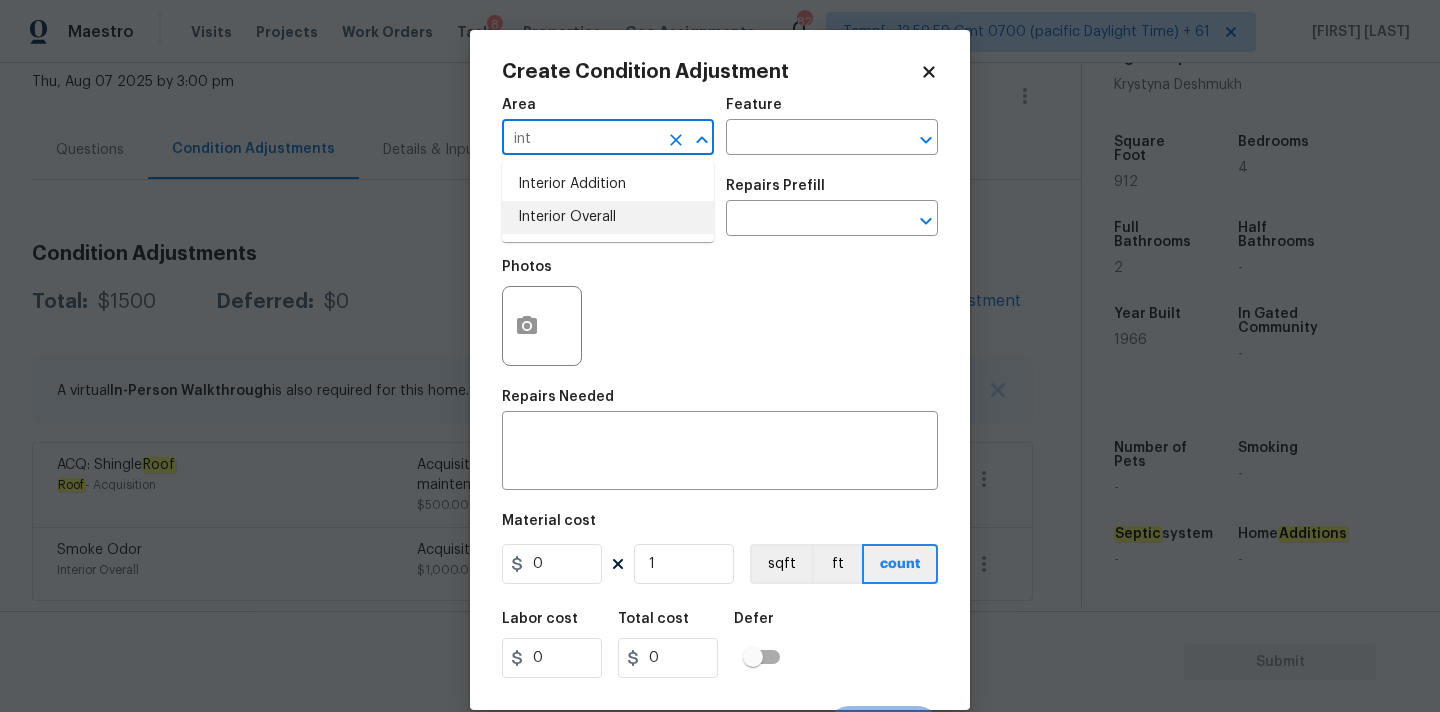 click on "Interior Overall" at bounding box center (608, 217) 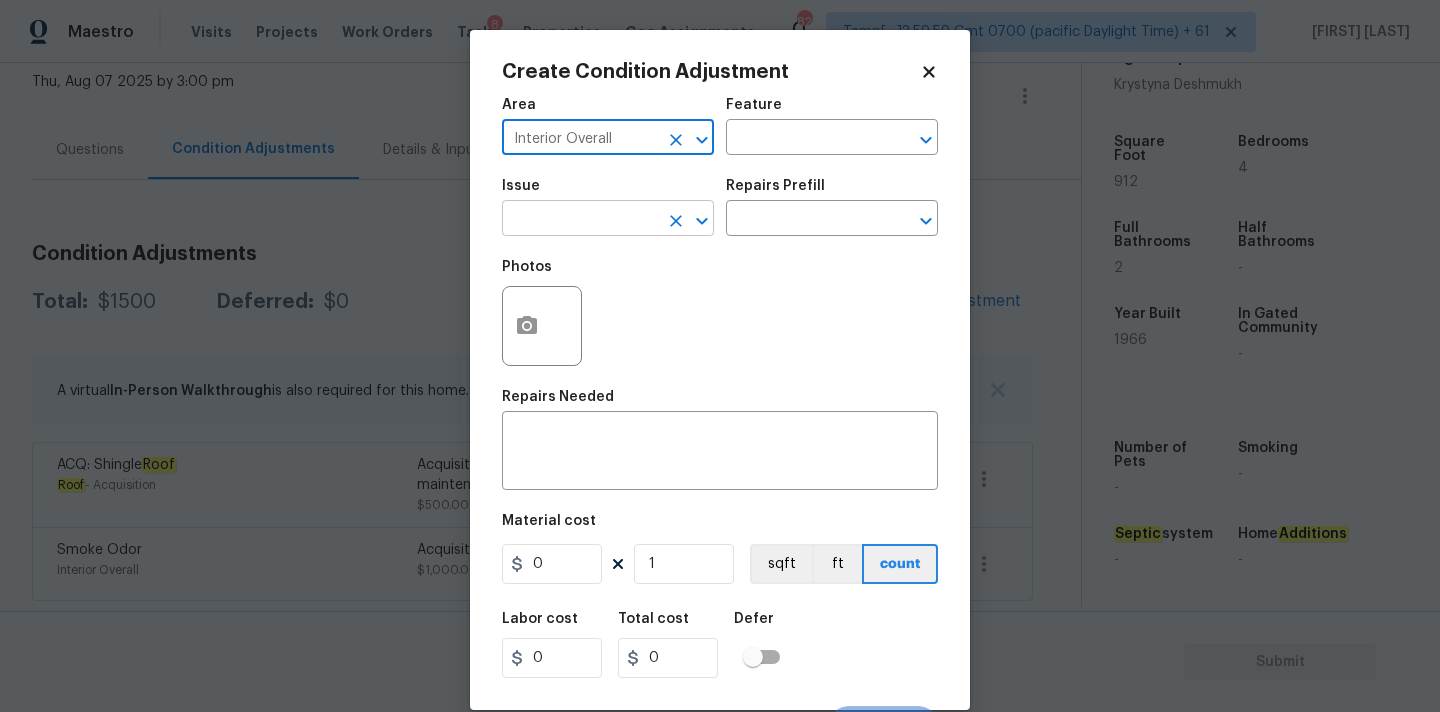 type on "Interior Overall" 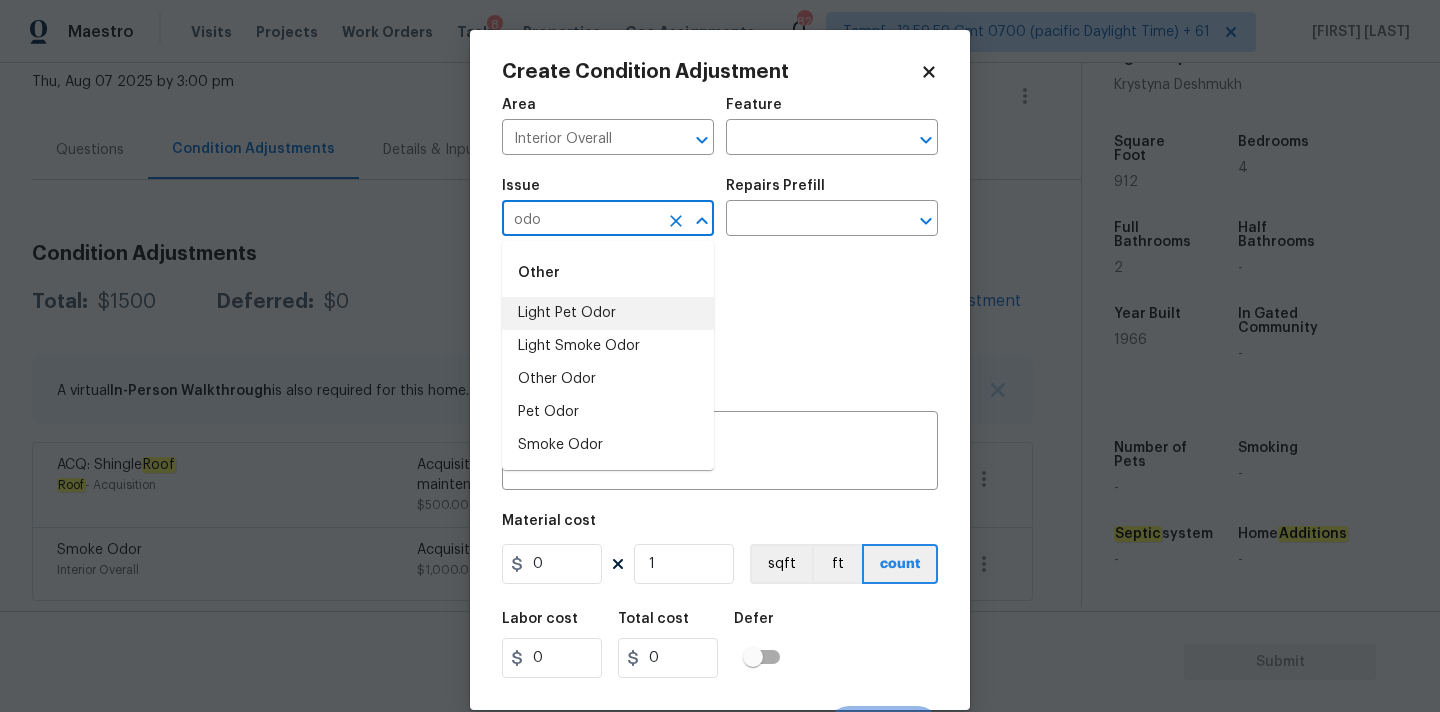 click on "Light Pet Odor" at bounding box center (608, 313) 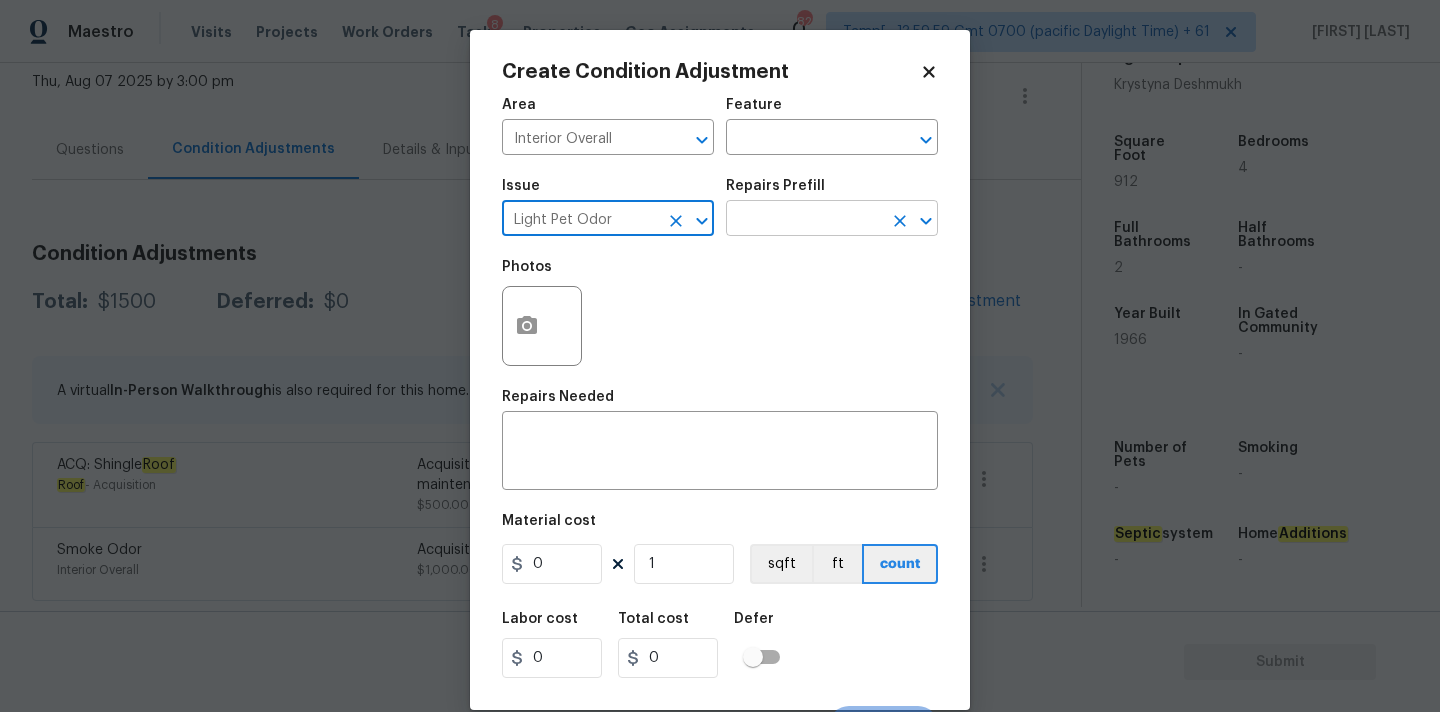 type on "Light Pet Odor" 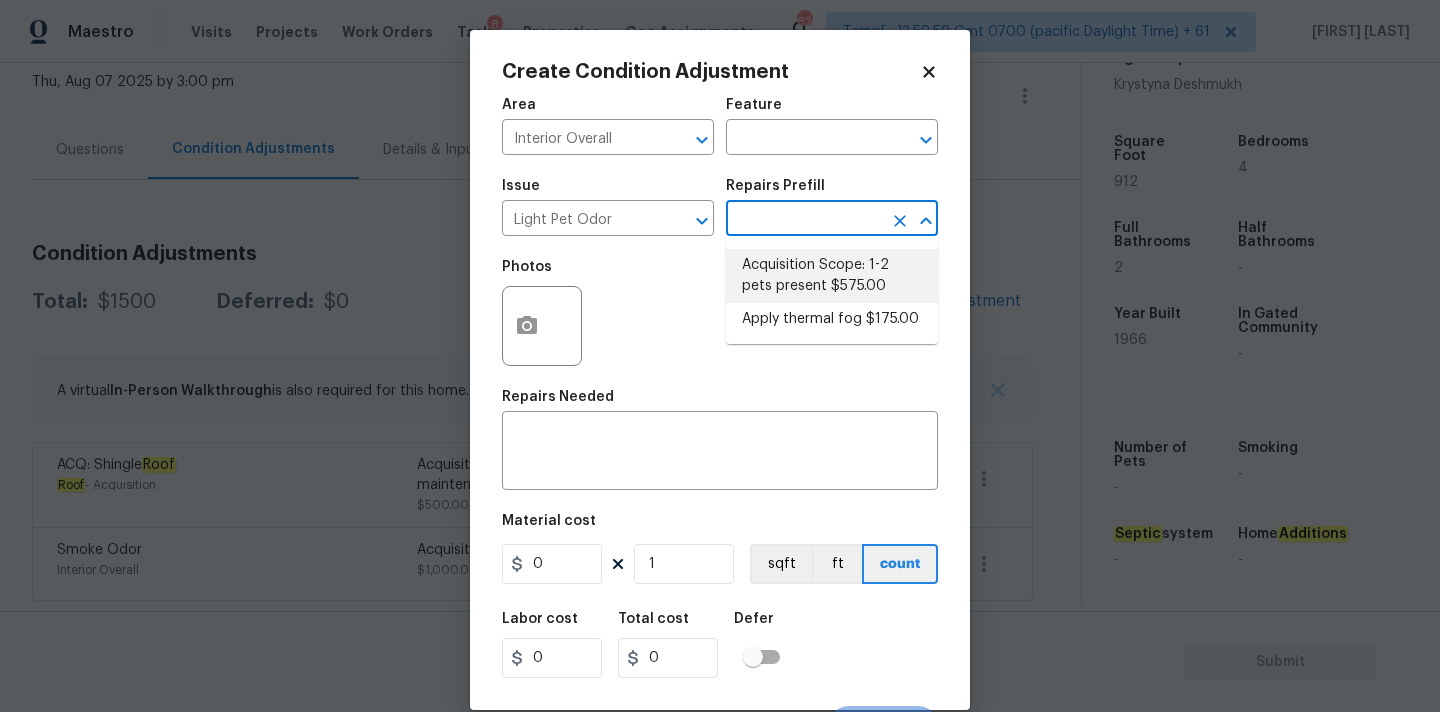 click on "Acquisition Scope: 1-2 pets present $575.00" at bounding box center (832, 276) 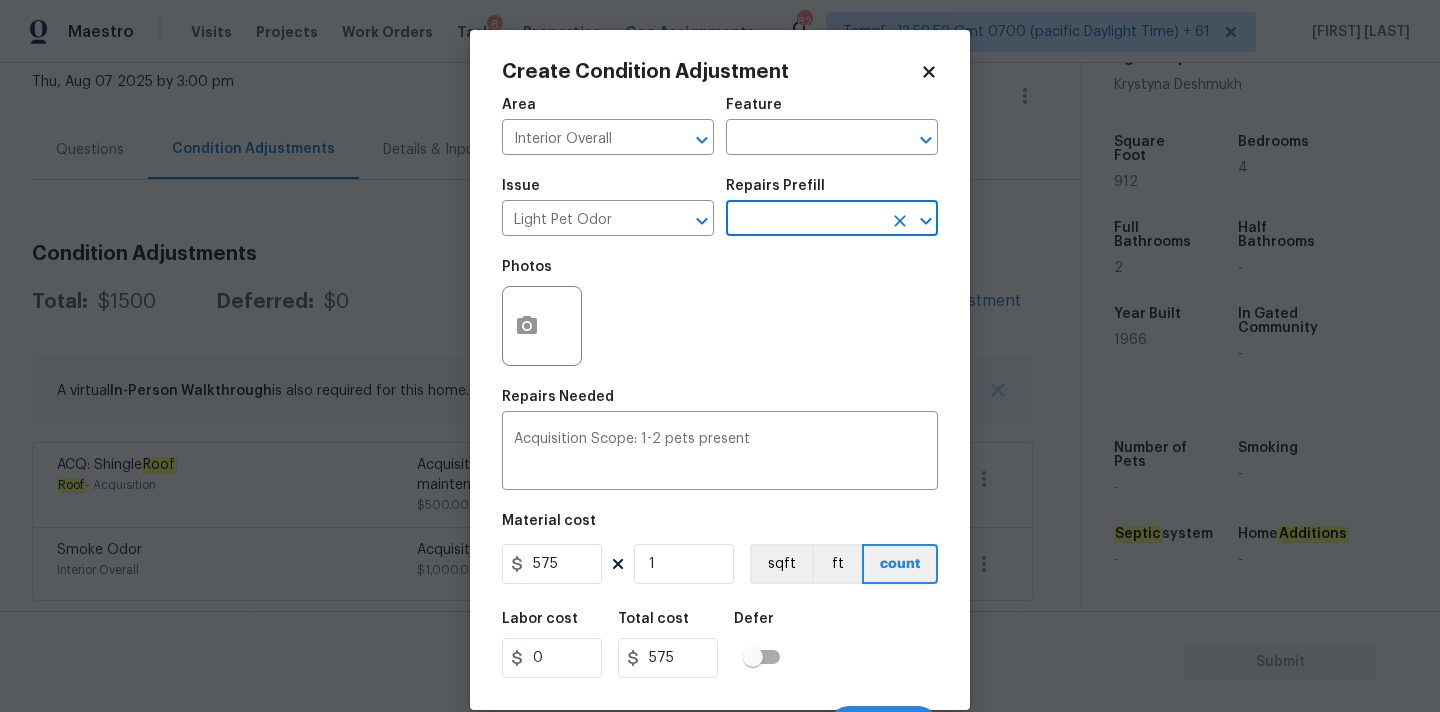 scroll, scrollTop: 35, scrollLeft: 0, axis: vertical 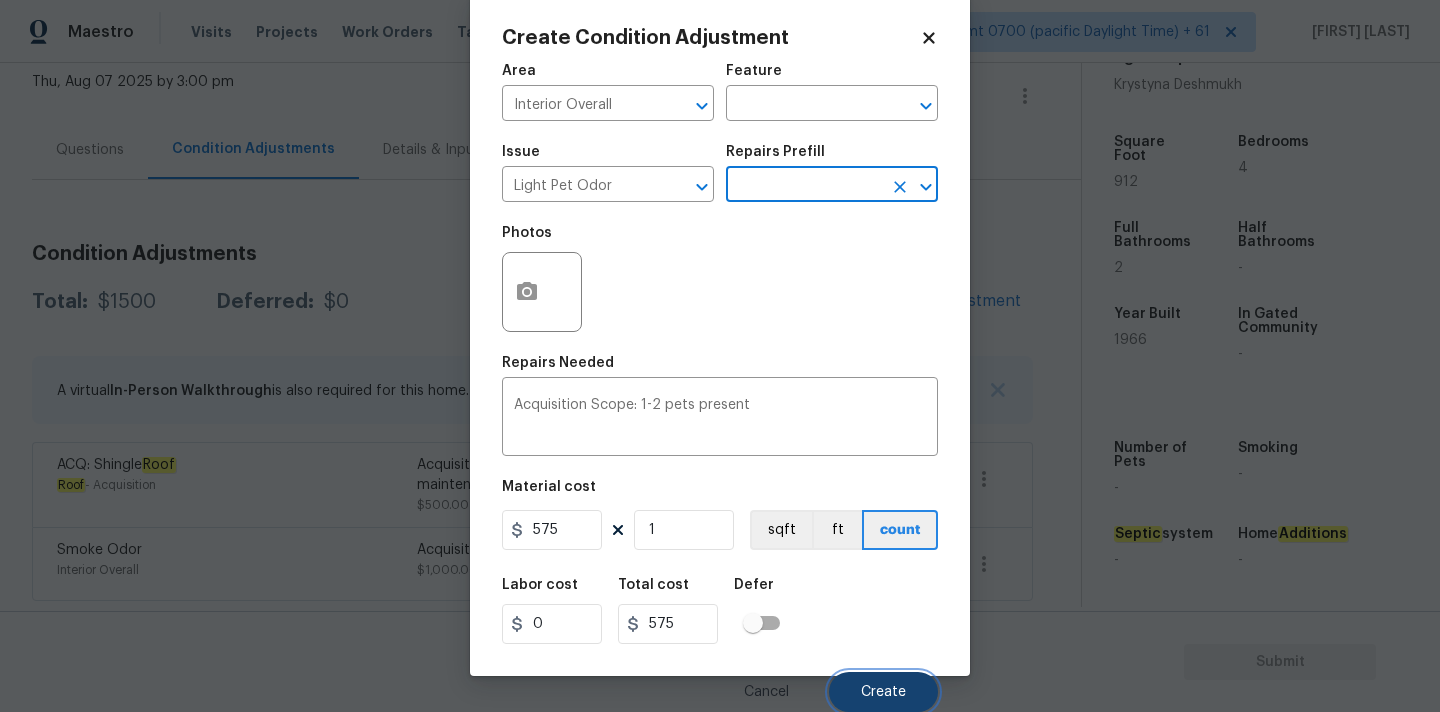click on "Create" at bounding box center [883, 692] 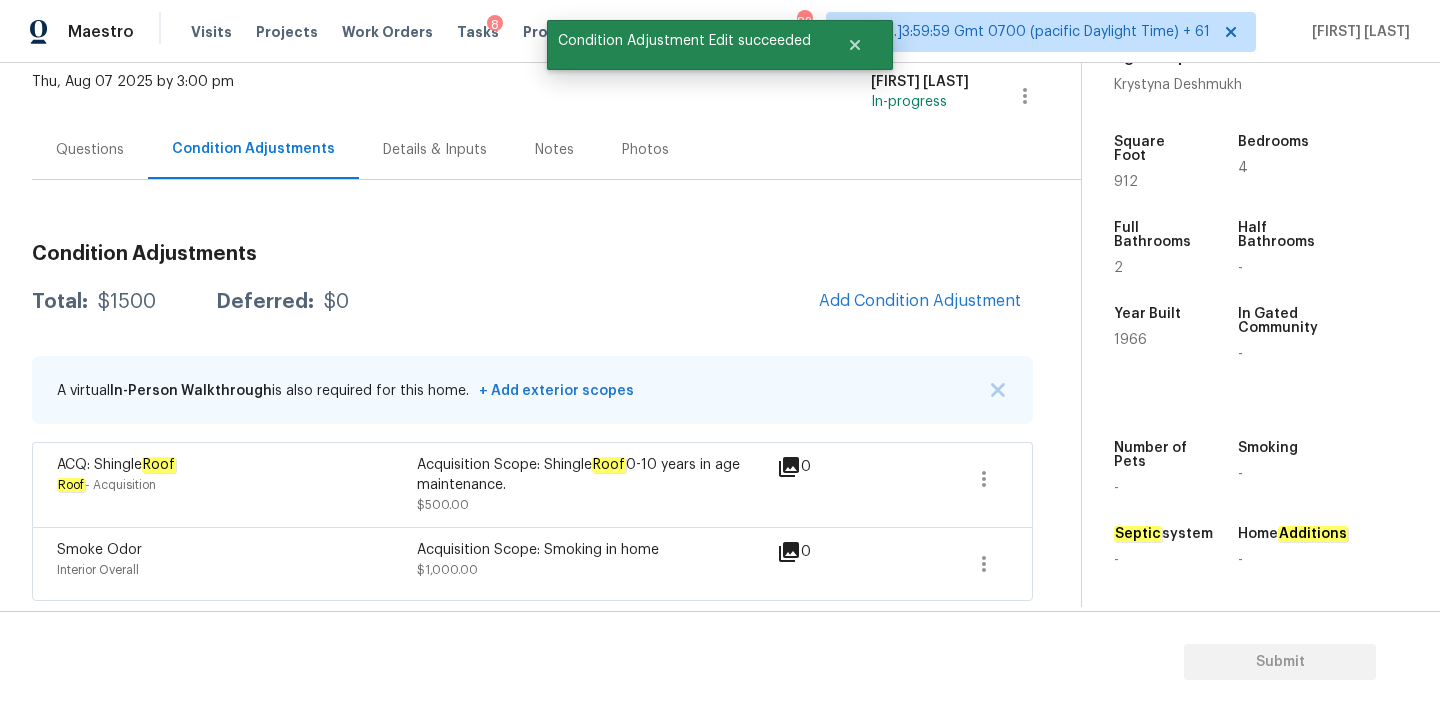 scroll, scrollTop: 28, scrollLeft: 0, axis: vertical 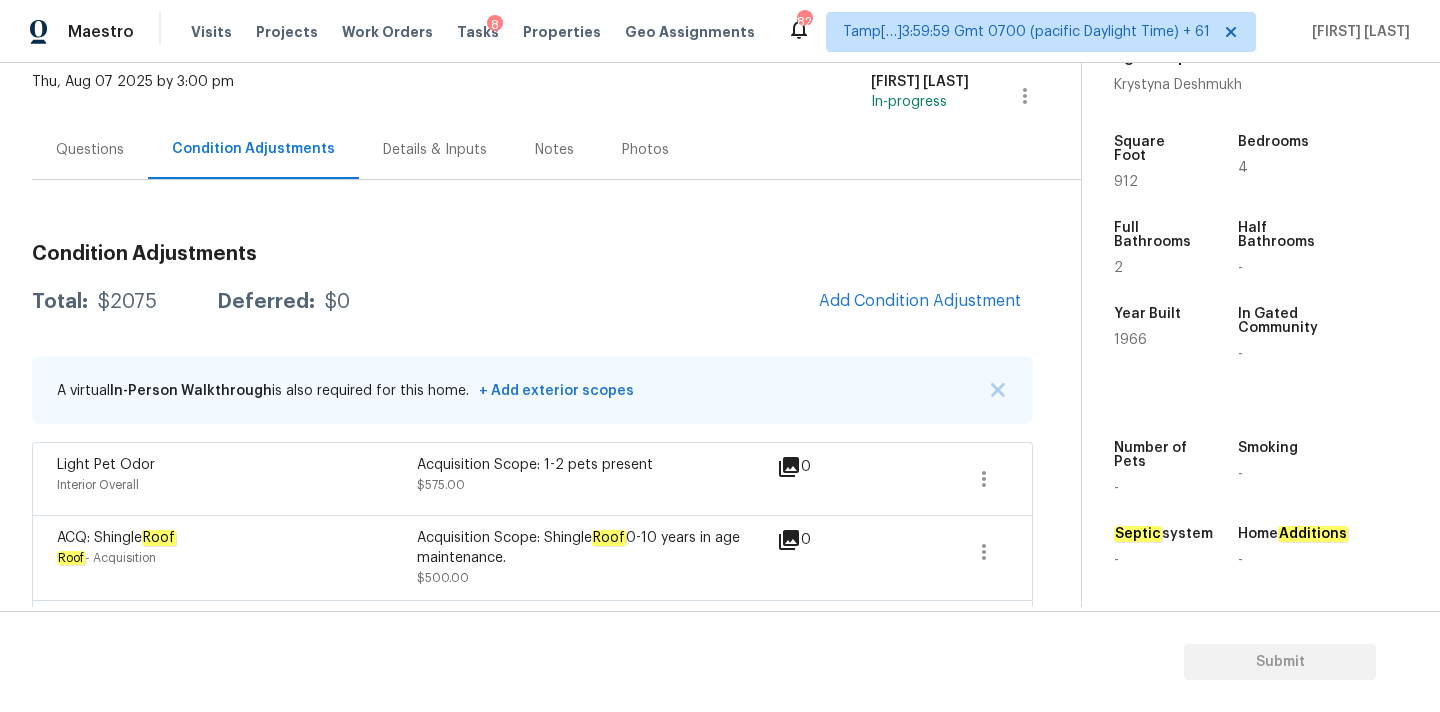 click on "Questions" at bounding box center (90, 150) 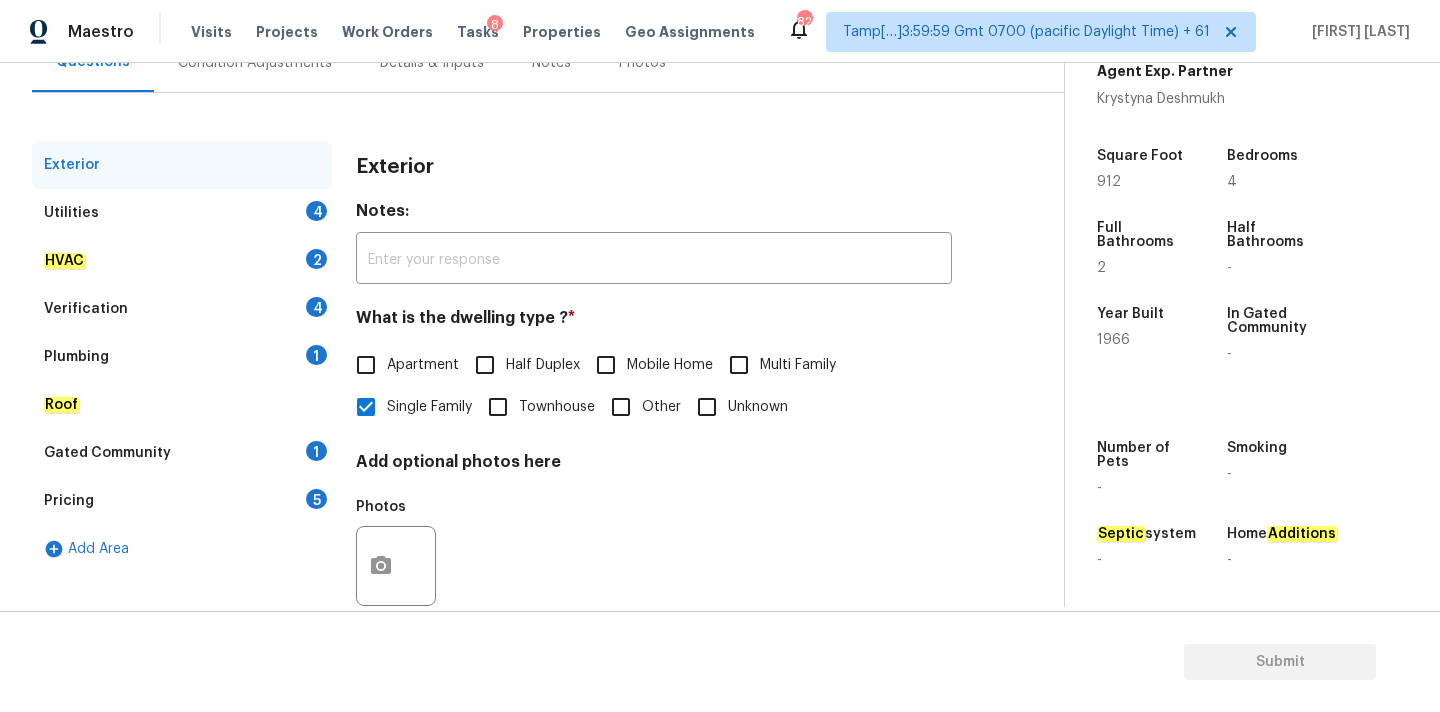 scroll, scrollTop: 239, scrollLeft: 0, axis: vertical 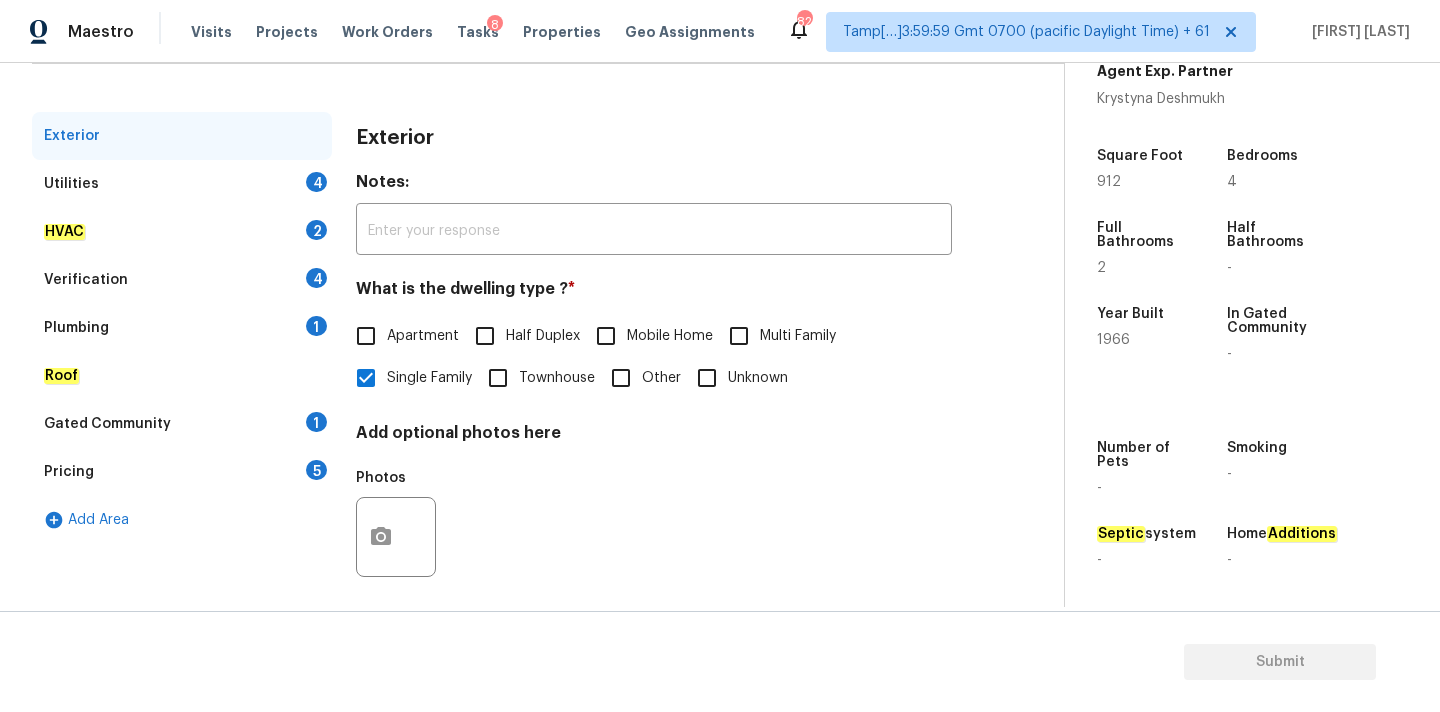 click on "Verification 4" at bounding box center [182, 280] 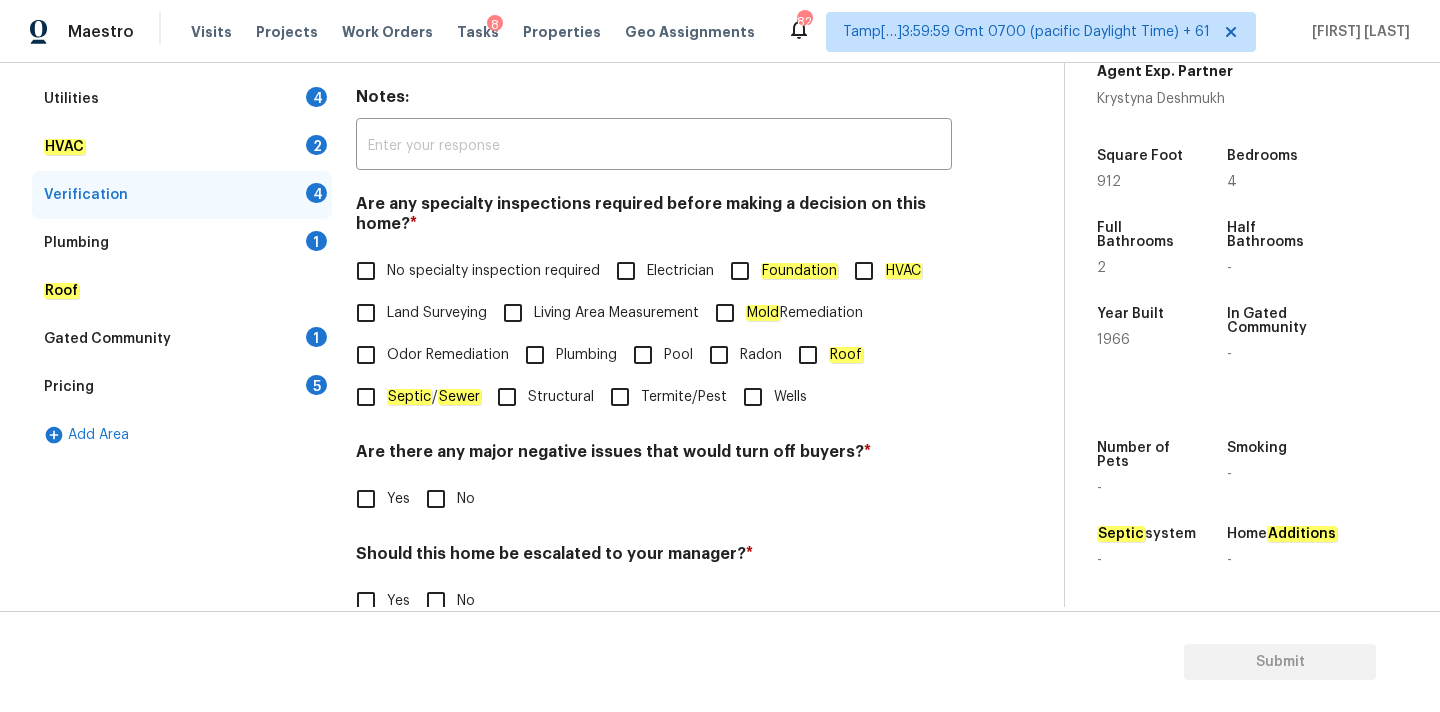 scroll, scrollTop: 491, scrollLeft: 0, axis: vertical 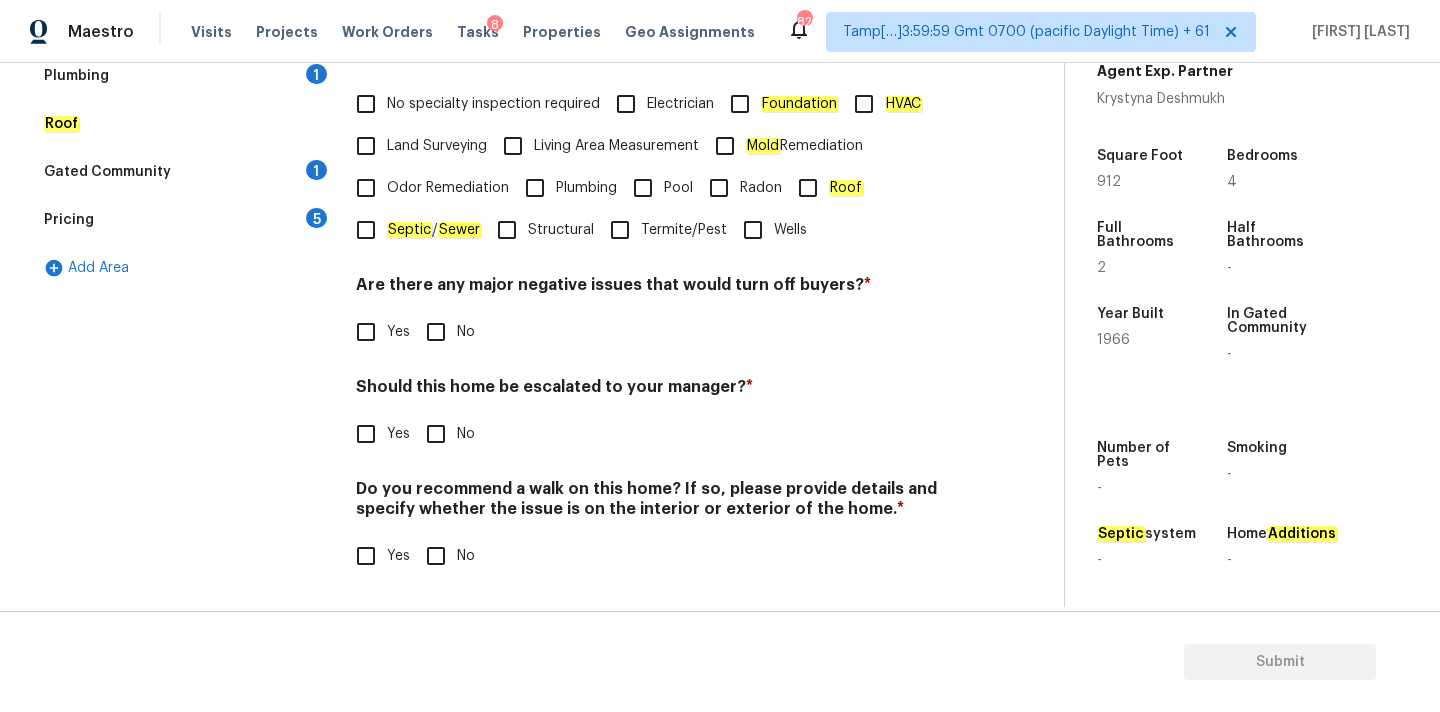 click on "Yes" at bounding box center (377, 434) 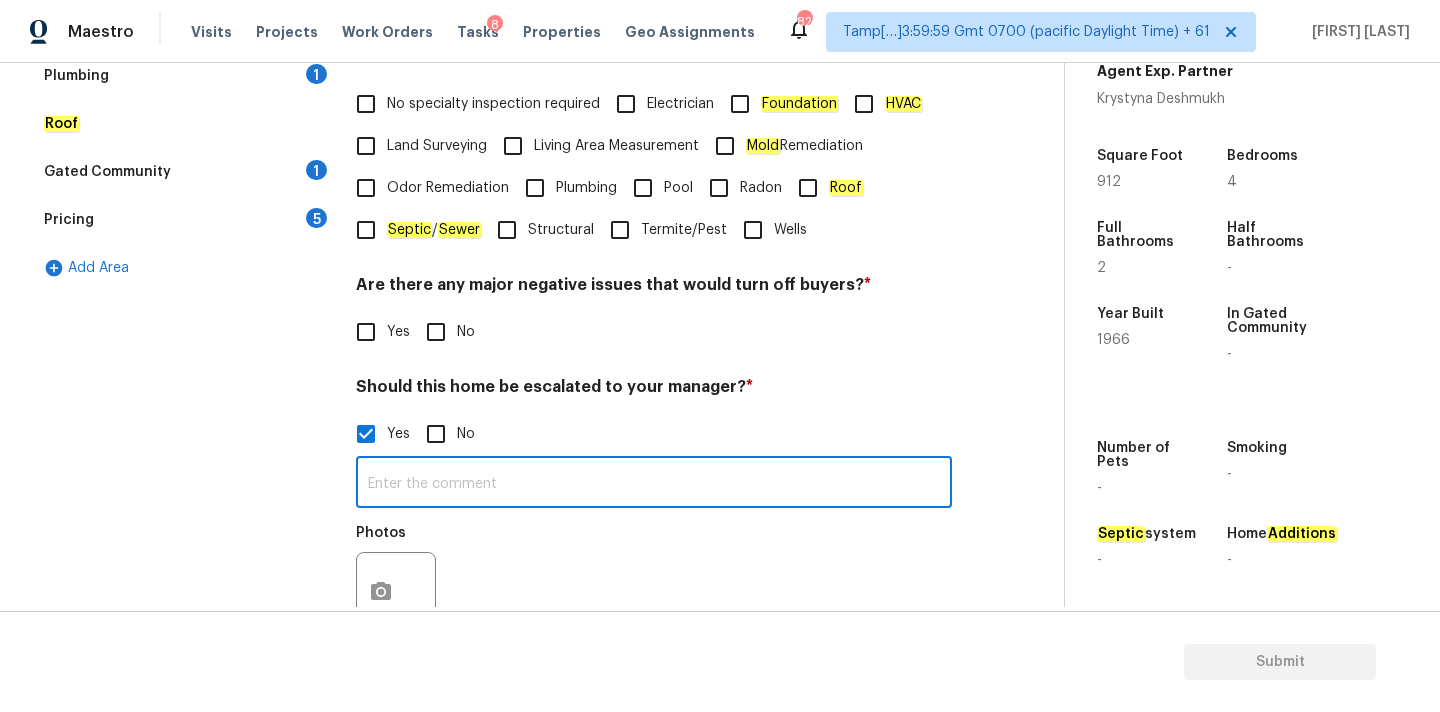 click at bounding box center (654, 484) 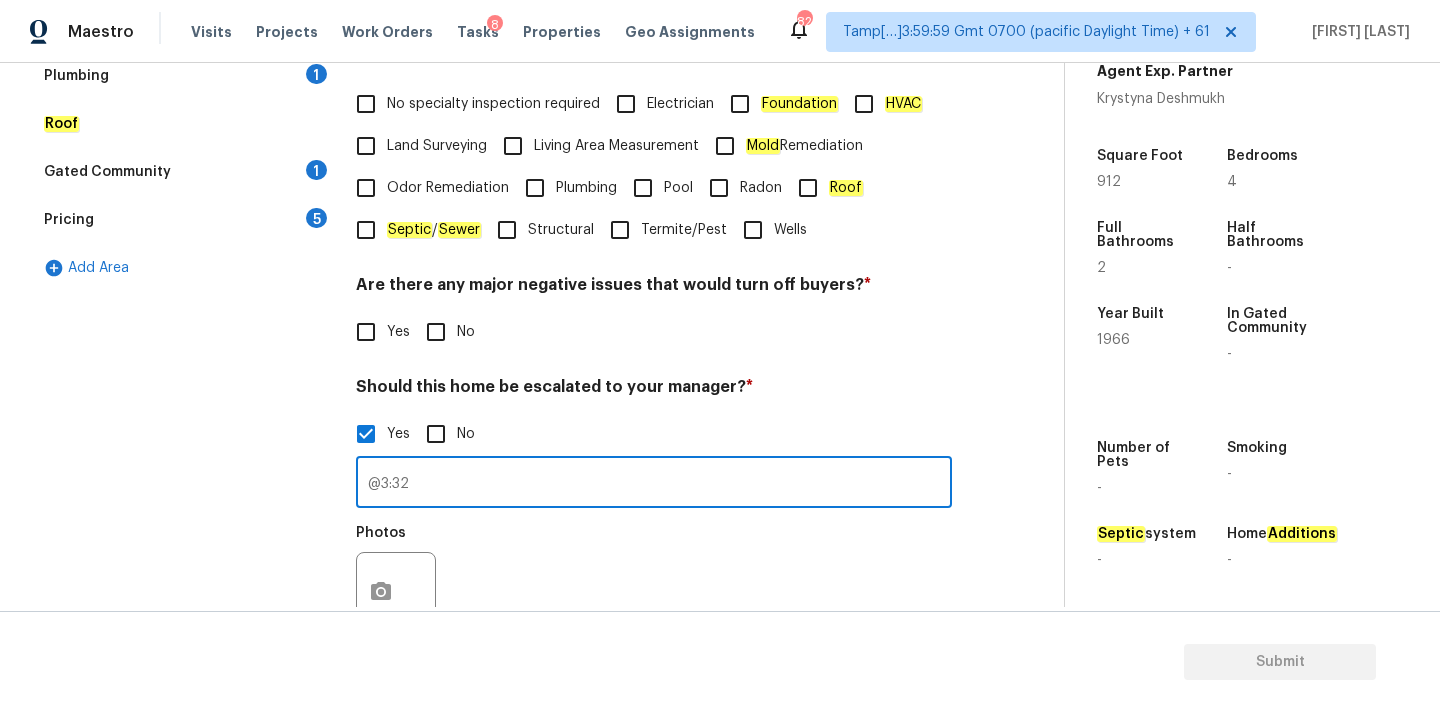 click on "@3:32" at bounding box center [654, 484] 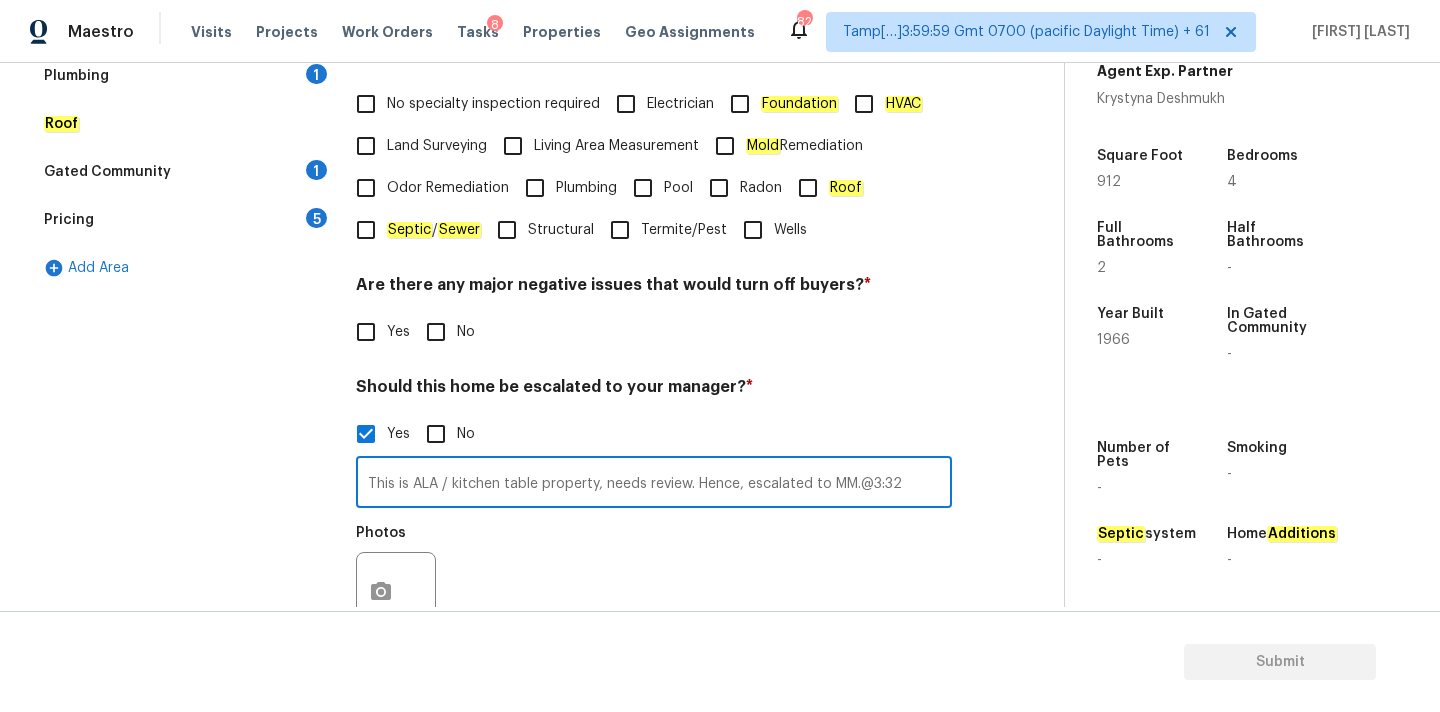 drag, startPoint x: 452, startPoint y: 486, endPoint x: 542, endPoint y: 486, distance: 90 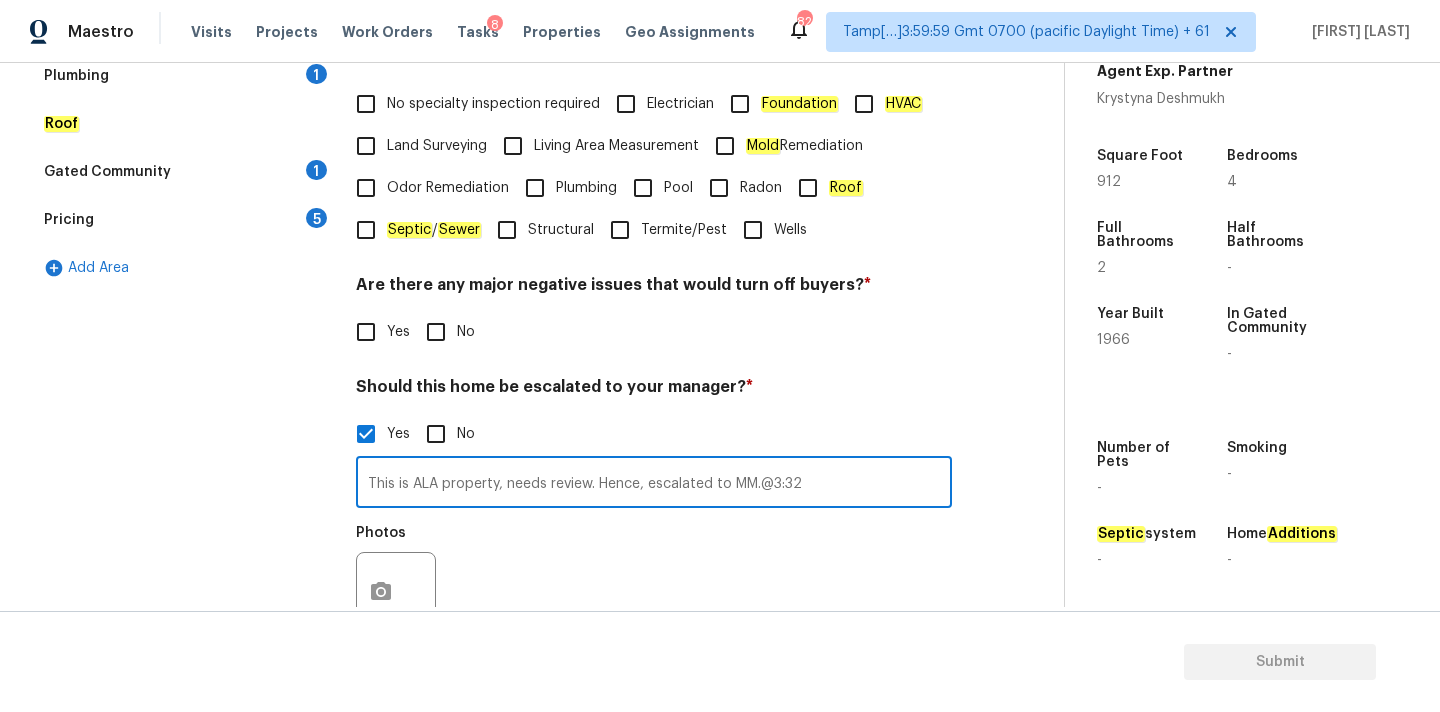 drag, startPoint x: 763, startPoint y: 485, endPoint x: 847, endPoint y: 483, distance: 84.0238 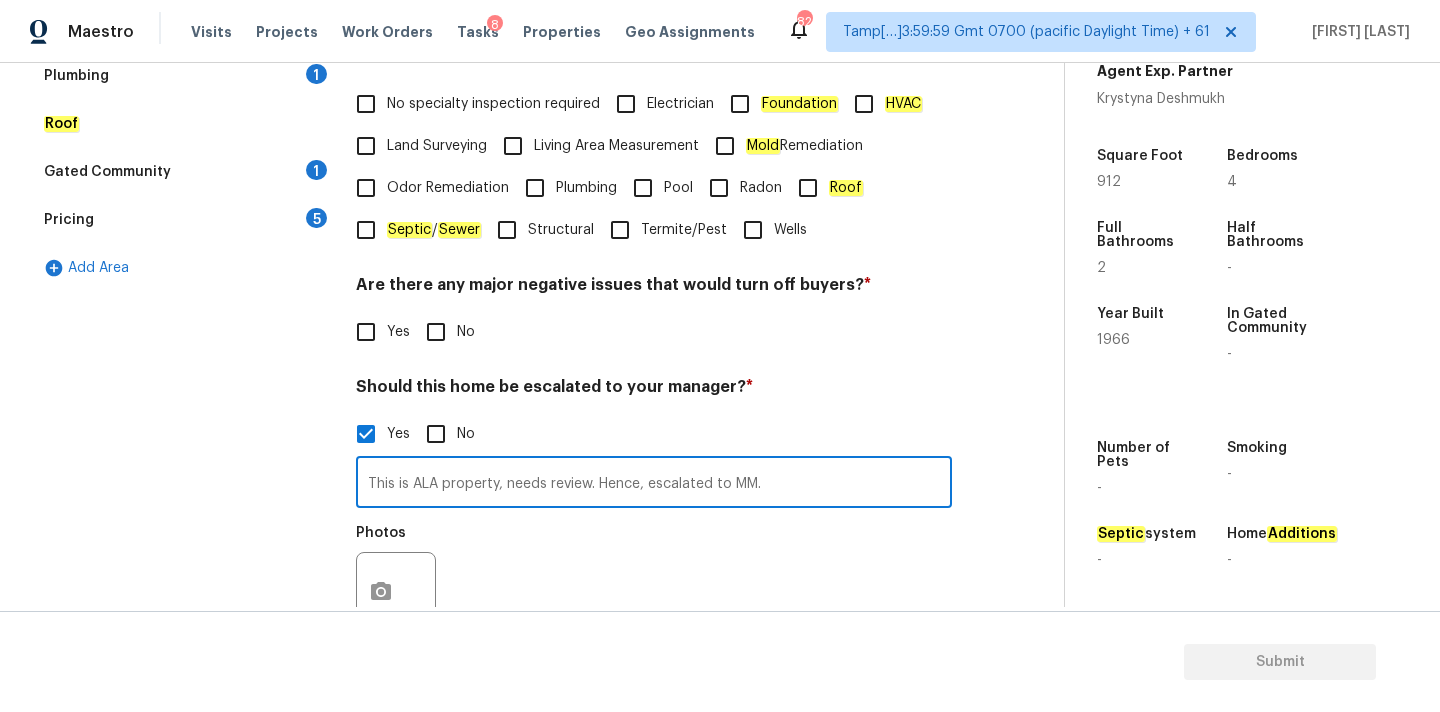 click on "This is ALA property, needs review. Hence, escalated to MM." at bounding box center [654, 484] 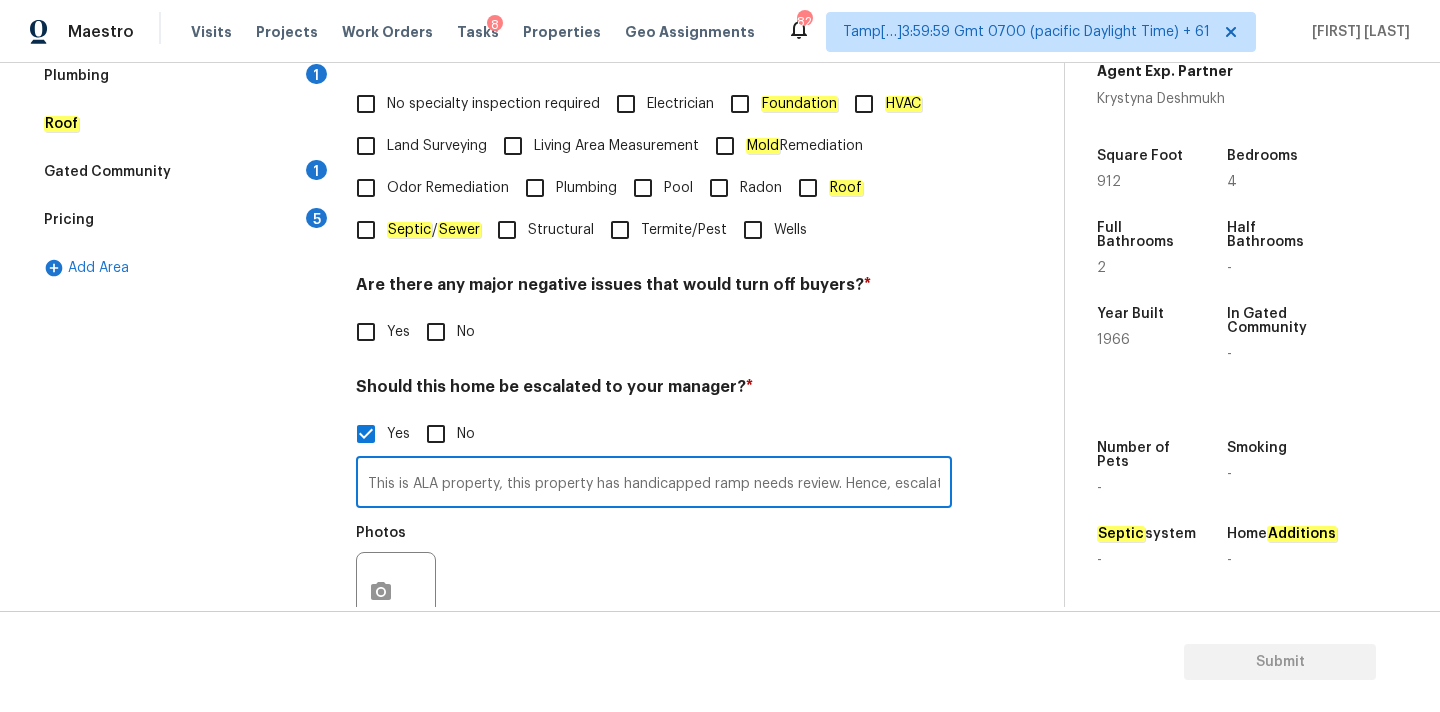 paste on "@3:32" 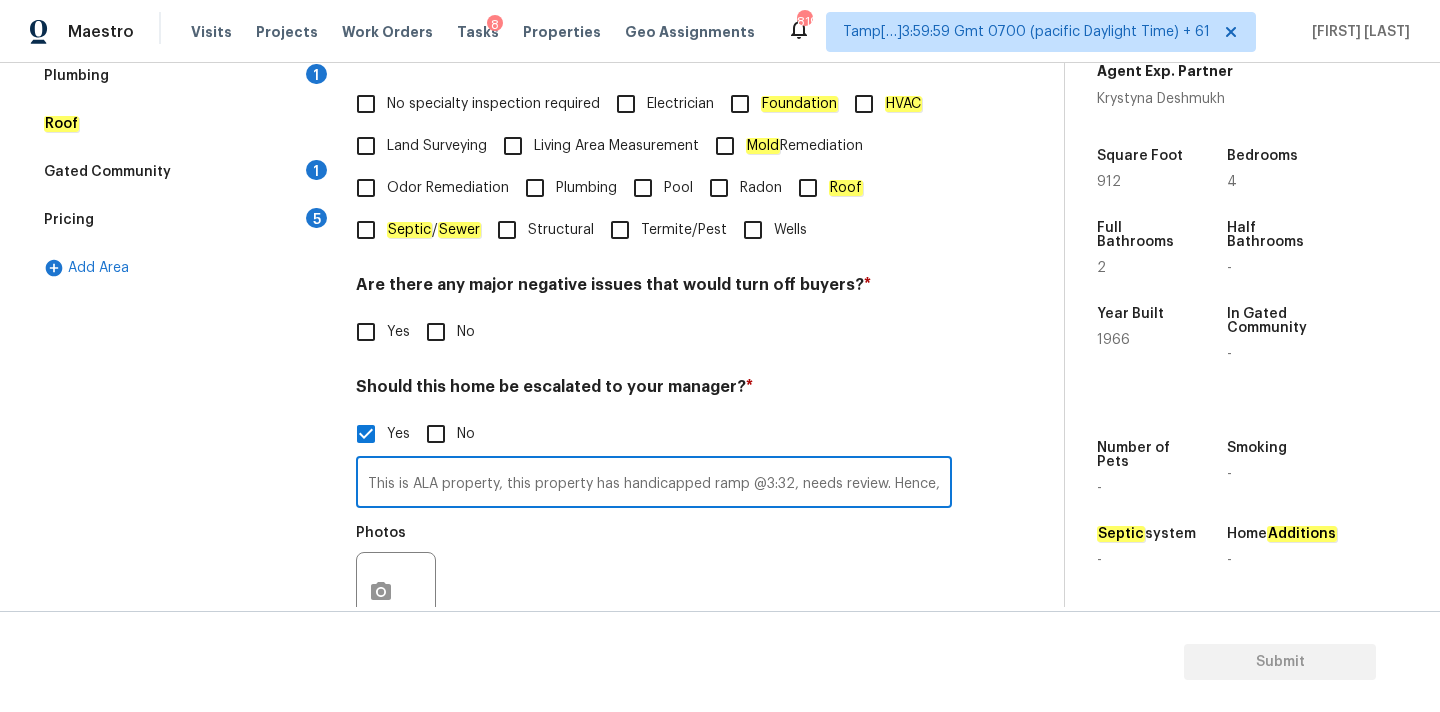 scroll, scrollTop: 681, scrollLeft: 0, axis: vertical 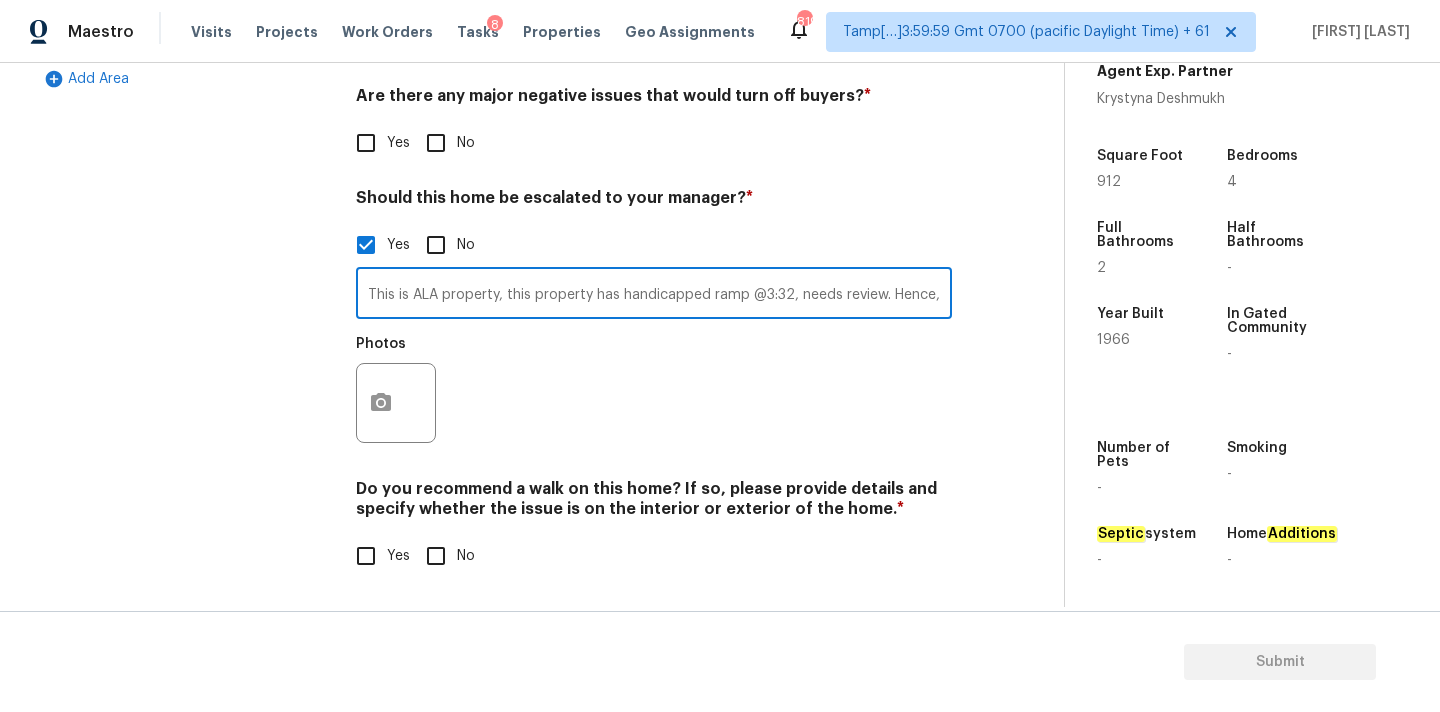 type on "This is ALA property, this property has handicapped ramp @3:32, needs review. Hence, escalated to MM." 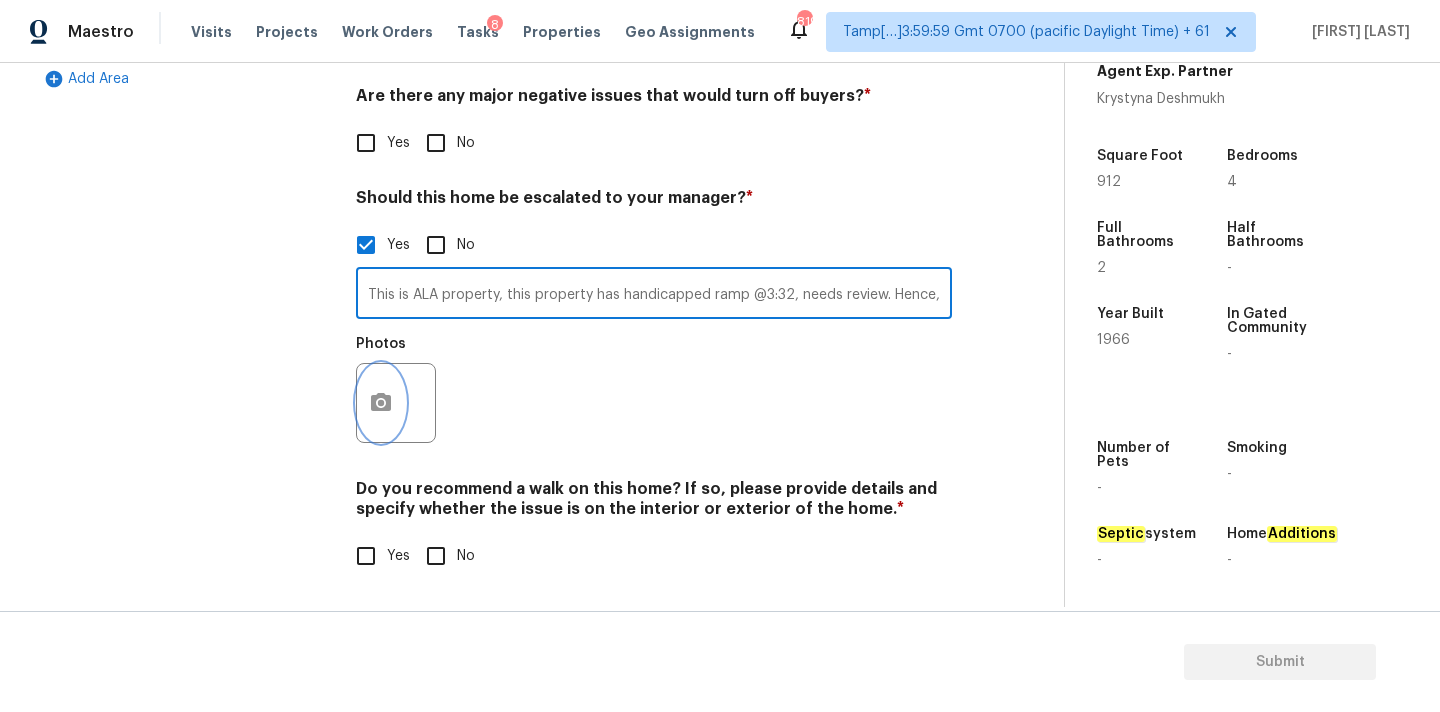click at bounding box center (381, 403) 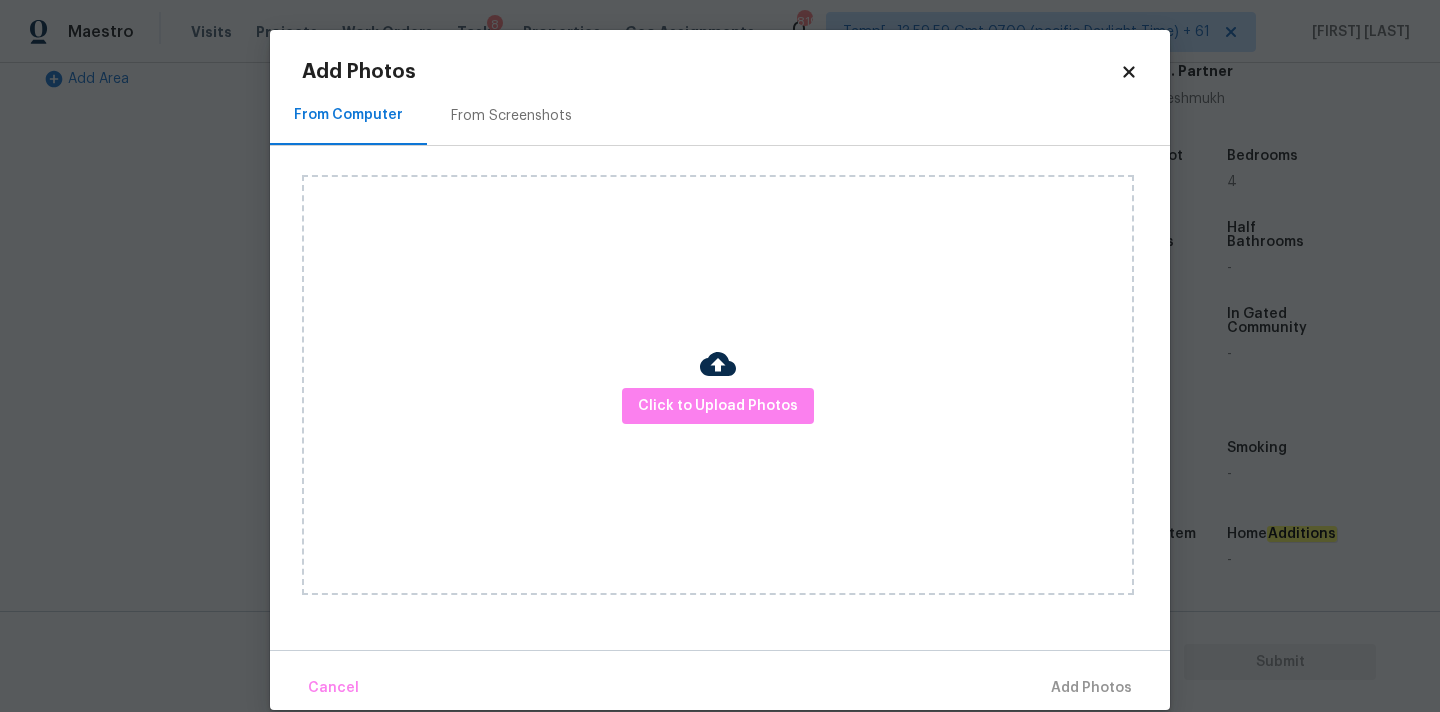 click on "Click to Upload Photos" at bounding box center [718, 385] 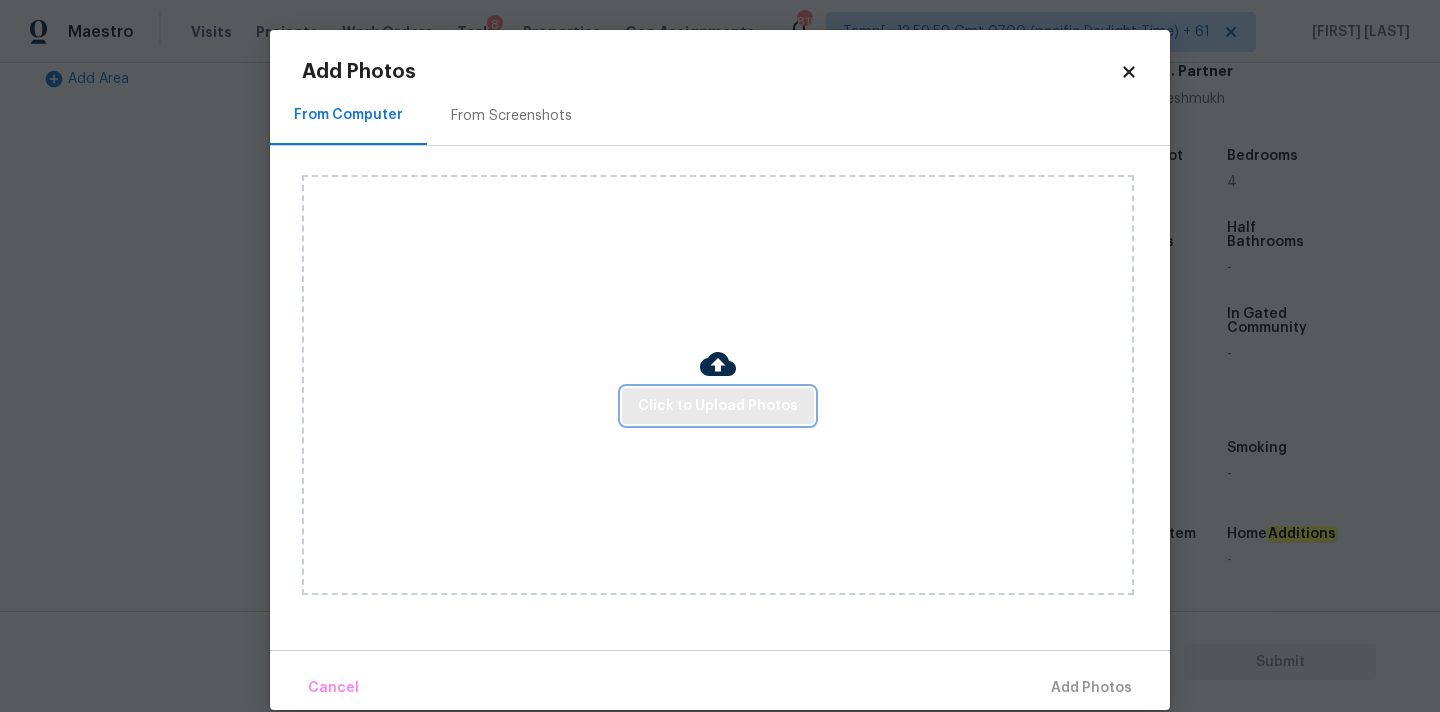 click on "Click to Upload Photos" at bounding box center (718, 406) 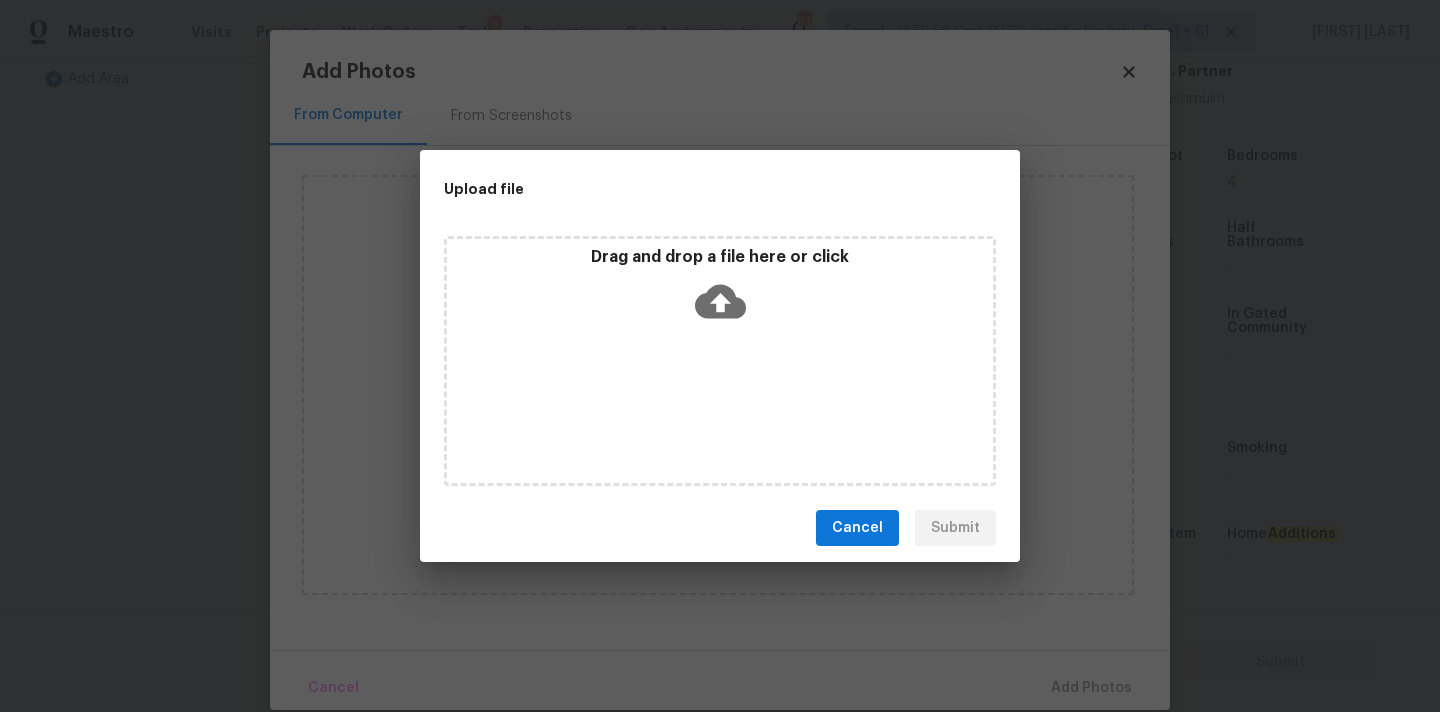click 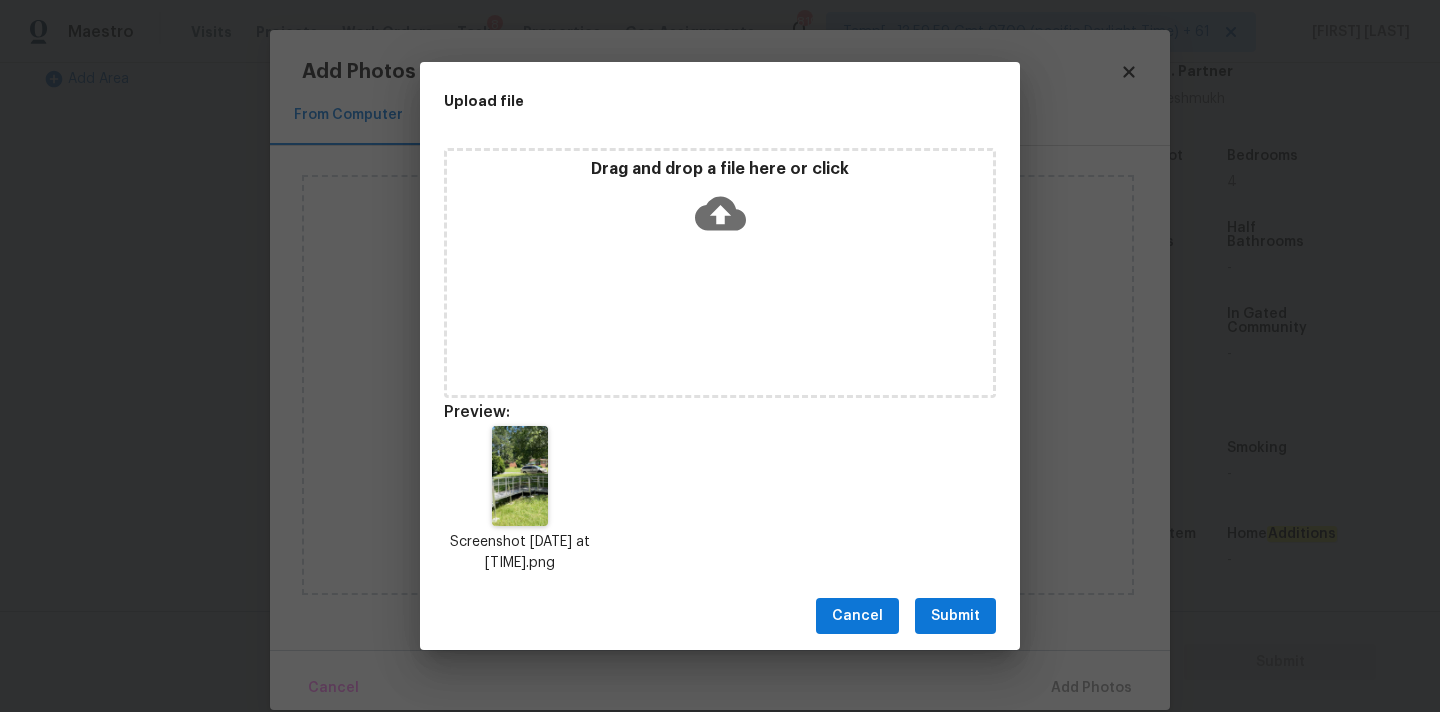 click on "Submit" at bounding box center [955, 616] 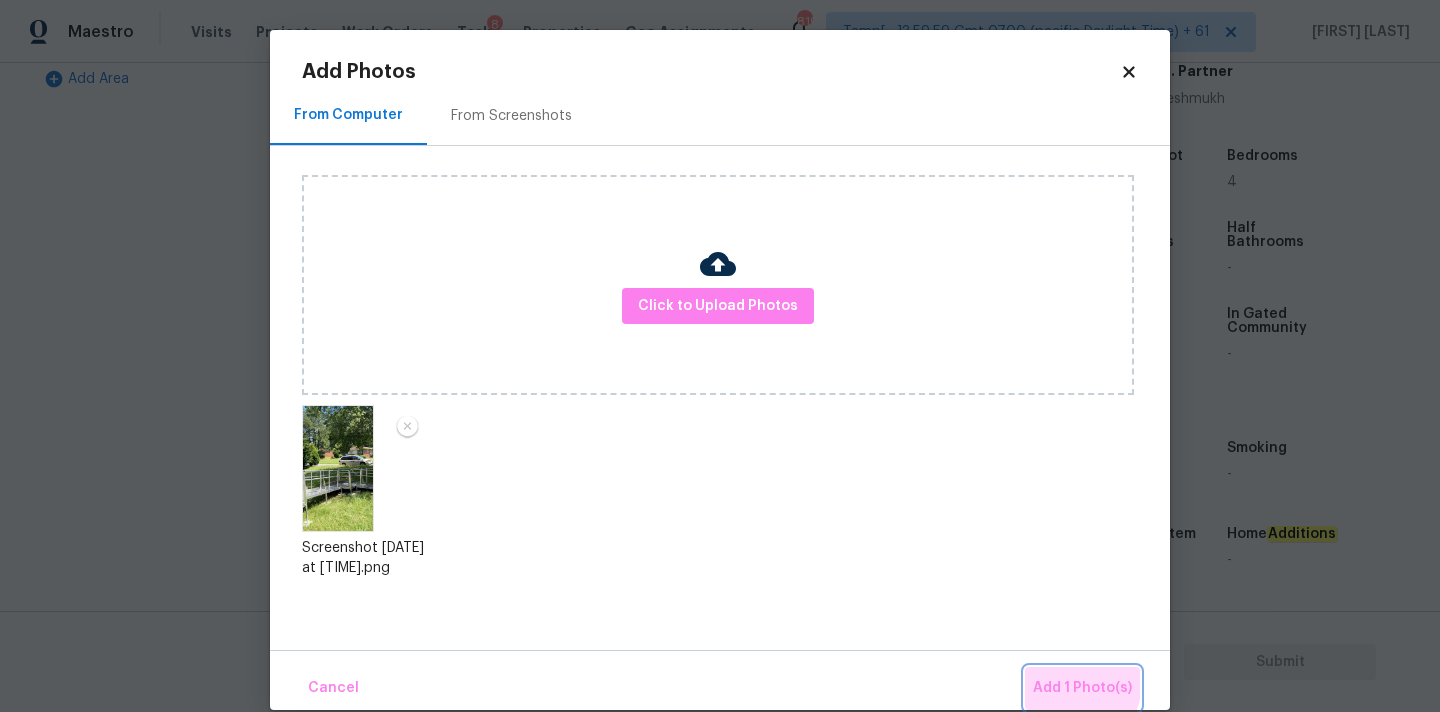 click on "Add 1 Photo(s)" at bounding box center [1082, 688] 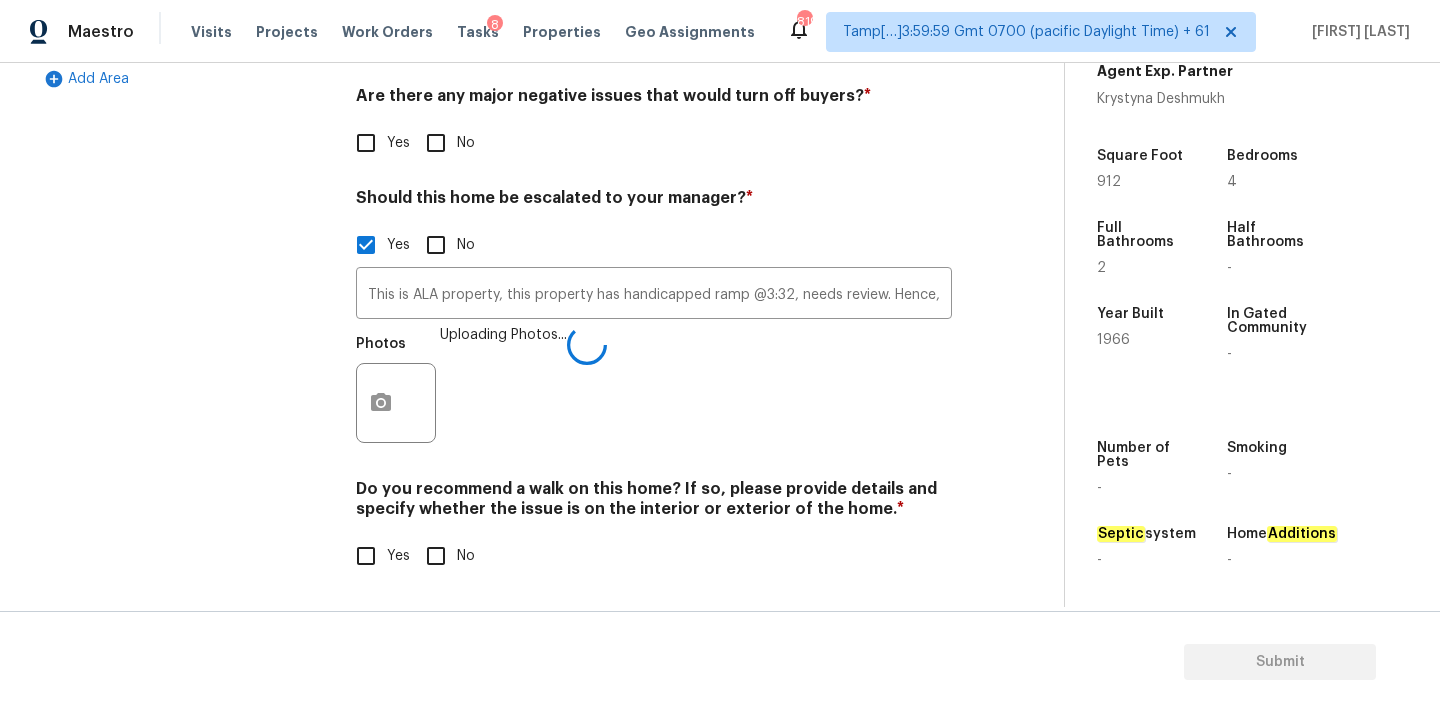 click on "No" at bounding box center (436, 556) 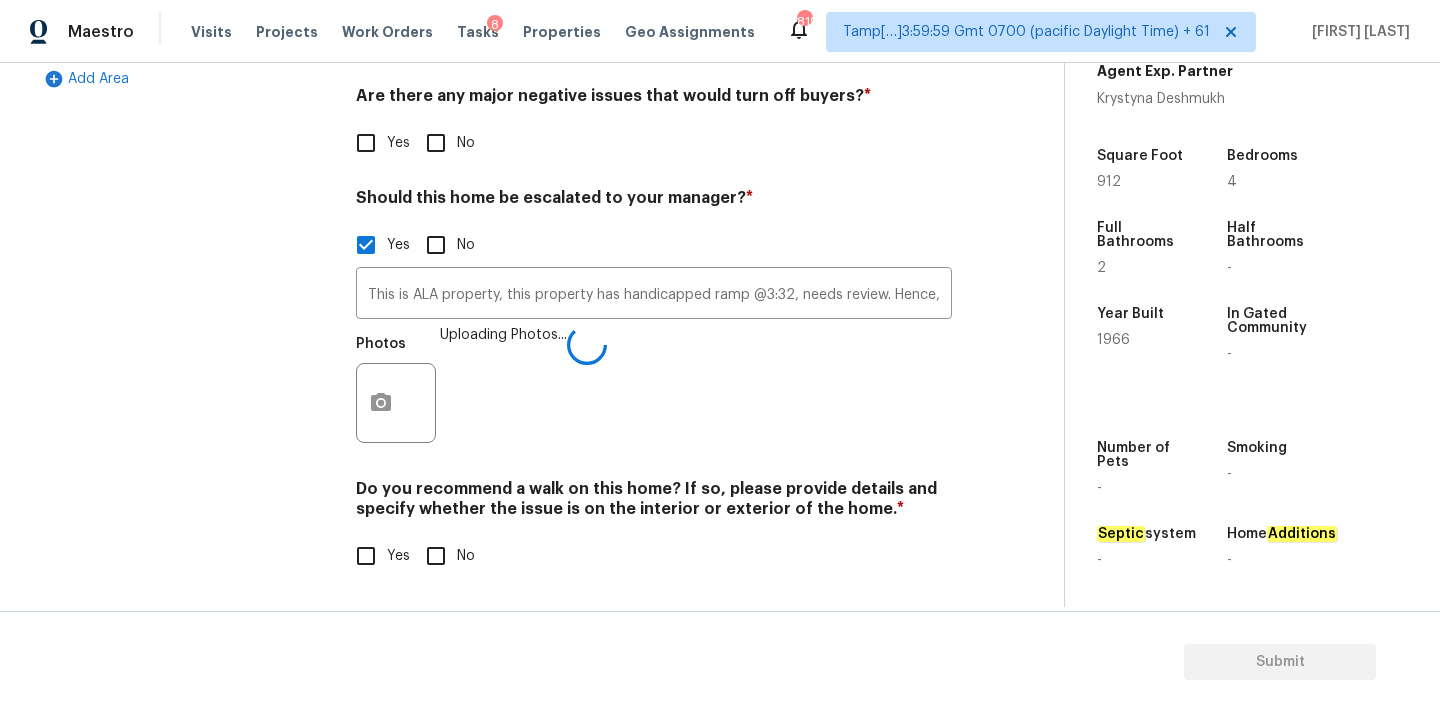 checkbox on "true" 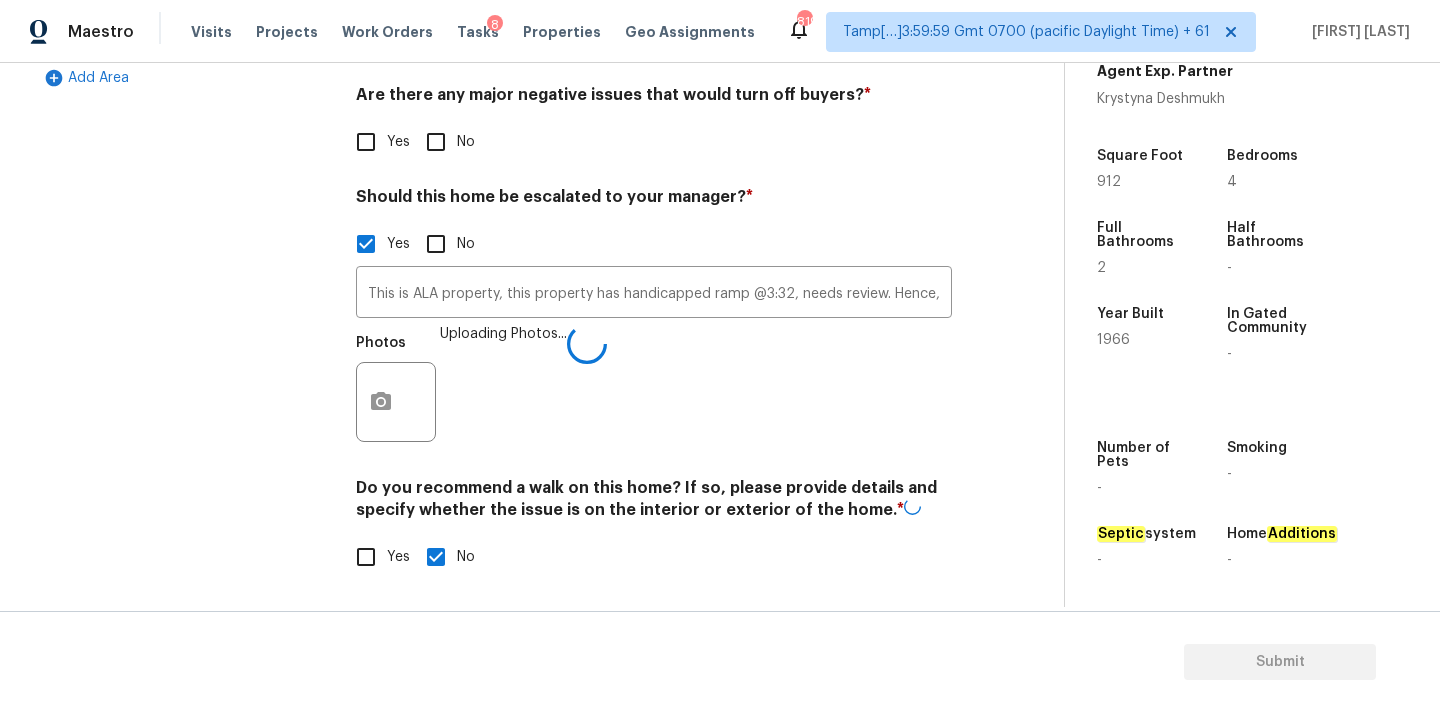 scroll, scrollTop: 681, scrollLeft: 0, axis: vertical 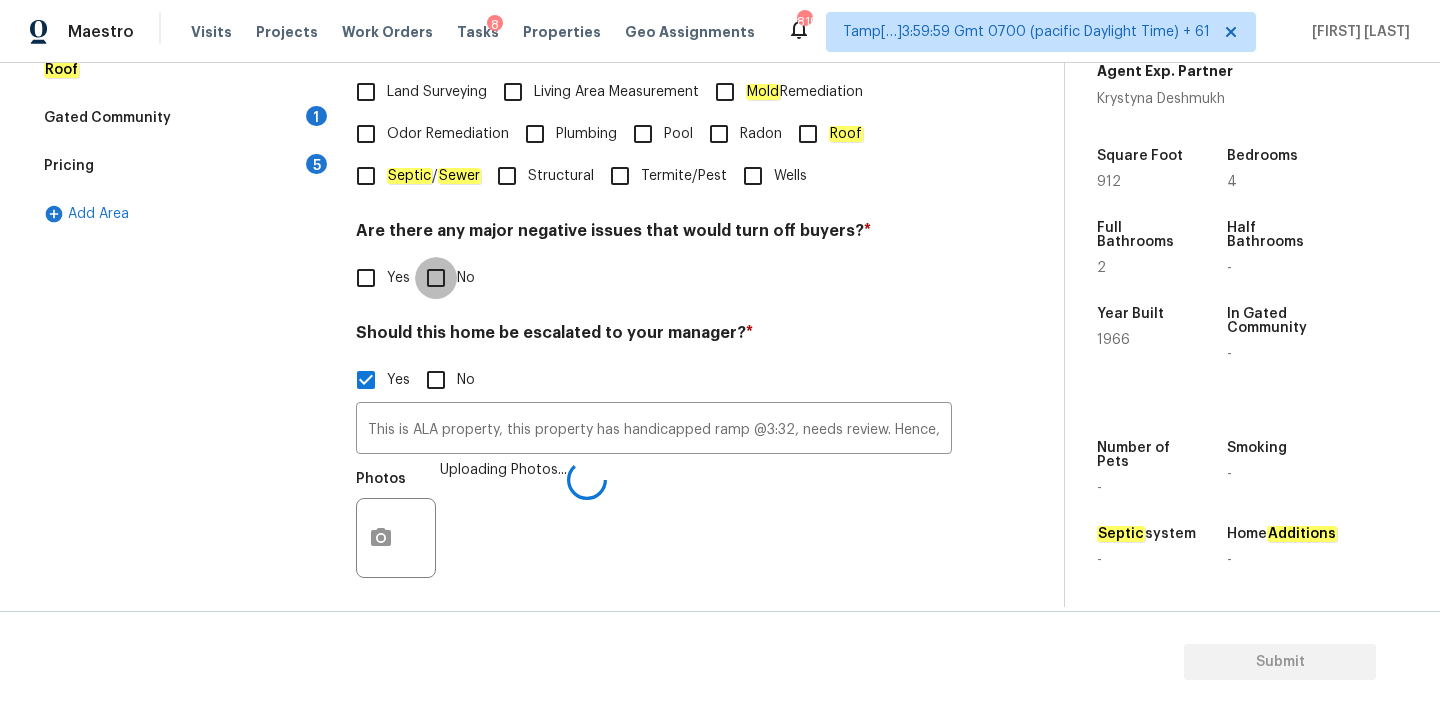 click on "No" at bounding box center (436, 278) 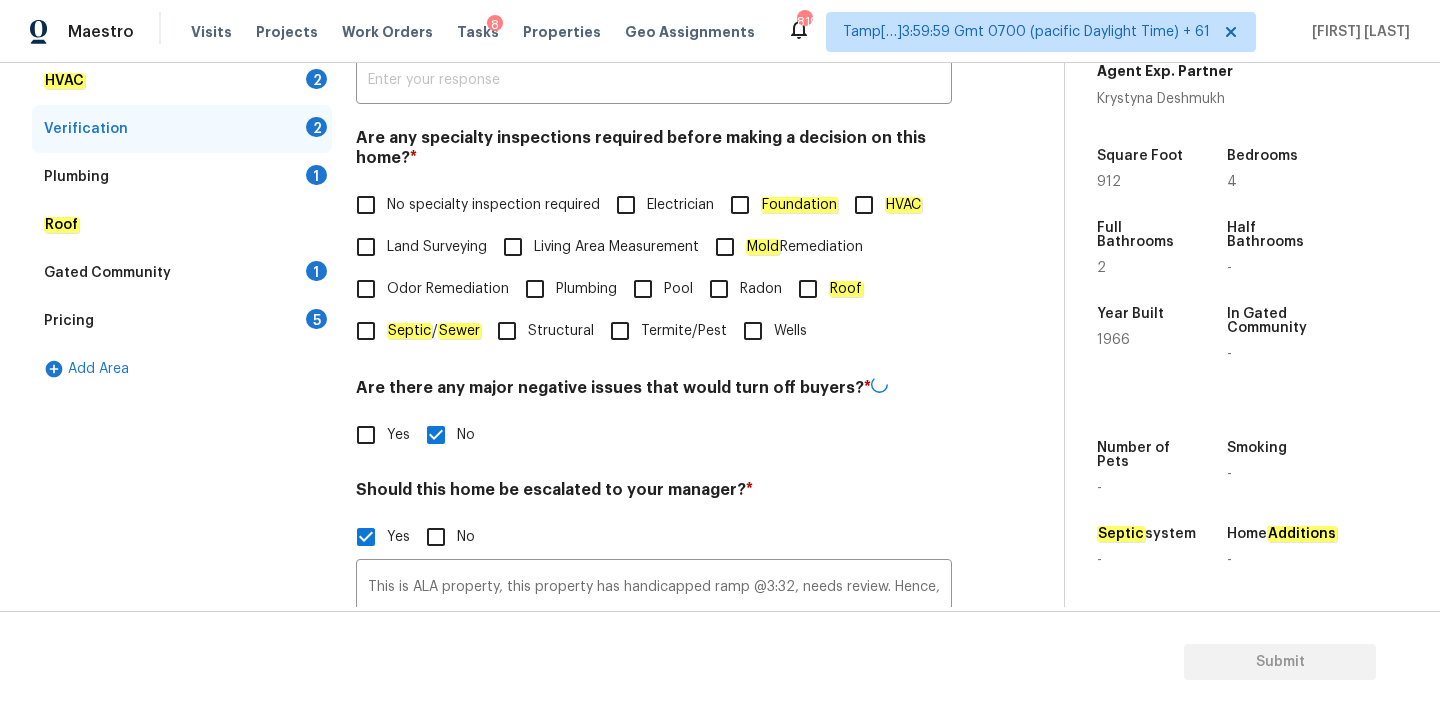 scroll, scrollTop: 360, scrollLeft: 0, axis: vertical 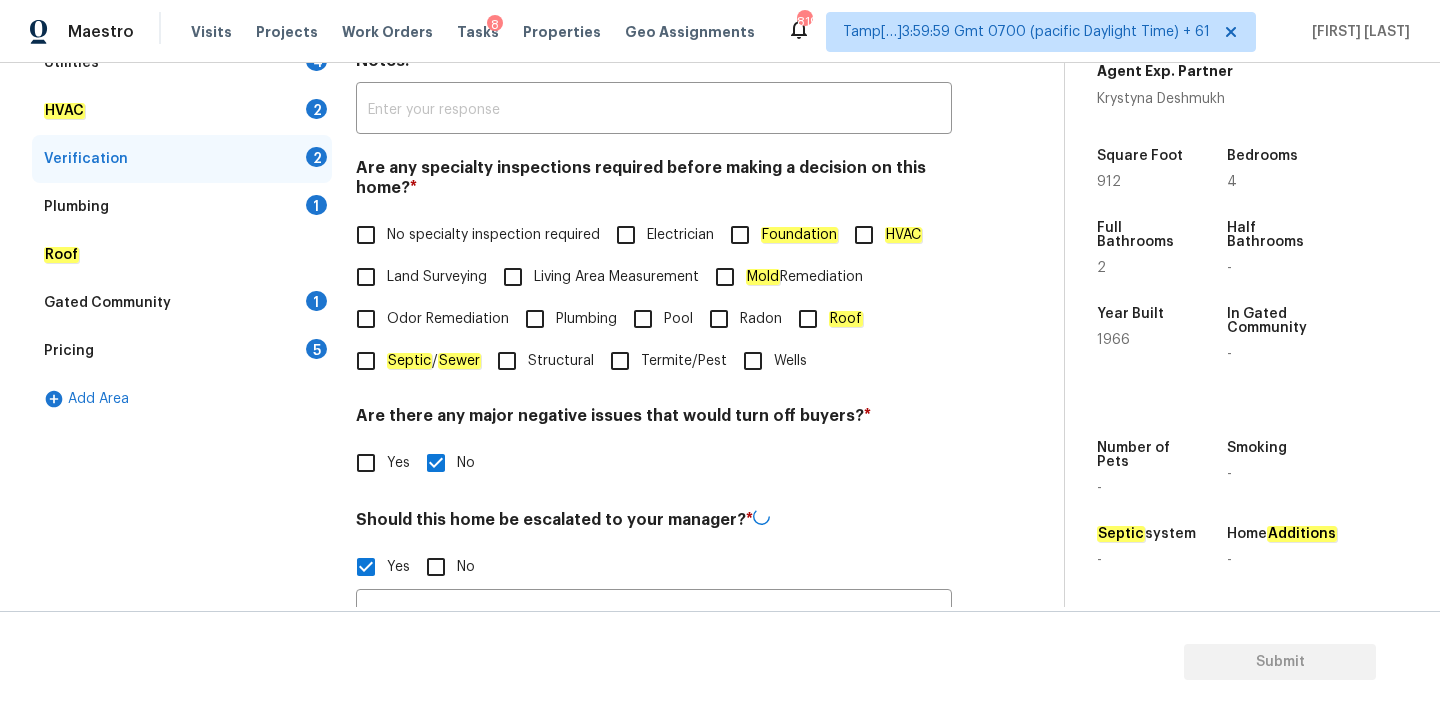 click on "No specialty inspection required" at bounding box center (493, 235) 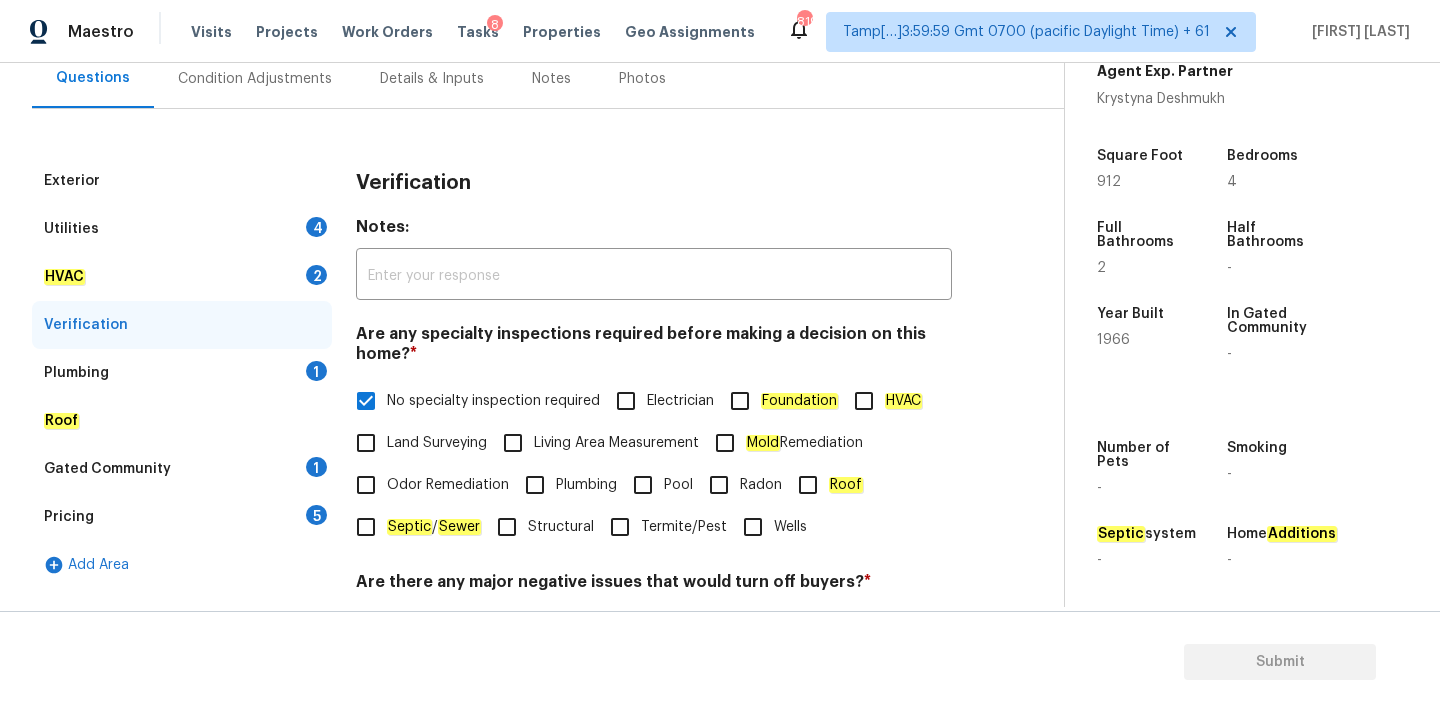 click on "Plumbing 1" at bounding box center [182, 373] 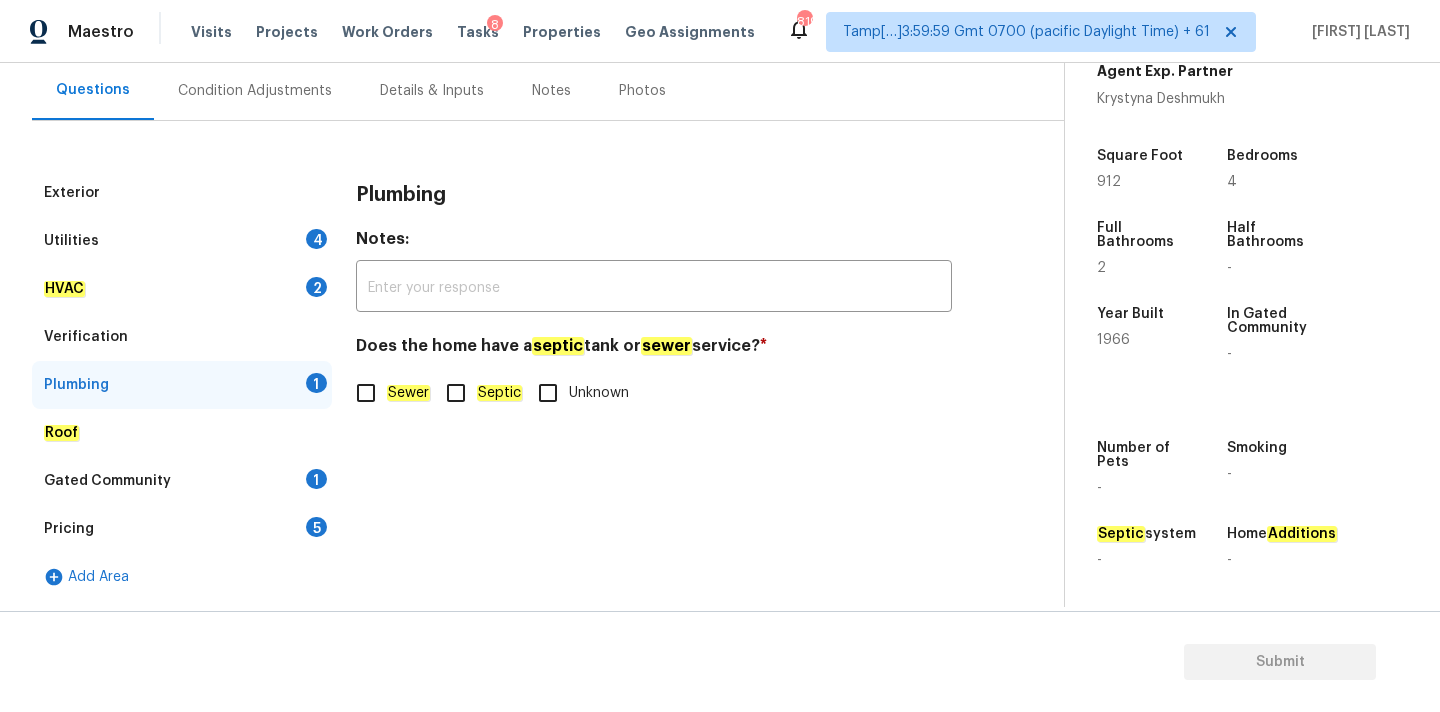 click on "Sewer" 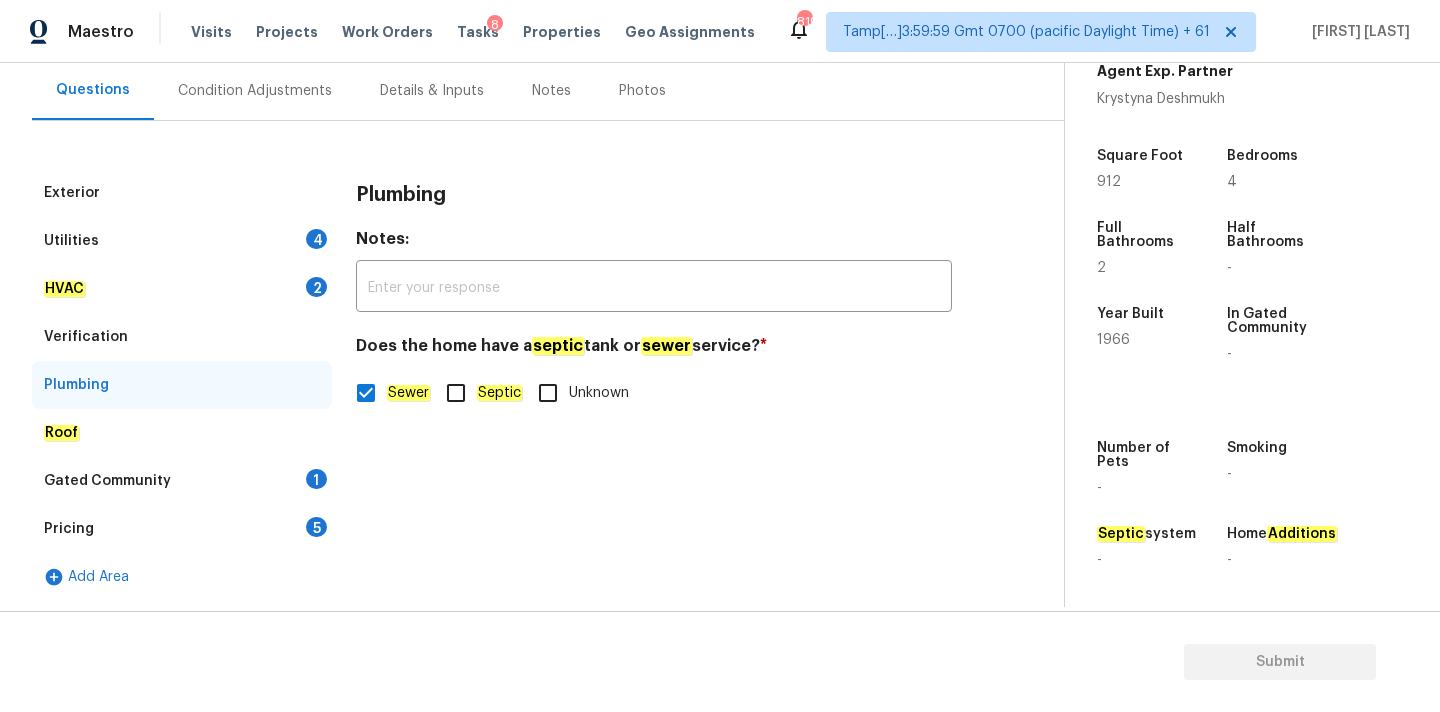 click on "Gated Community 1" at bounding box center (182, 481) 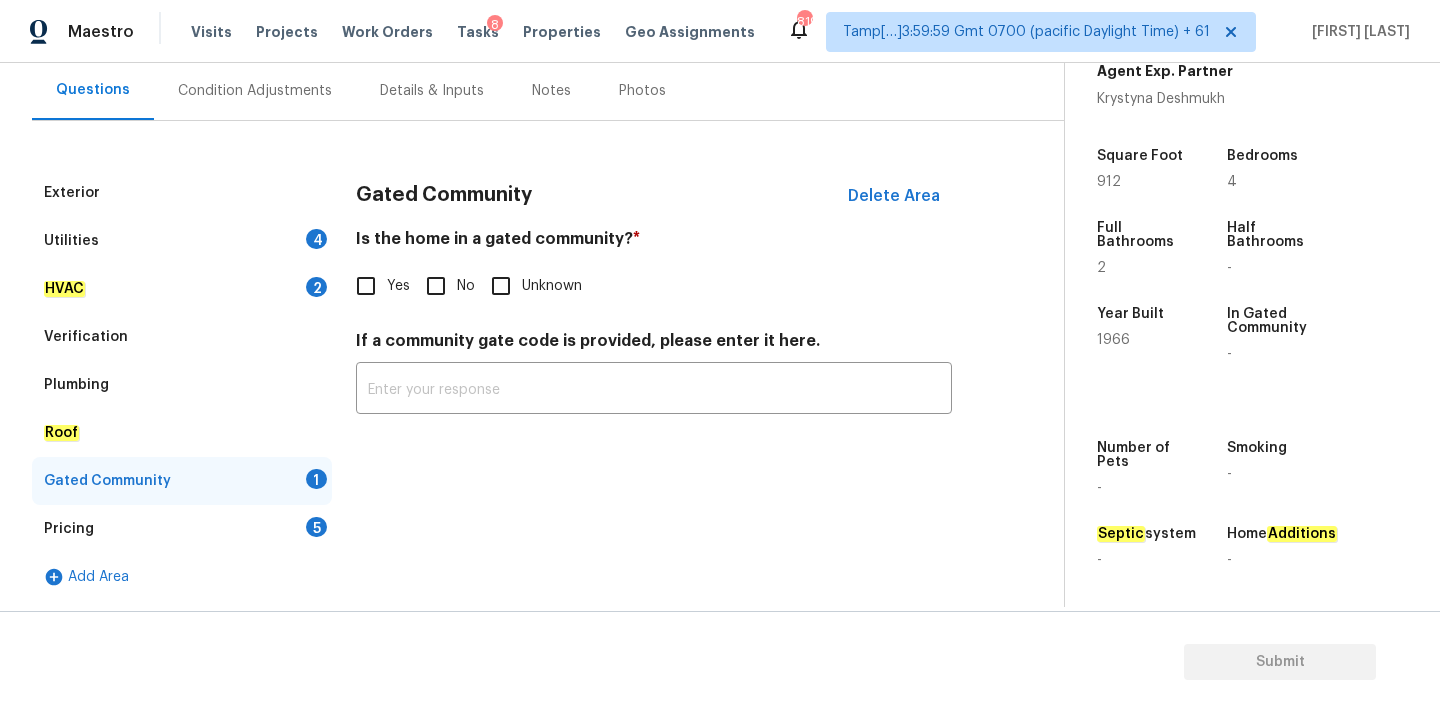 click on "No" at bounding box center [466, 286] 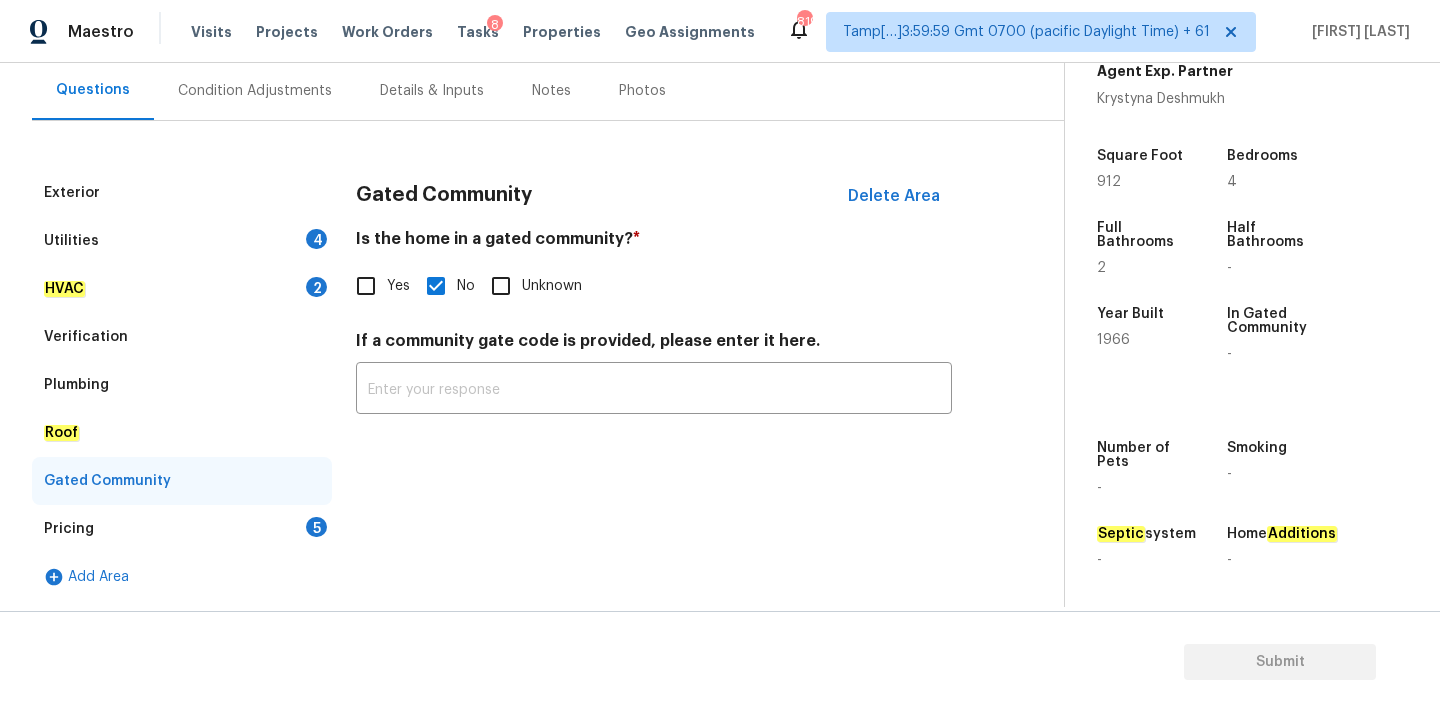 click on "Pricing 5" at bounding box center [182, 529] 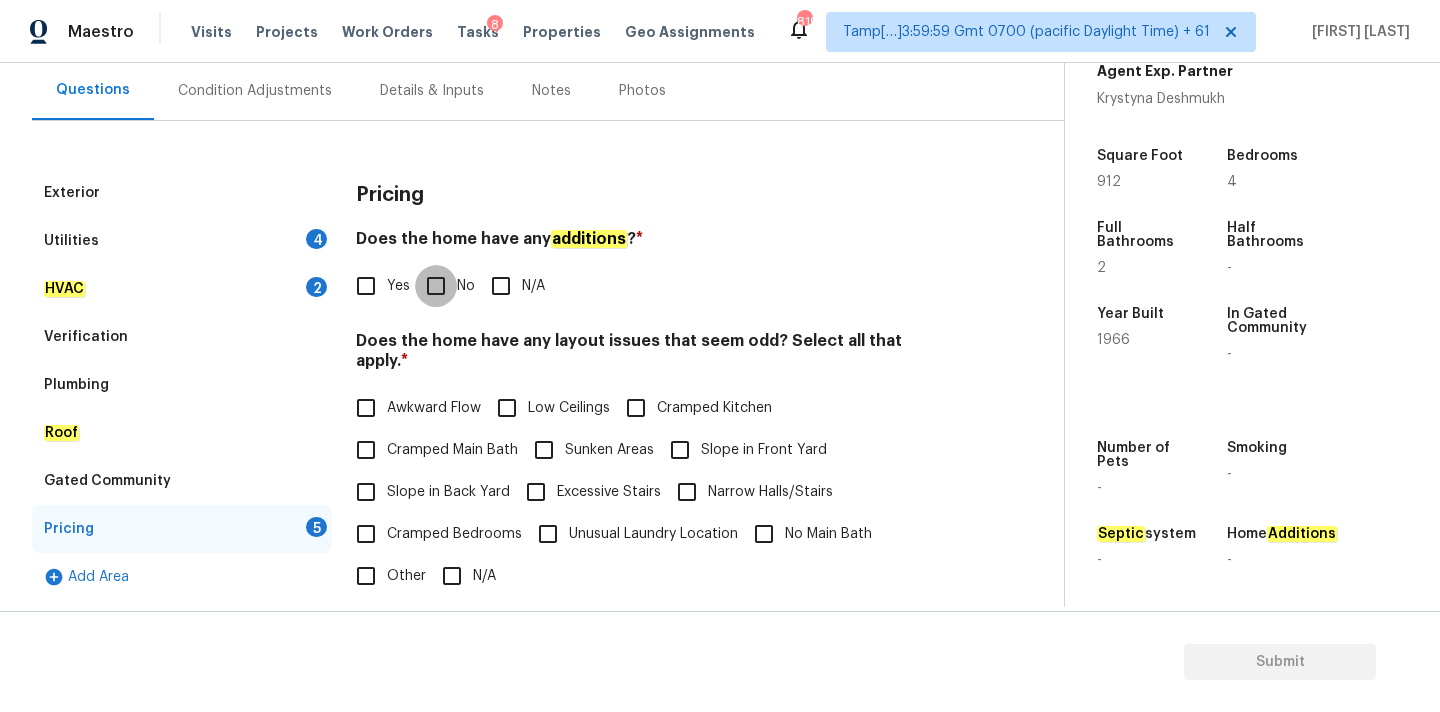 click on "No" at bounding box center [436, 286] 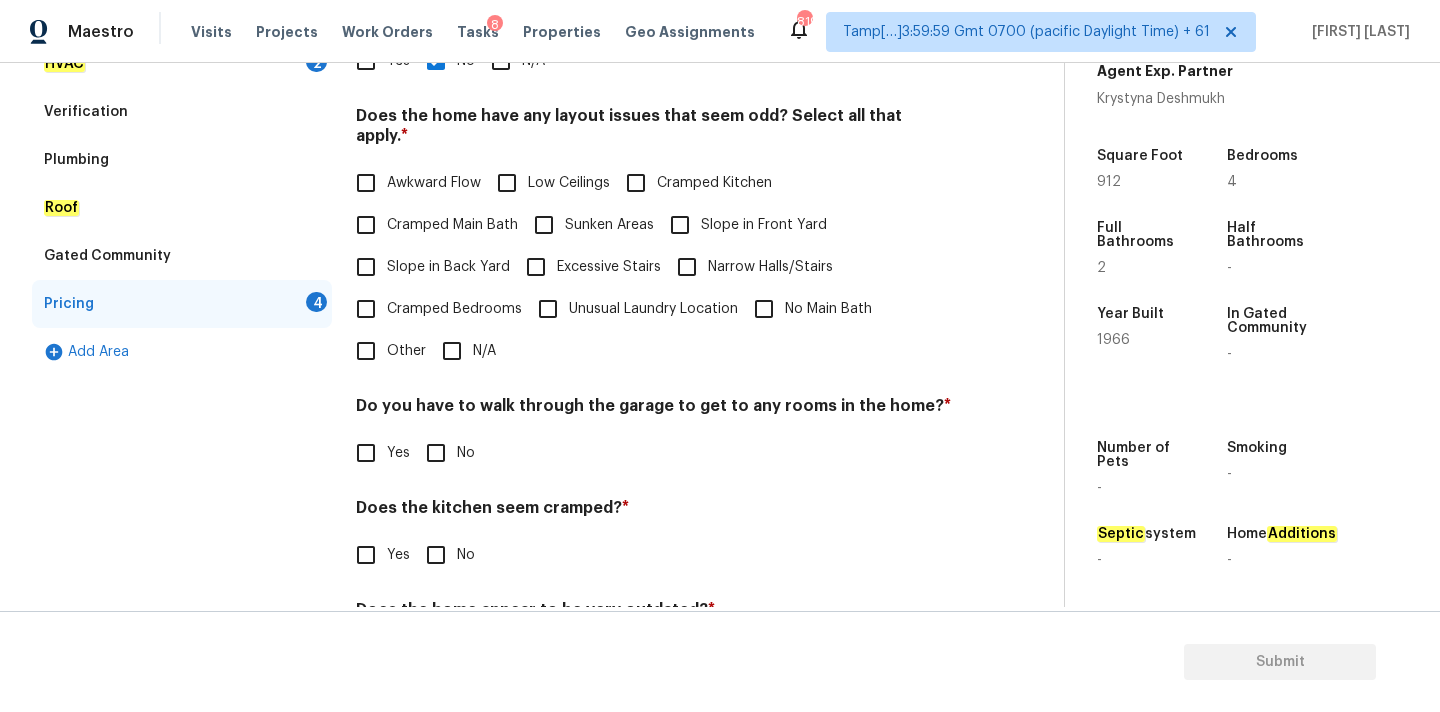 scroll, scrollTop: 488, scrollLeft: 0, axis: vertical 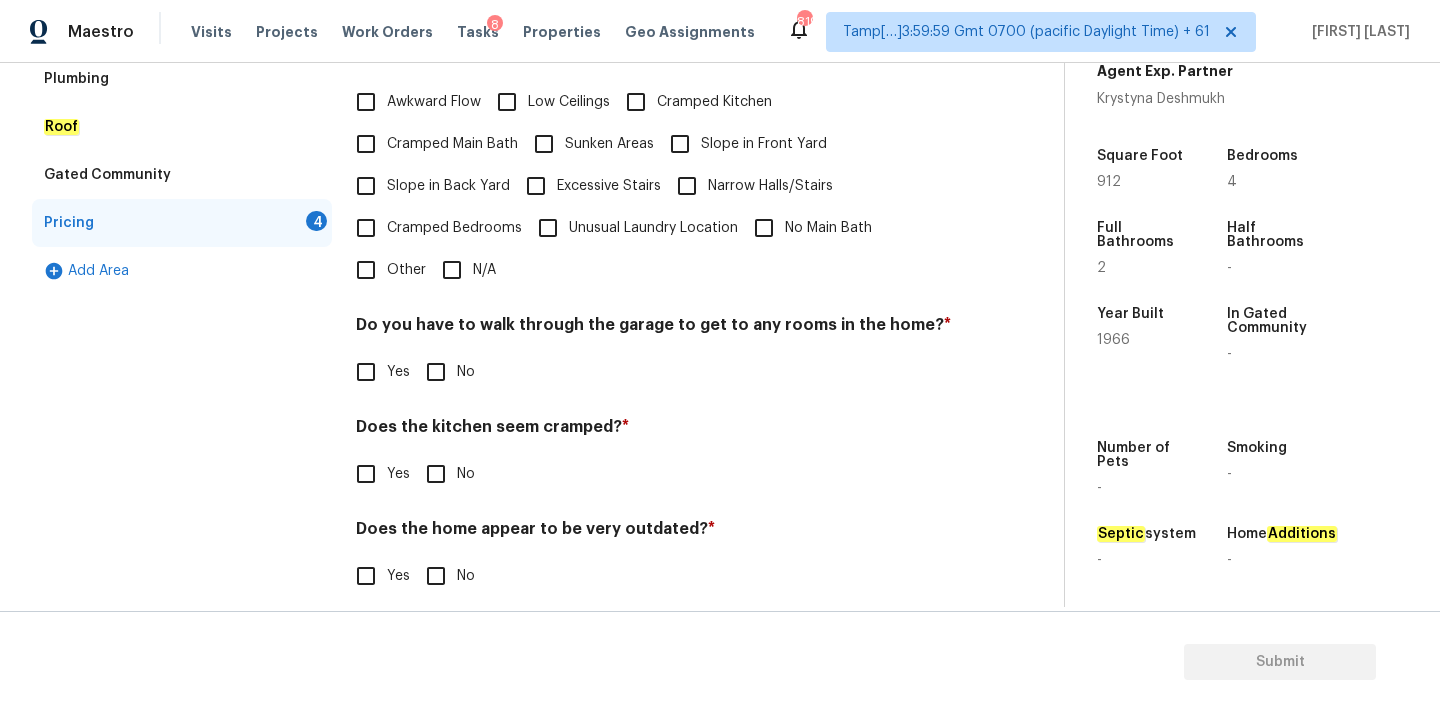click on "Pricing Does the home have any  additions ?  * Yes No N/A Does the home have any layout issues that seem odd? Select all that apply.  * Awkward Flow Low Ceilings Cramped Kitchen Cramped Main Bath Sunken Areas Slope in Front Yard Slope in Back Yard Excessive Stairs Narrow Halls/Stairs Cramped Bedrooms Unusual Laundry Location No Main Bath Other N/A Do you have to walk through the garage to get to any rooms in the home?  * Yes No Does the kitchen seem cramped?  * Yes No Does the home appear to be very outdated?  * Yes No" at bounding box center [654, 242] 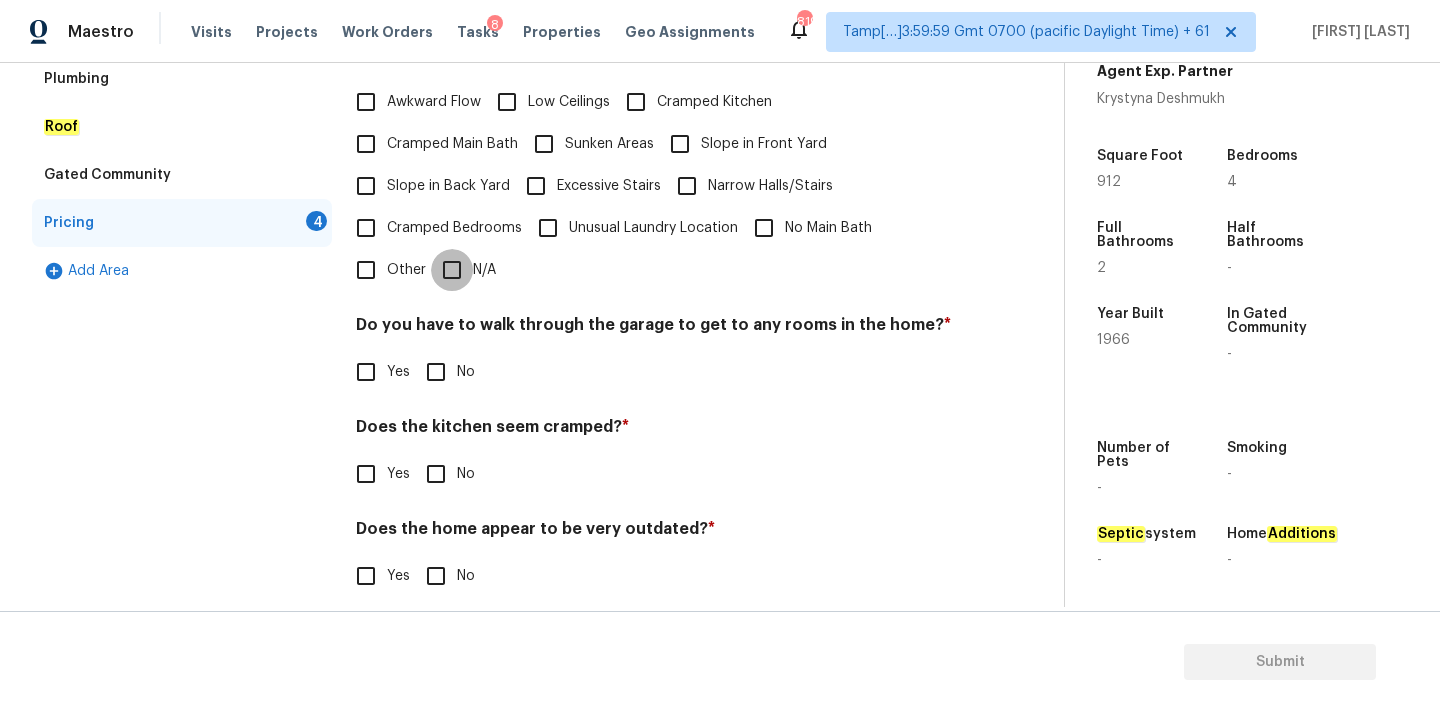 click on "N/A" at bounding box center [452, 270] 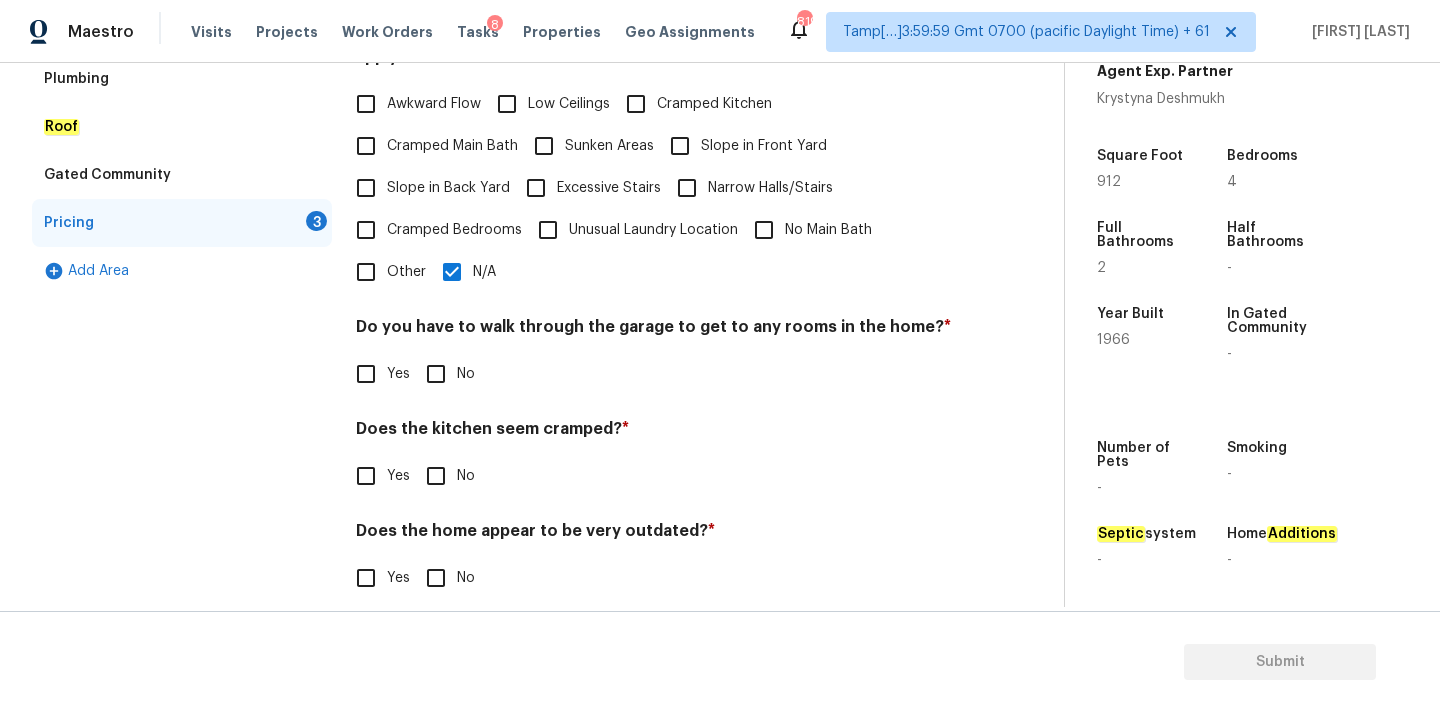 click on "No" at bounding box center (436, 374) 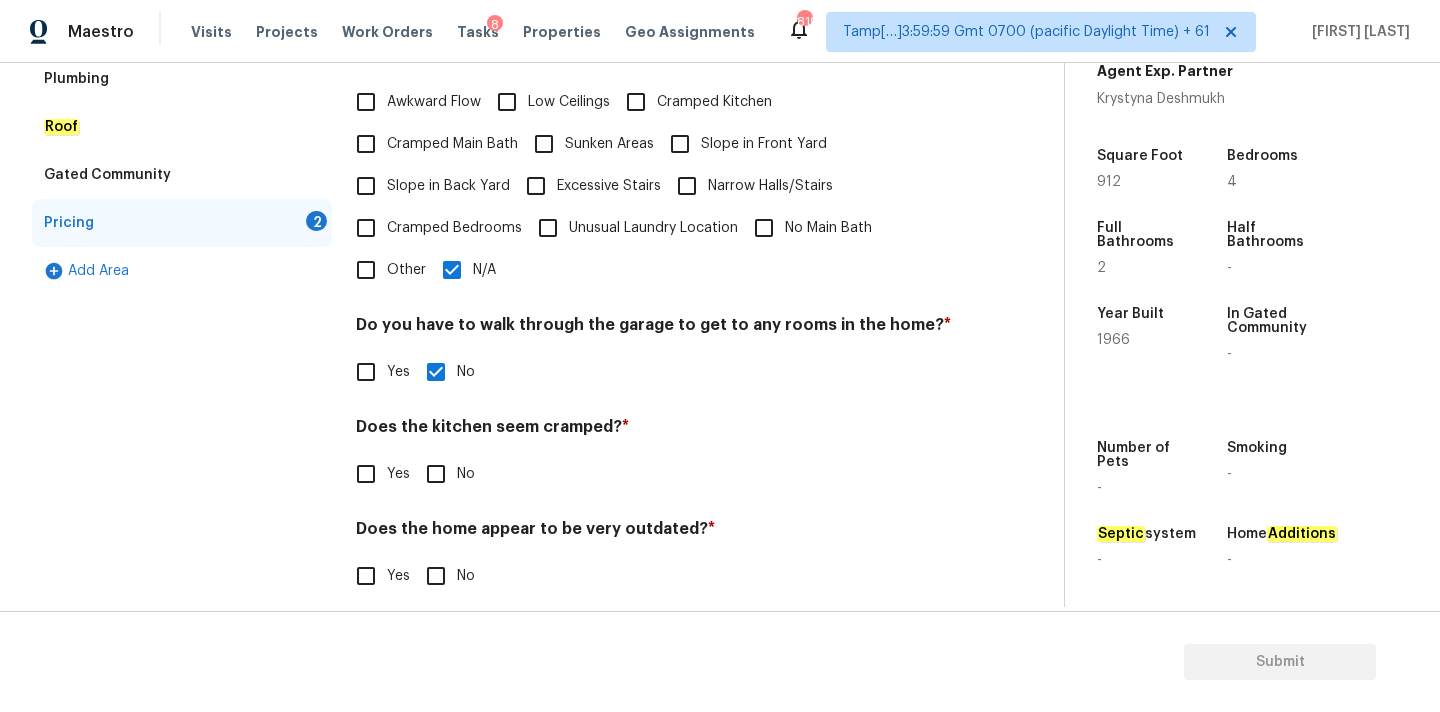 click on "Does the kitchen seem cramped?  * Yes No" at bounding box center (654, 456) 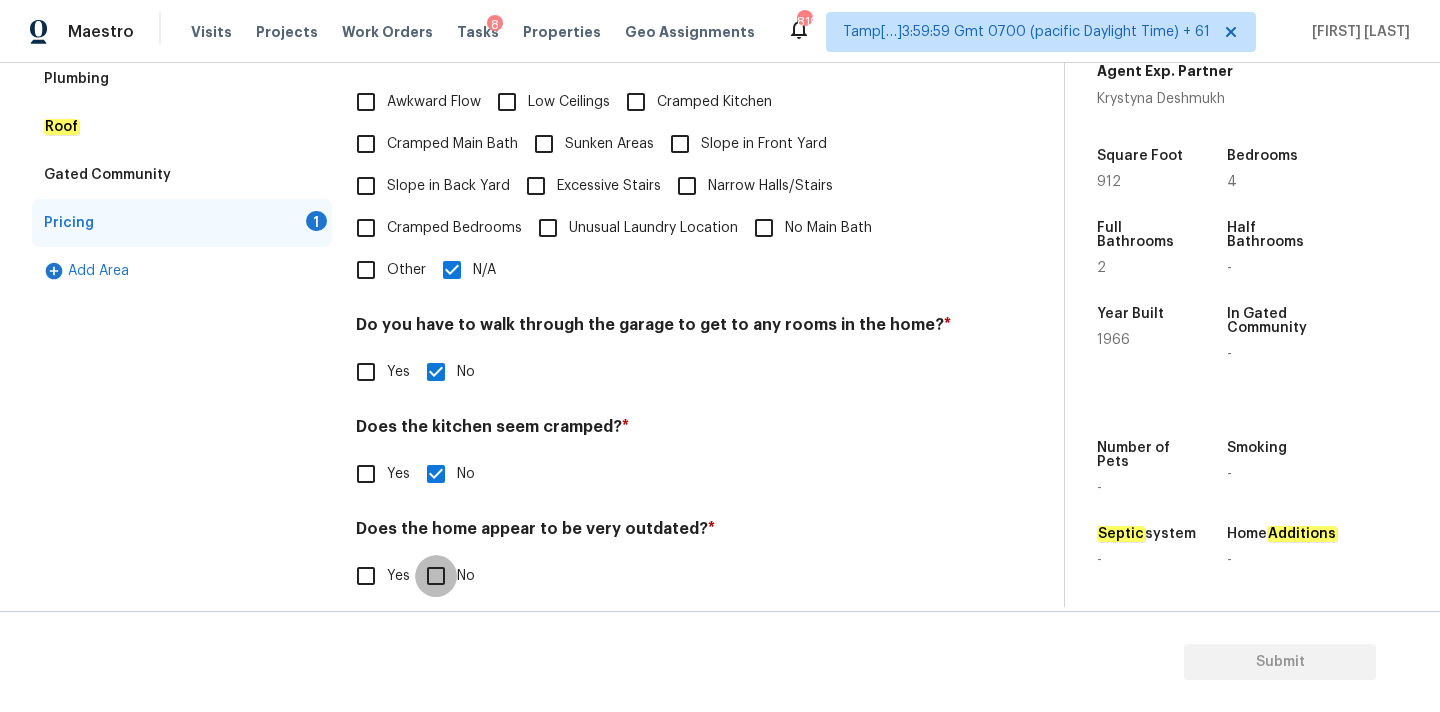 click on "No" at bounding box center (436, 576) 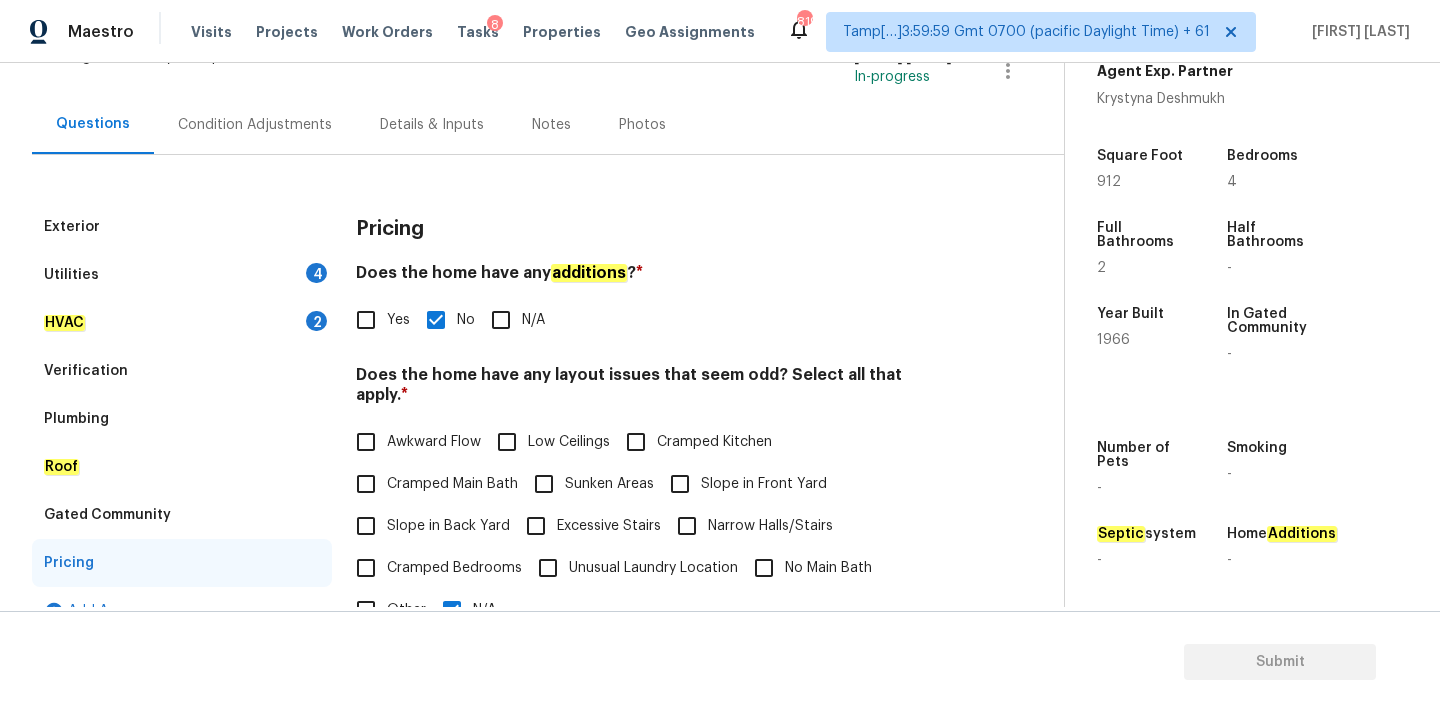 scroll, scrollTop: 124, scrollLeft: 0, axis: vertical 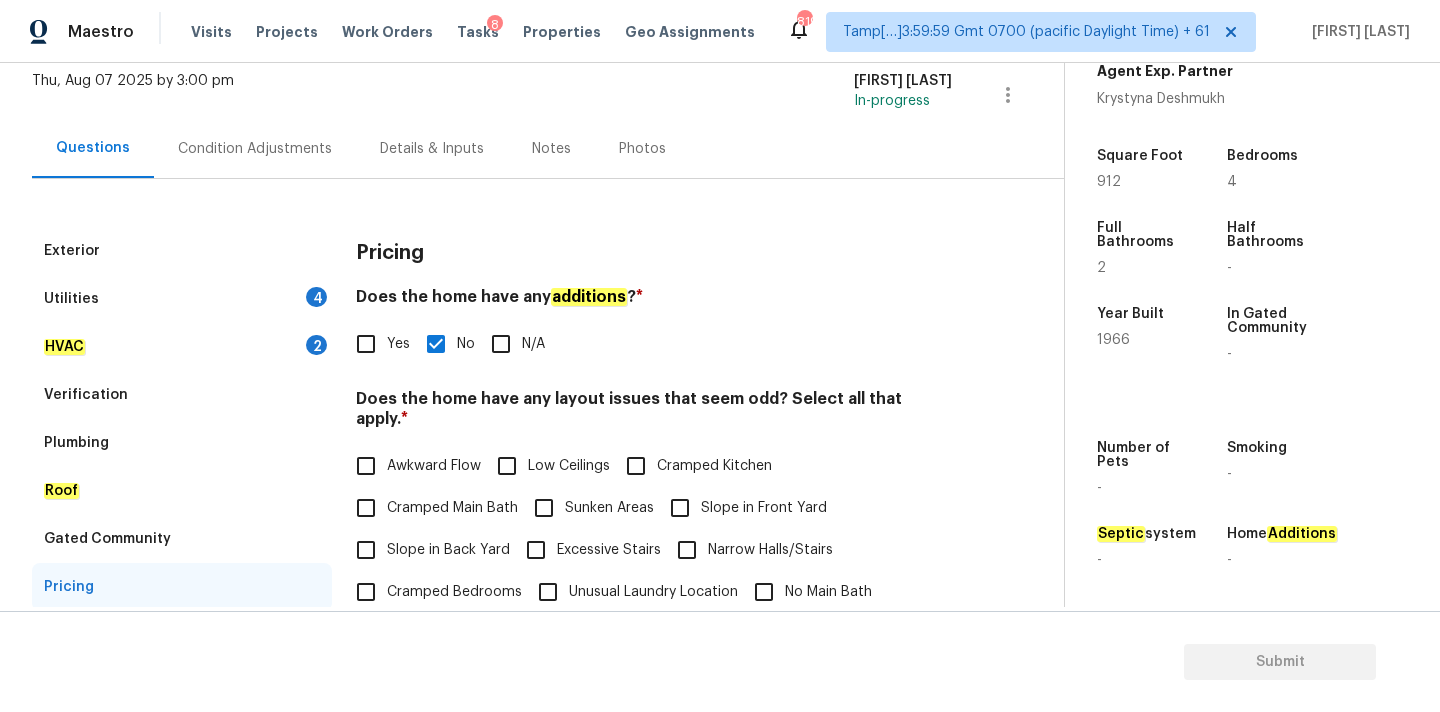 click on "HVAC 2" at bounding box center (182, 347) 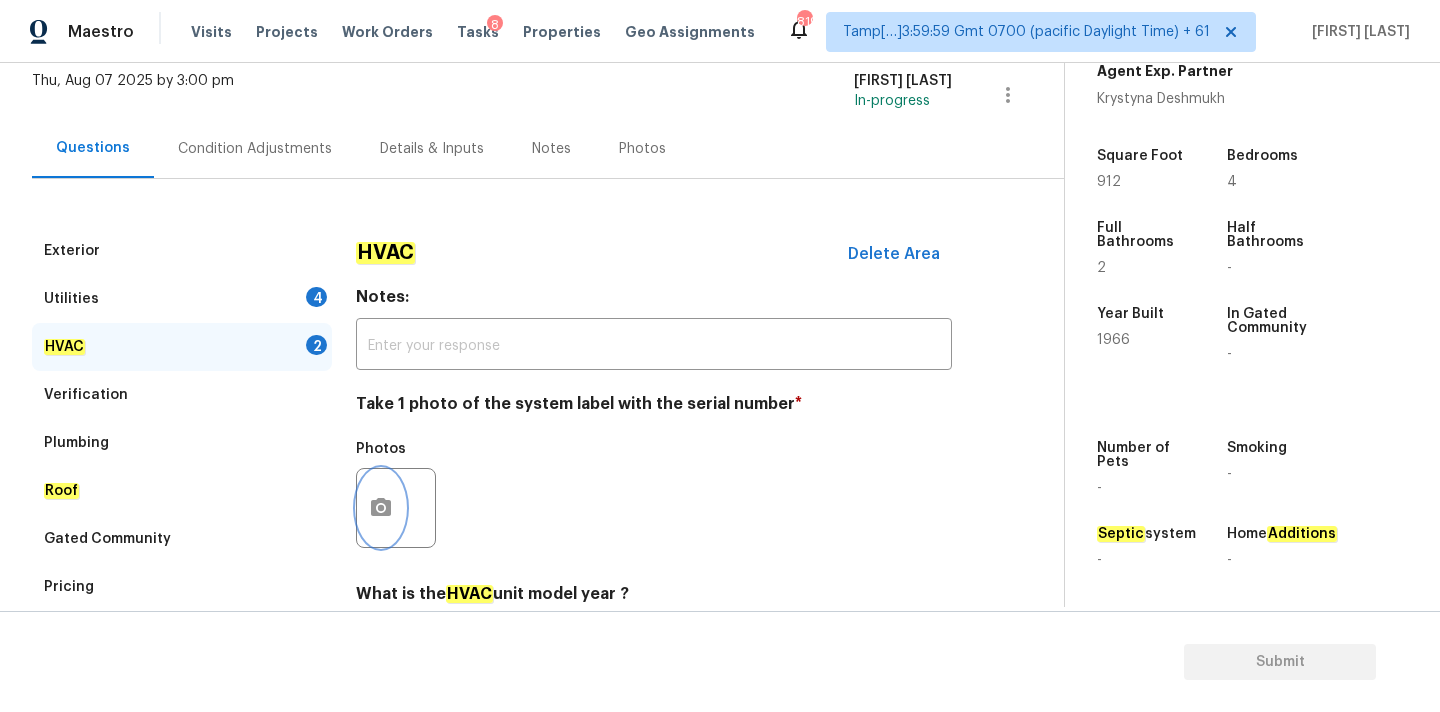 click at bounding box center [381, 508] 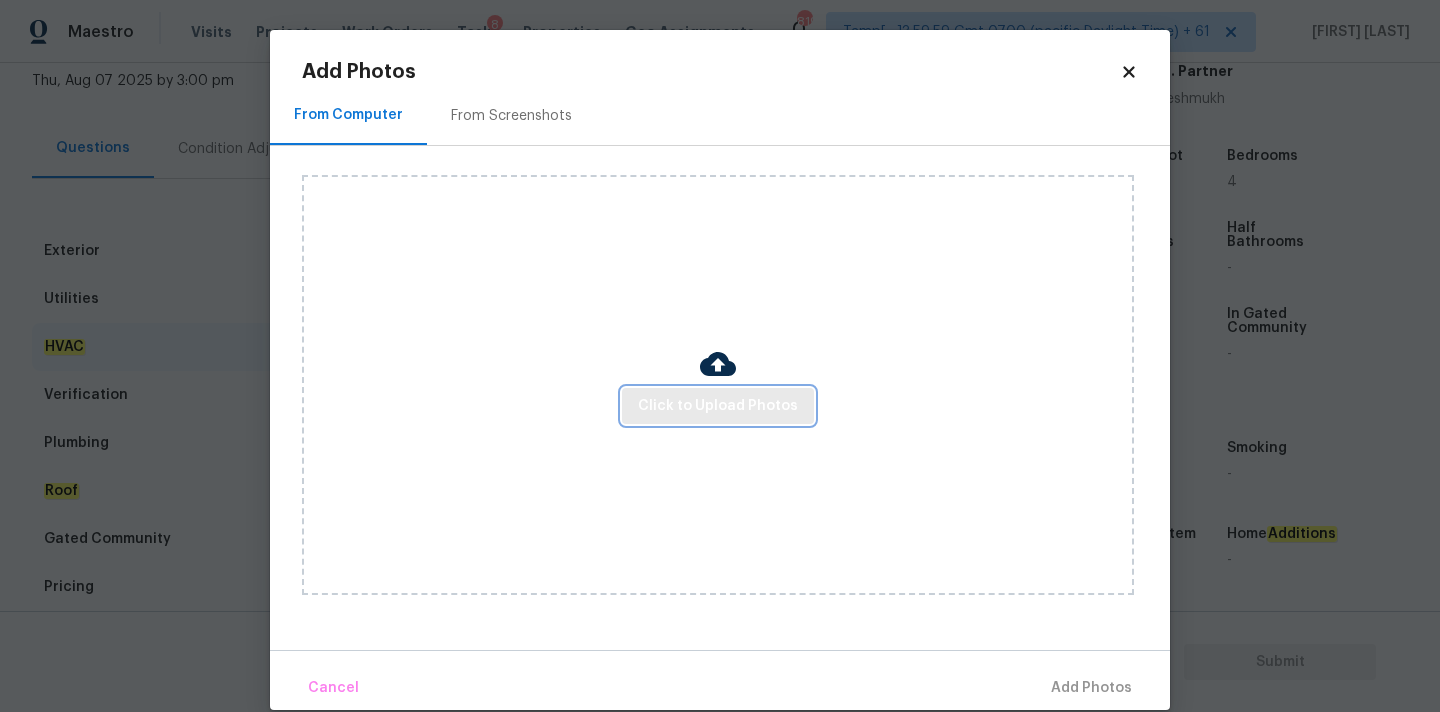 click on "Click to Upload Photos" at bounding box center (718, 406) 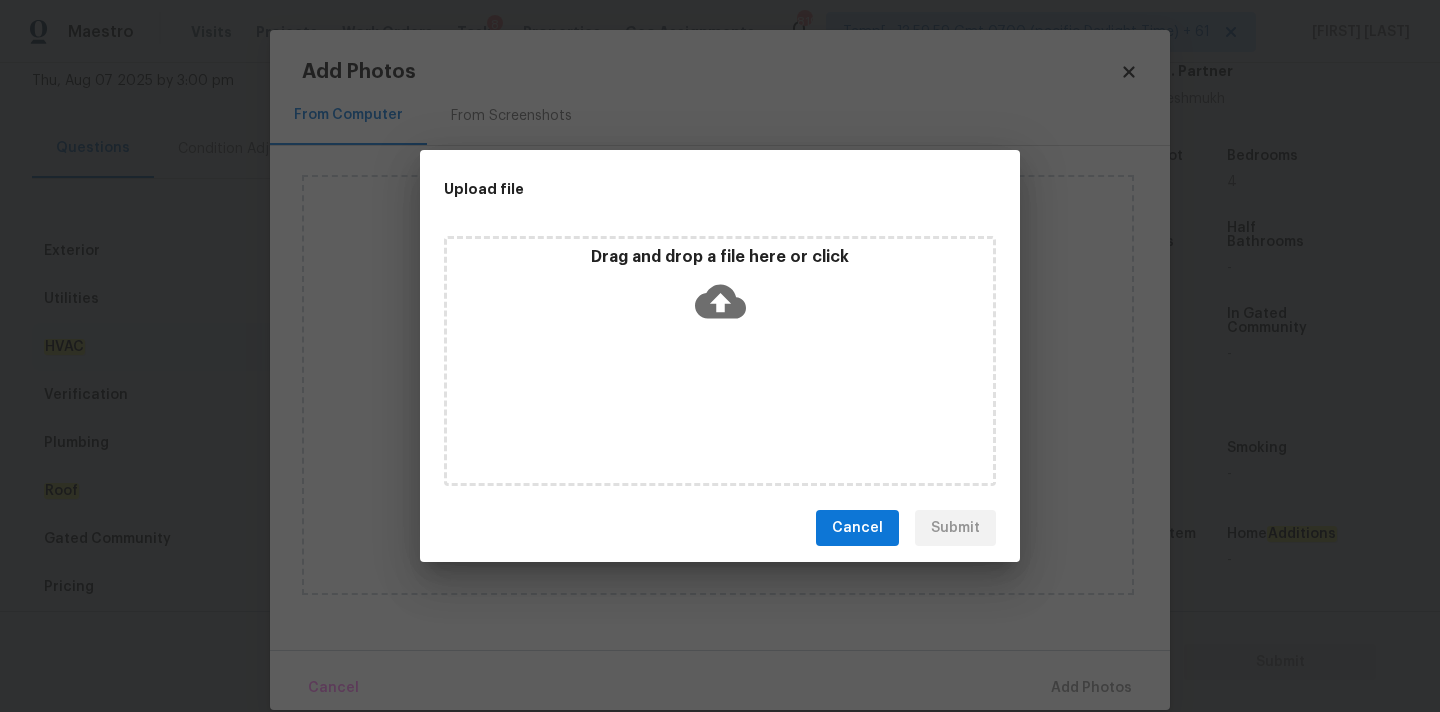 click on "Drag and drop a file here or click" at bounding box center [720, 290] 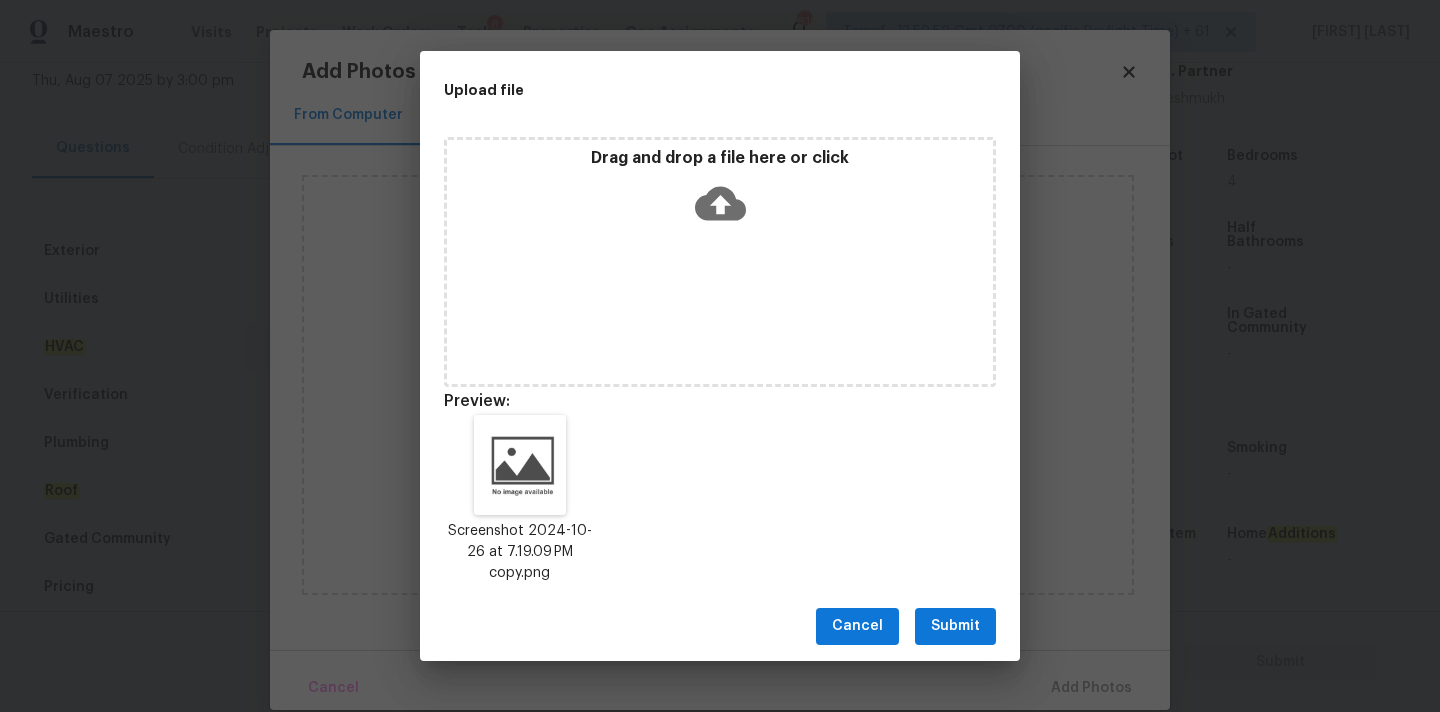 click on "Submit" at bounding box center [955, 626] 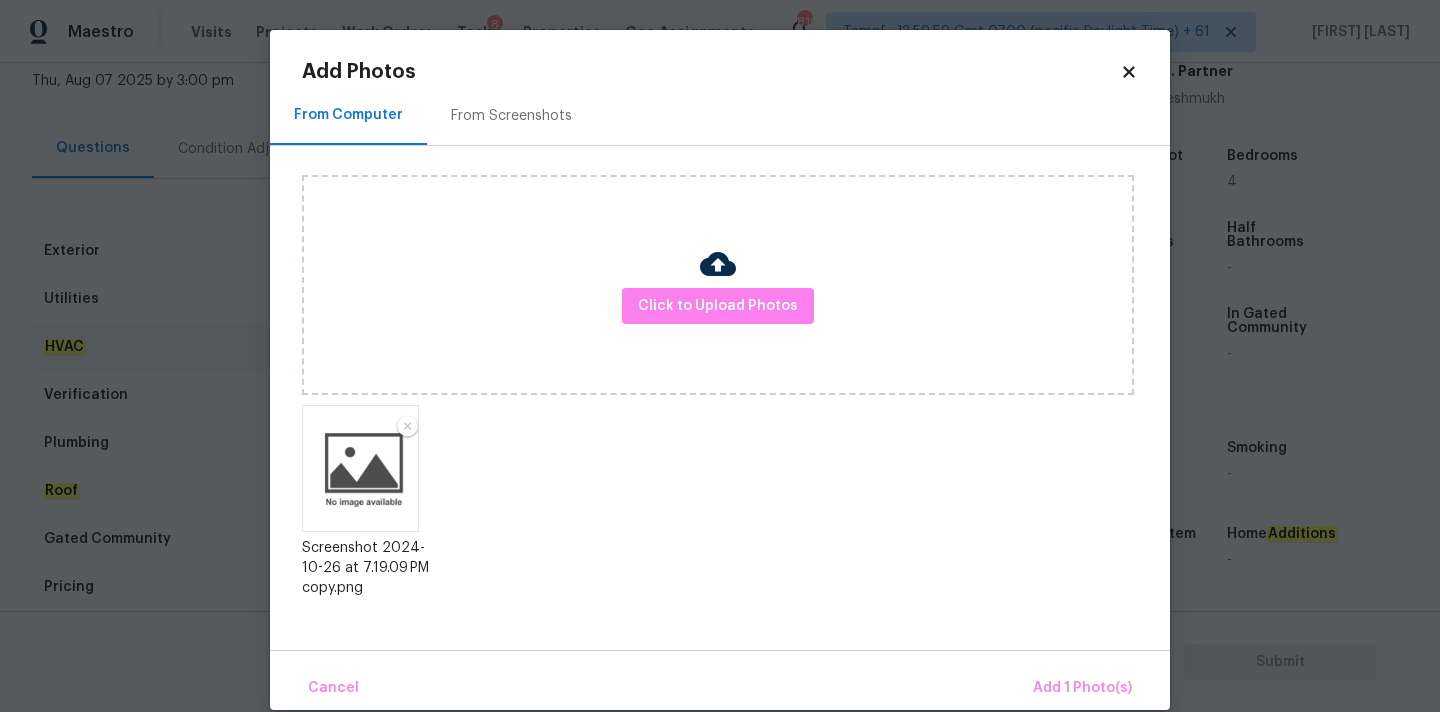 click on "Cancel Add 1 Photo(s)" at bounding box center [720, 680] 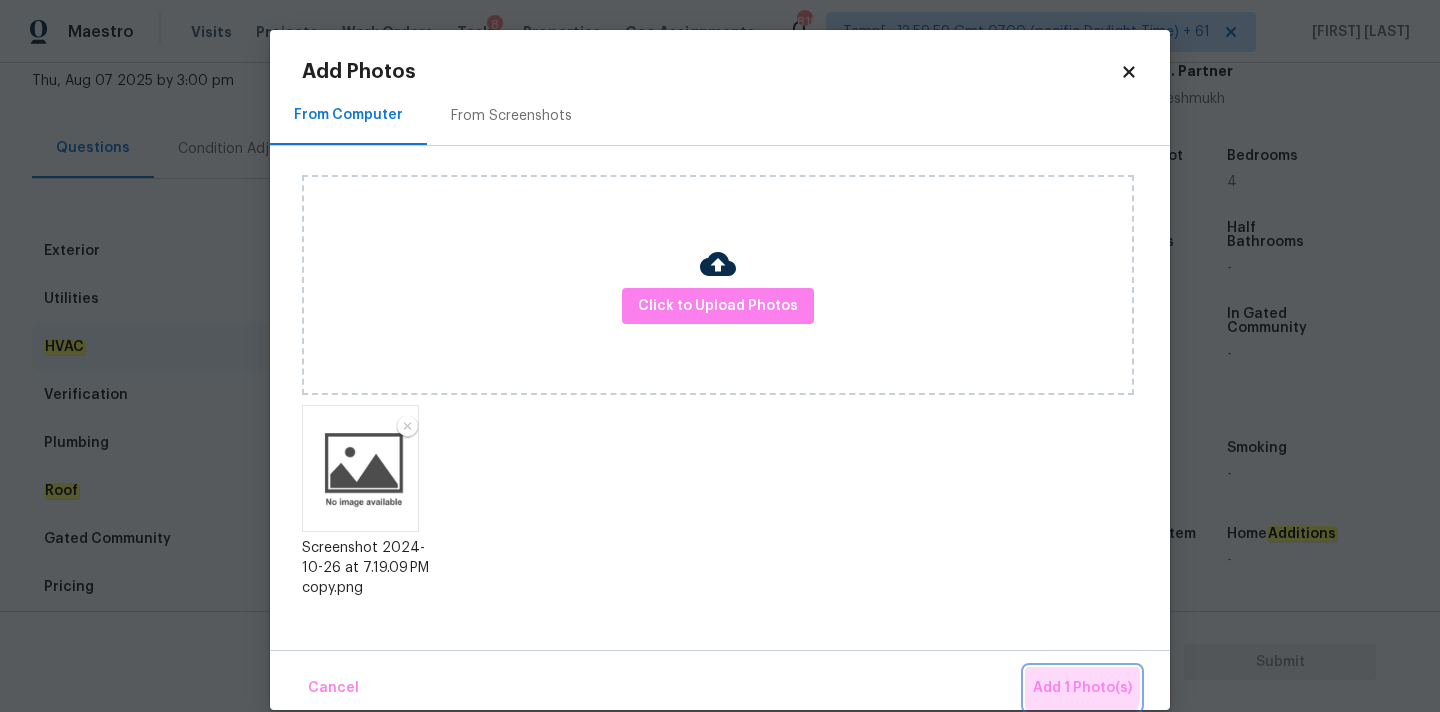 click on "Add 1 Photo(s)" at bounding box center [1082, 688] 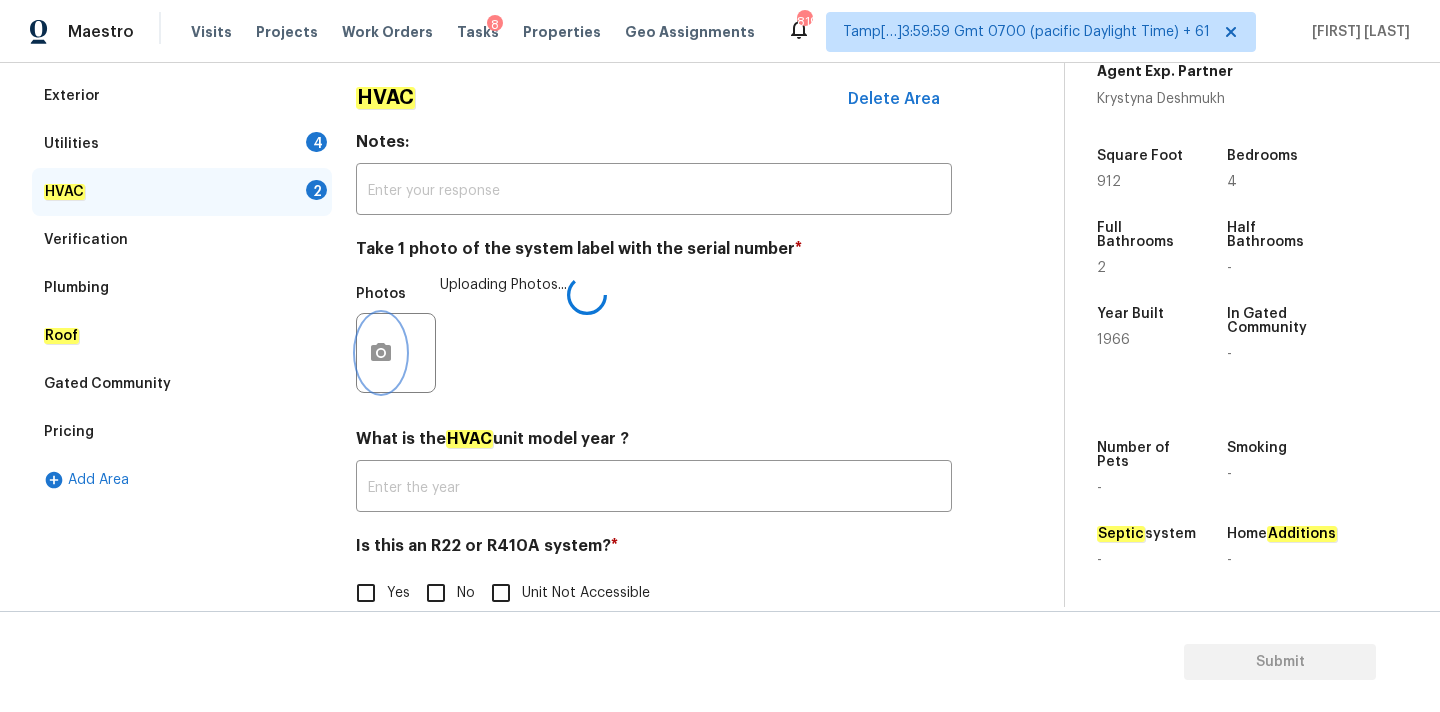 scroll, scrollTop: 317, scrollLeft: 0, axis: vertical 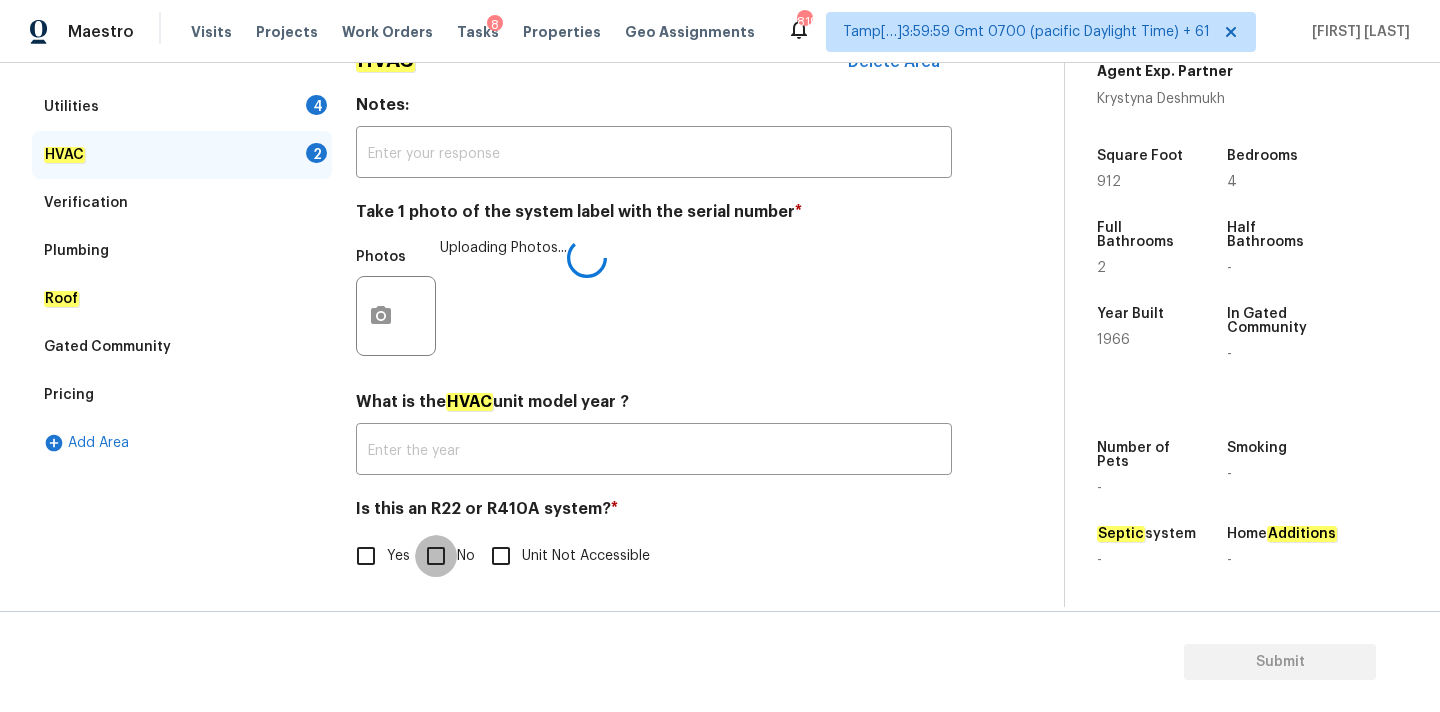click on "No" at bounding box center (436, 556) 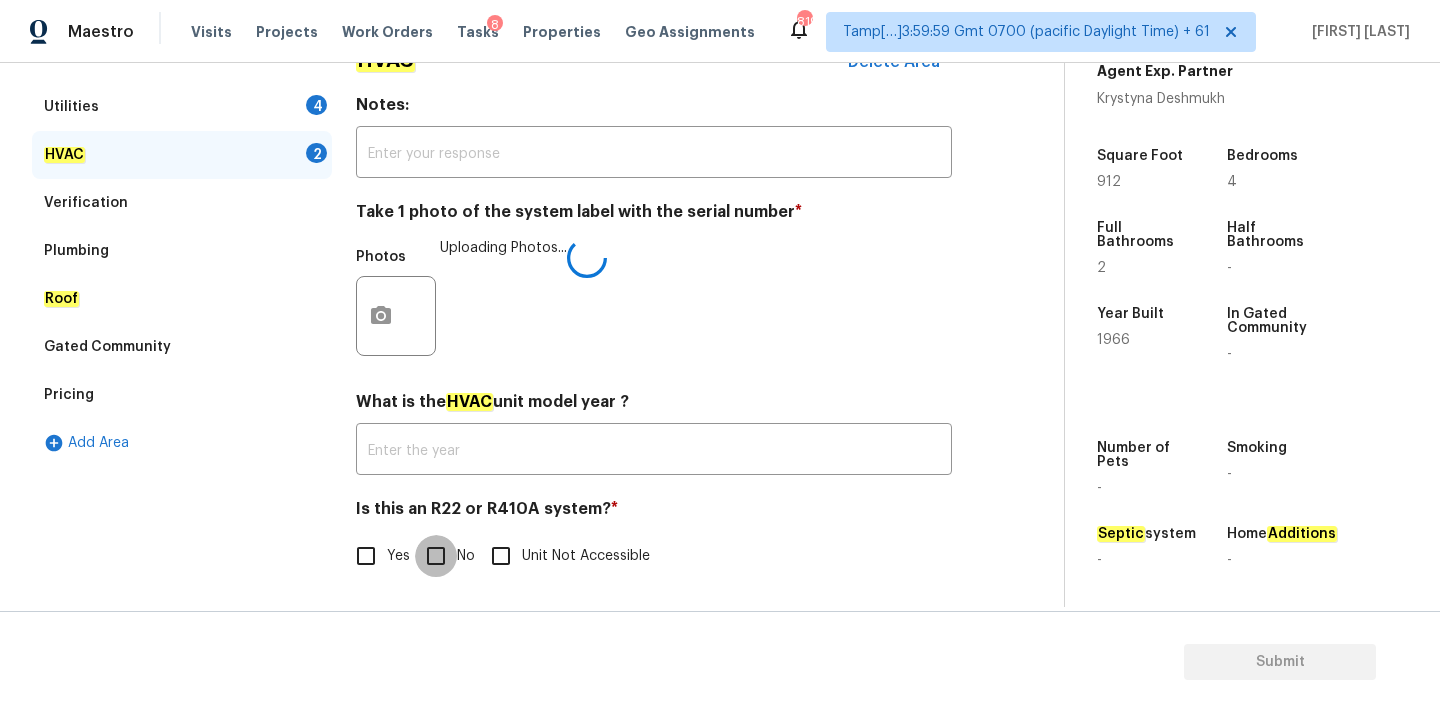checkbox on "true" 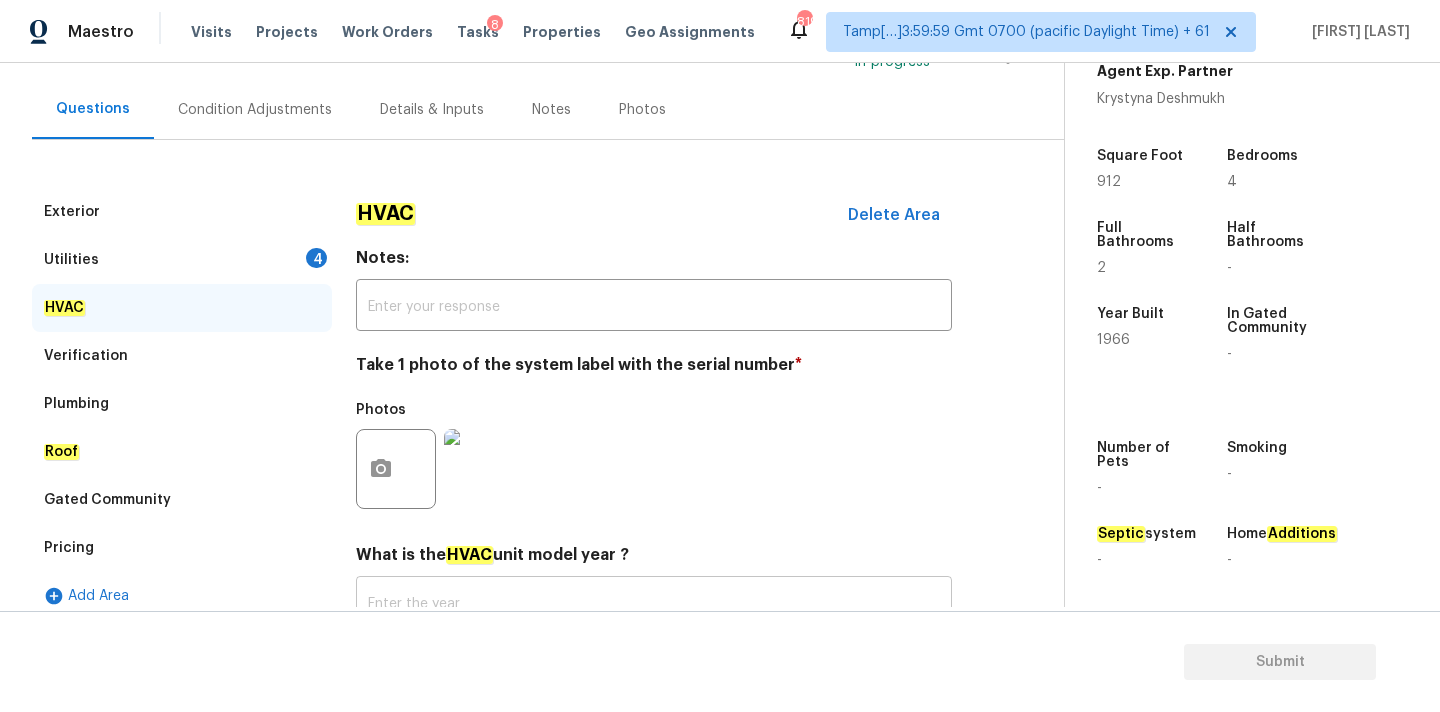 scroll, scrollTop: 161, scrollLeft: 0, axis: vertical 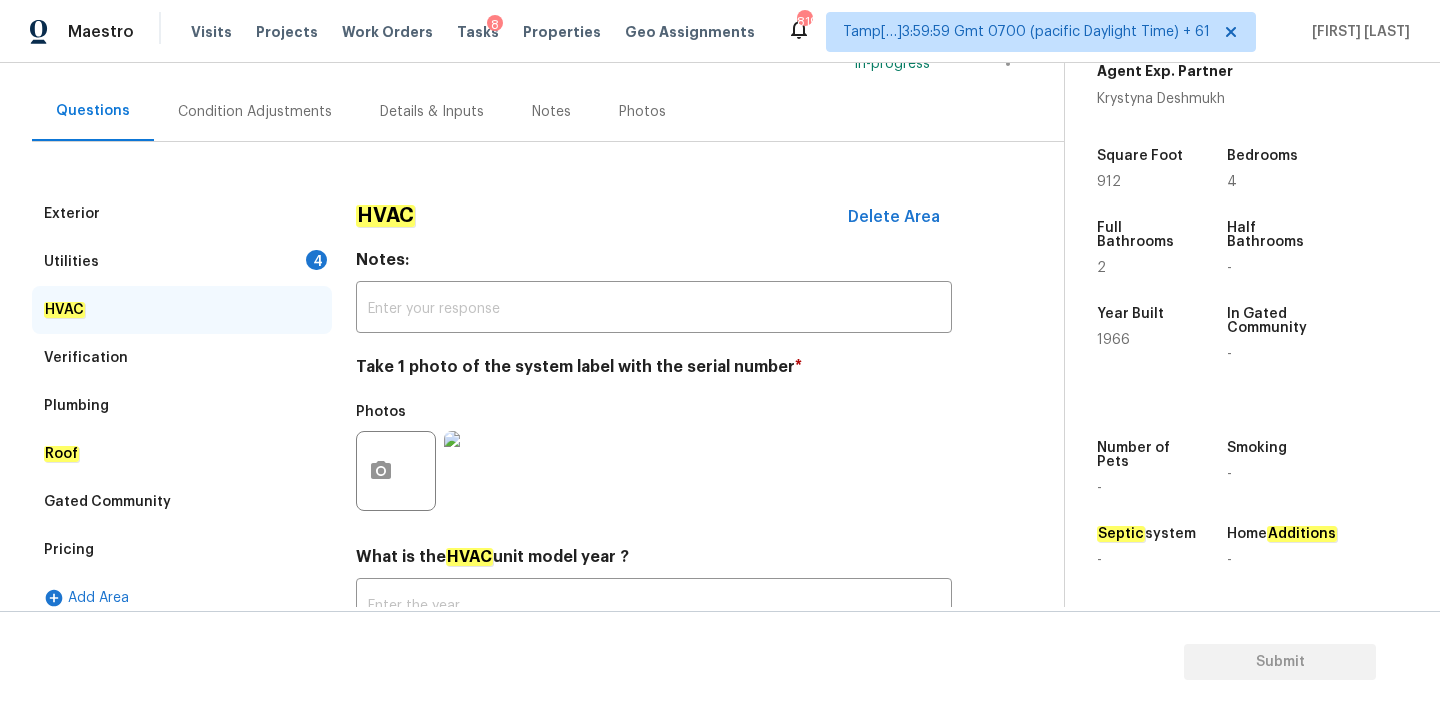 click on "Utilities 4" at bounding box center (182, 262) 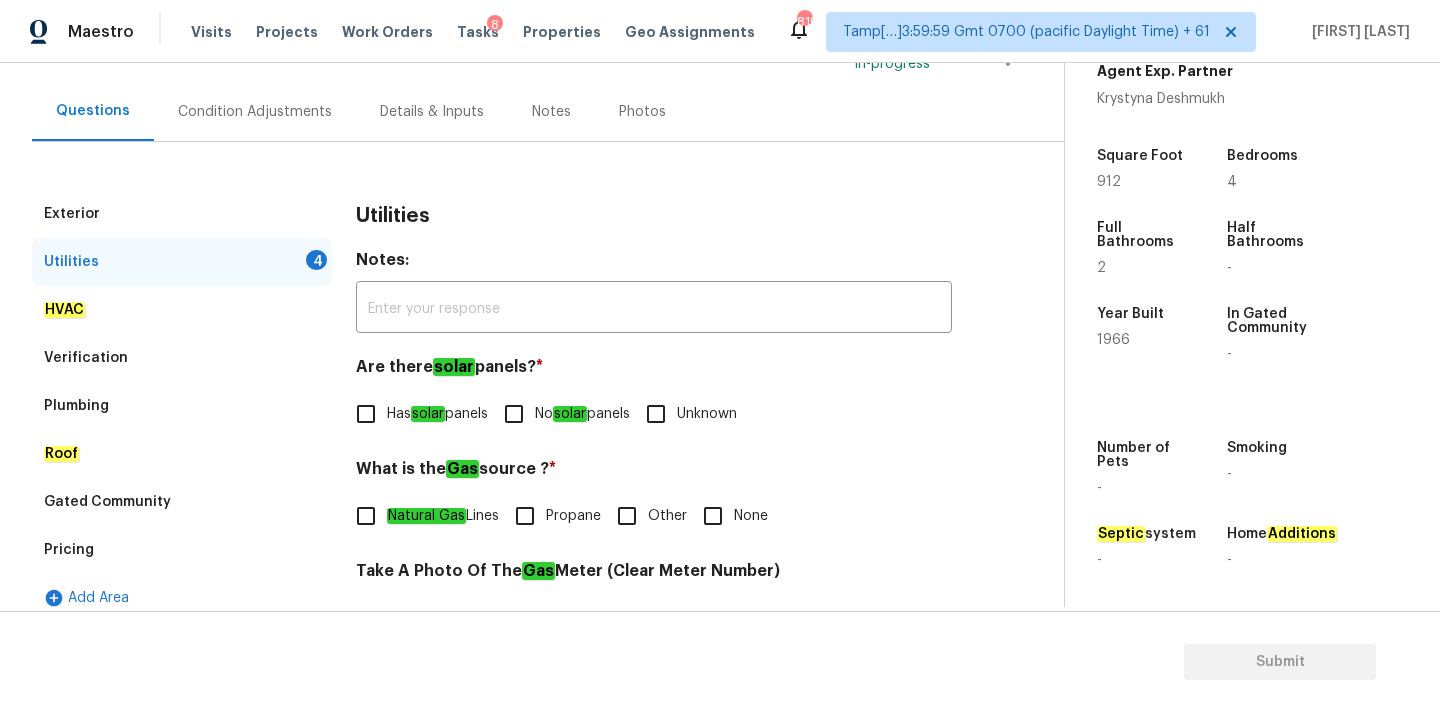 click on "No  solar  panels" at bounding box center (514, 414) 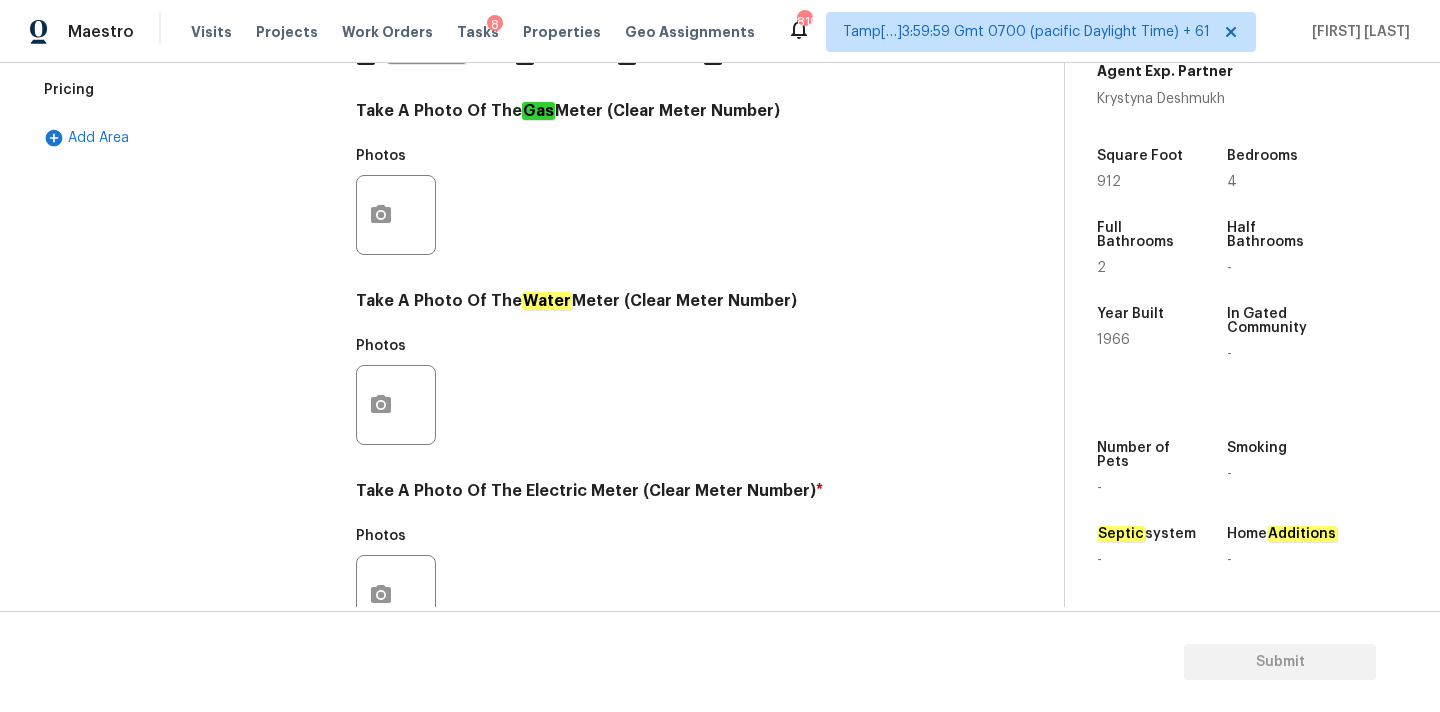 scroll, scrollTop: 793, scrollLeft: 0, axis: vertical 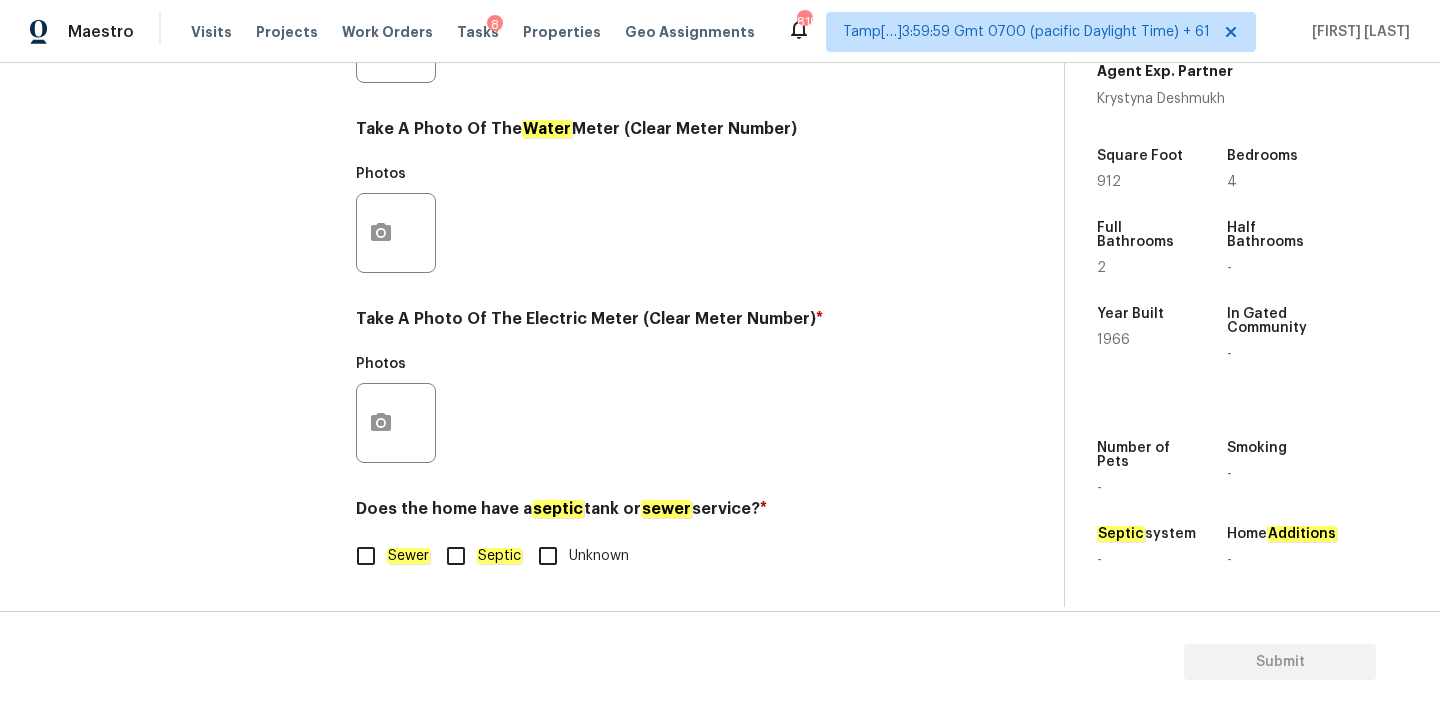 click on "Sewer" 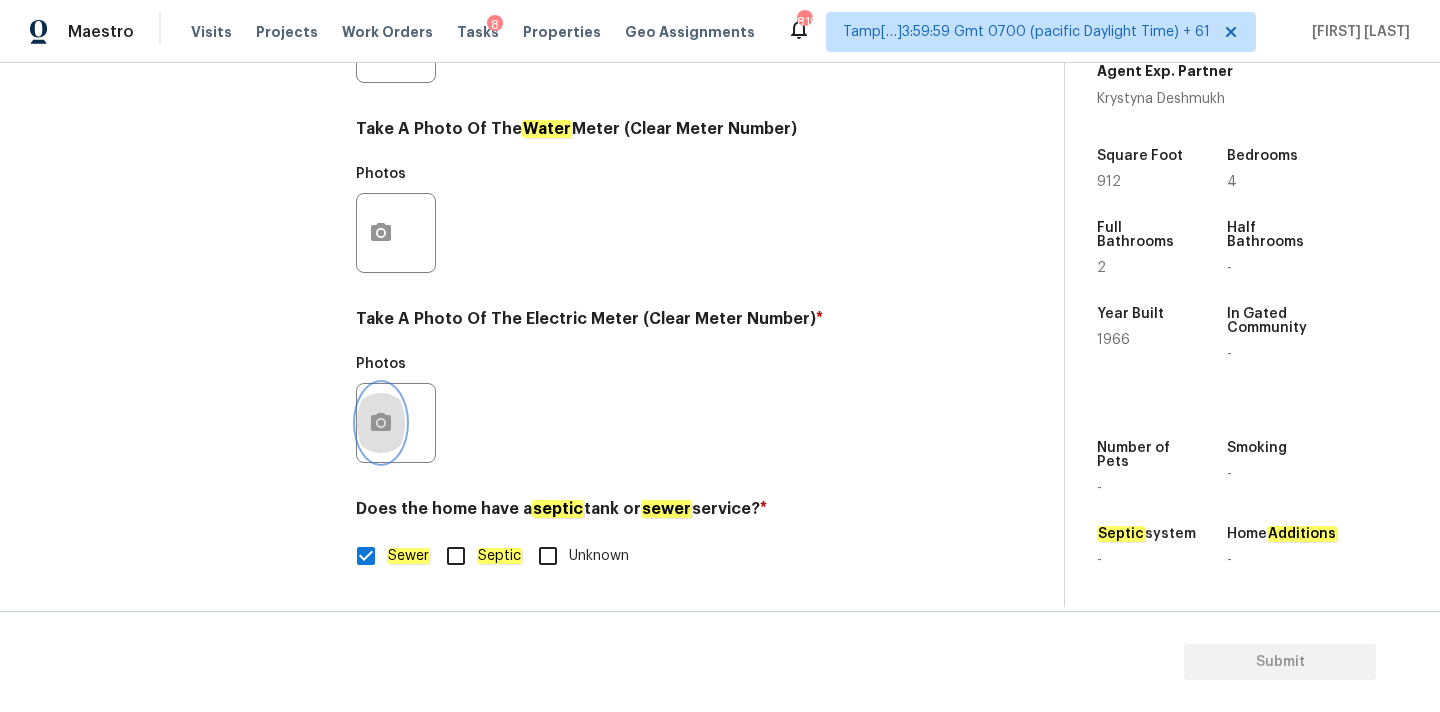 click at bounding box center [381, 423] 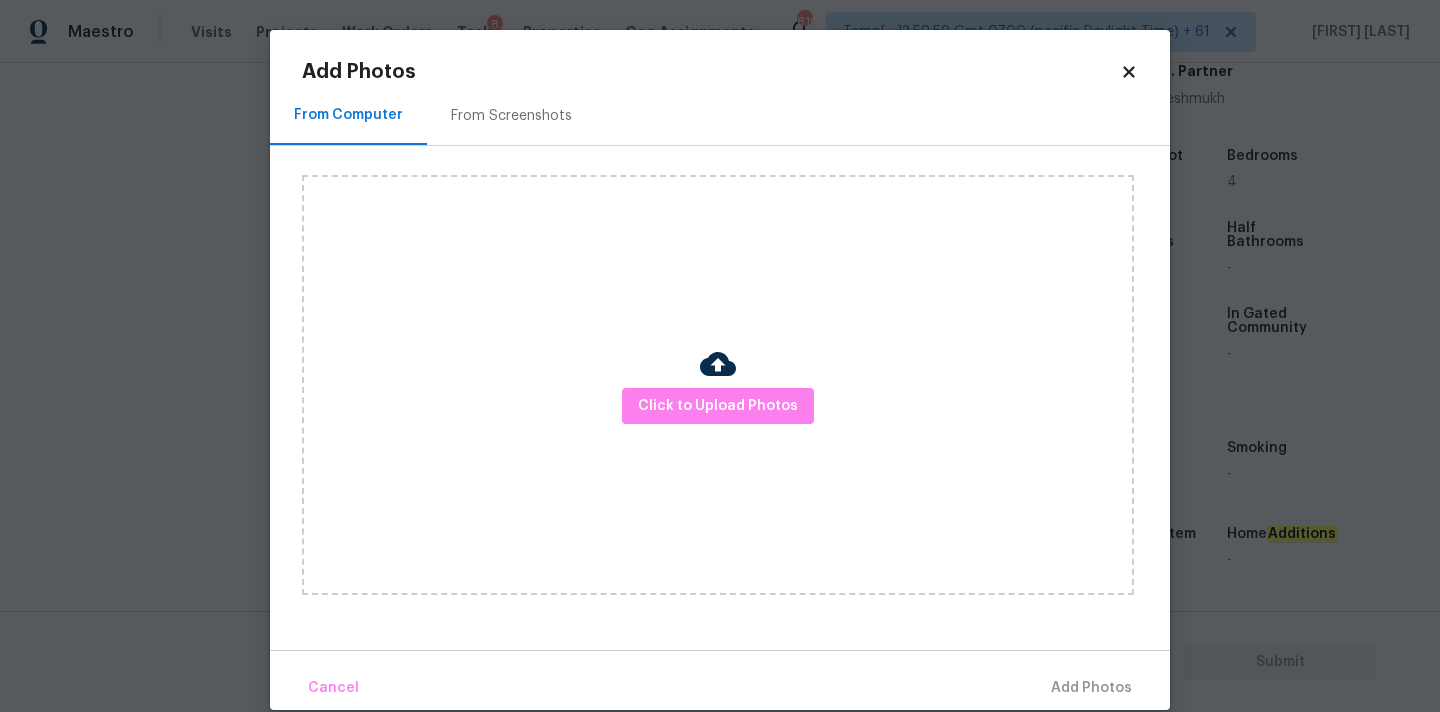 click on "Click to Upload Photos" at bounding box center (718, 385) 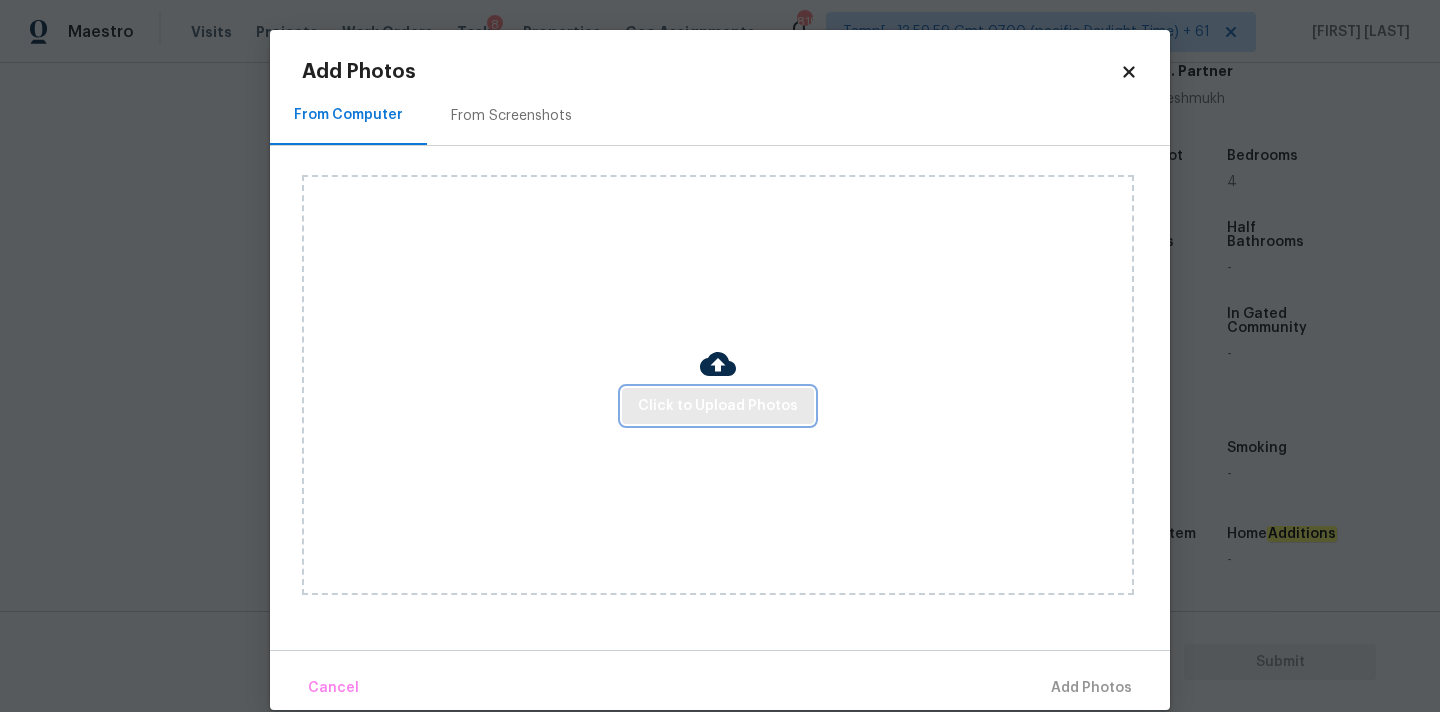 click on "Click to Upload Photos" at bounding box center [718, 406] 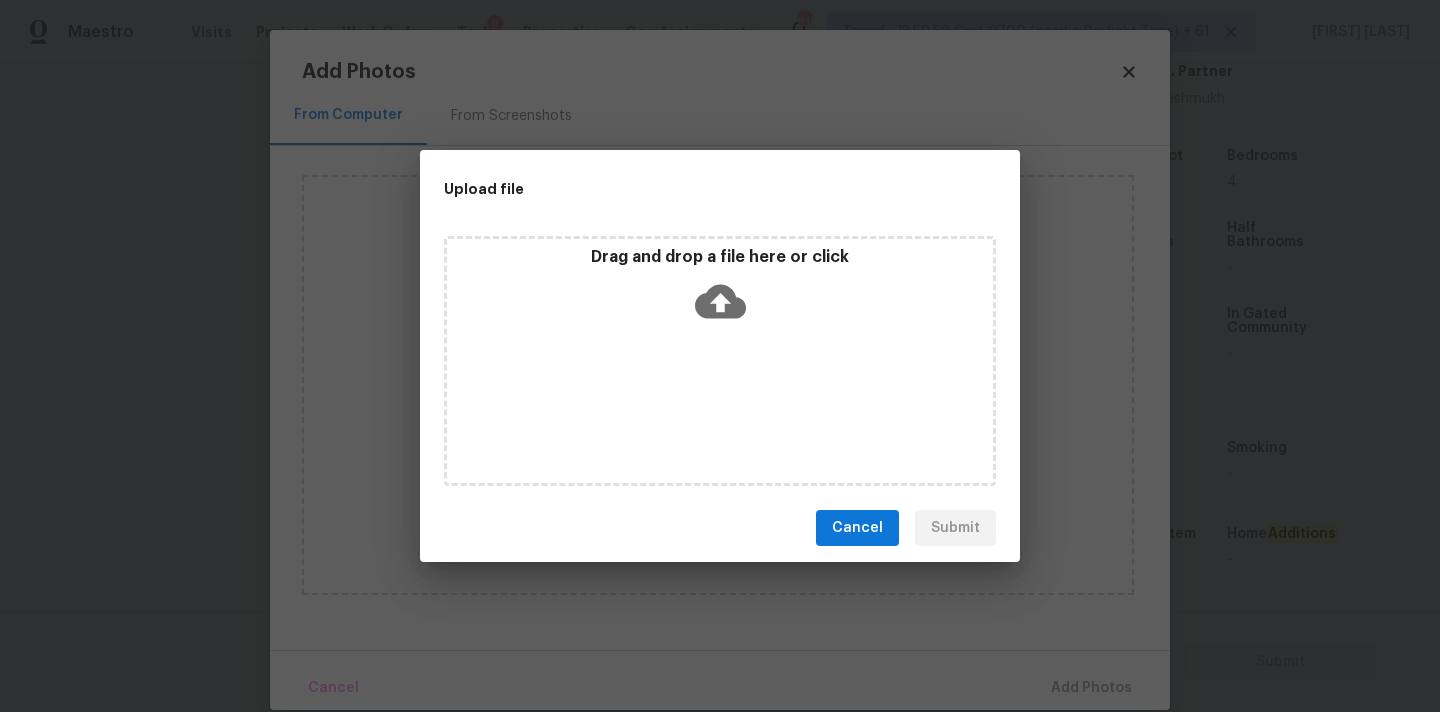 click 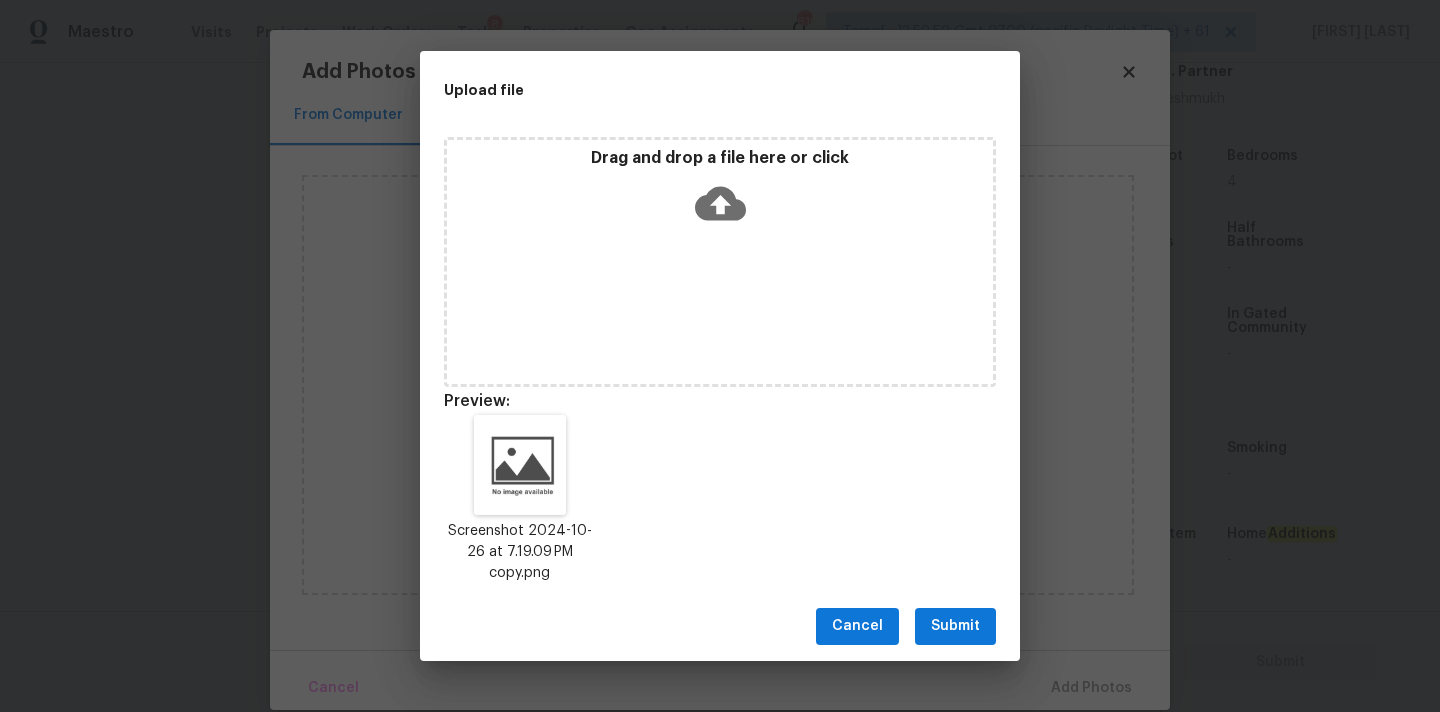 click on "Submit" at bounding box center [955, 626] 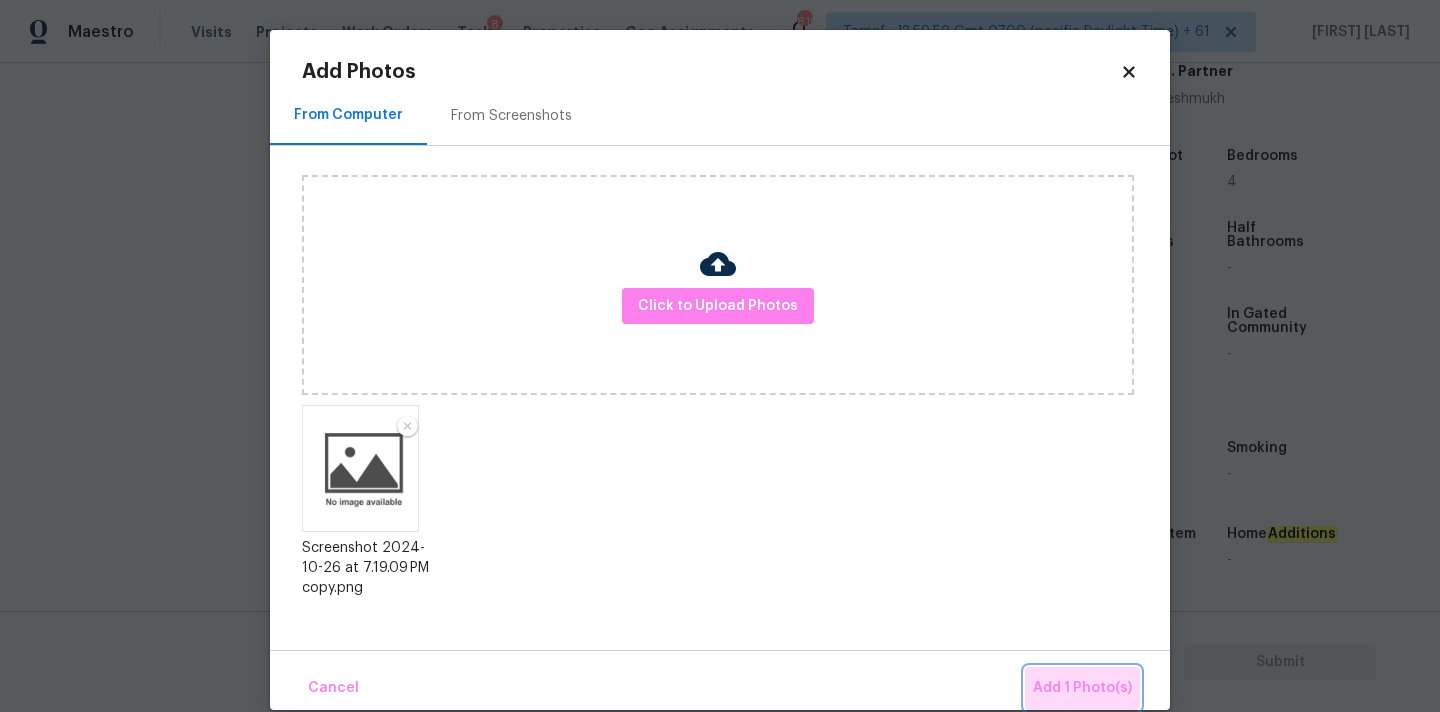 click on "Add 1 Photo(s)" at bounding box center [1082, 688] 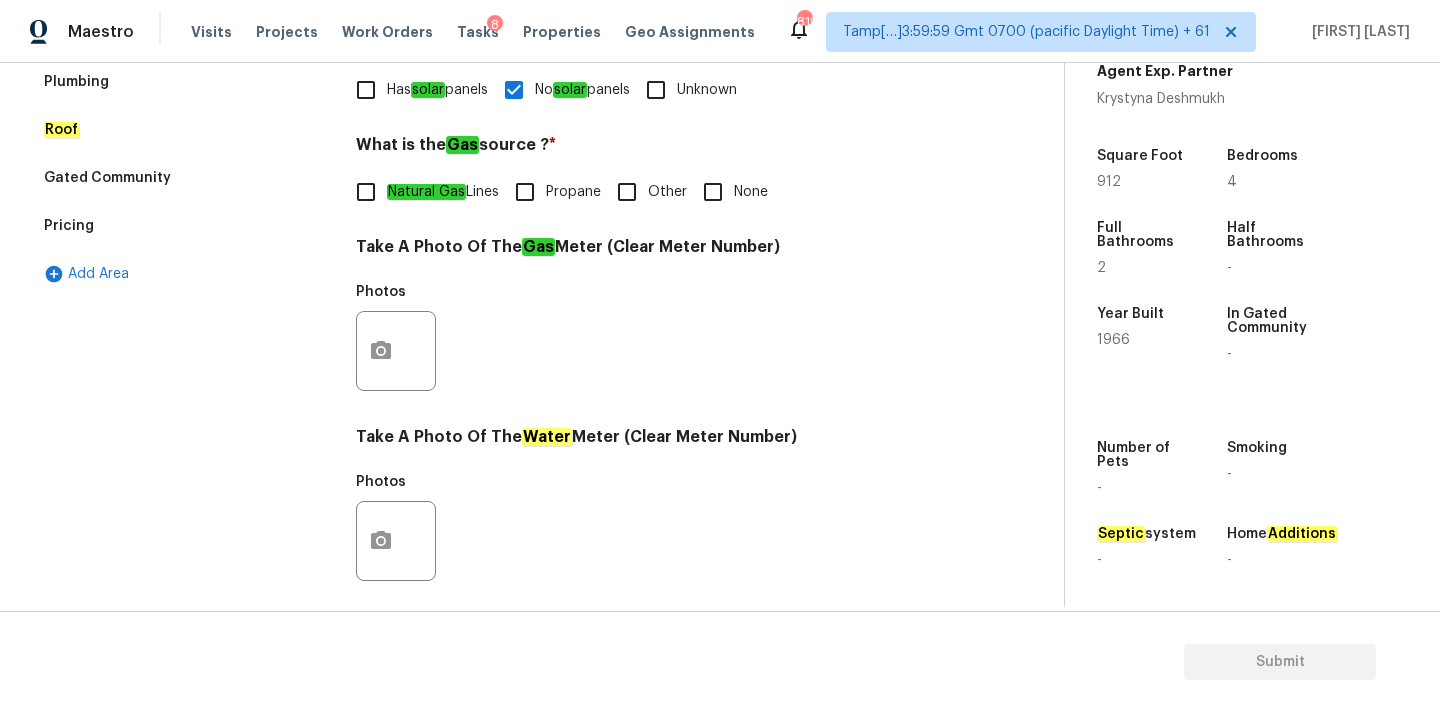 scroll, scrollTop: 484, scrollLeft: 0, axis: vertical 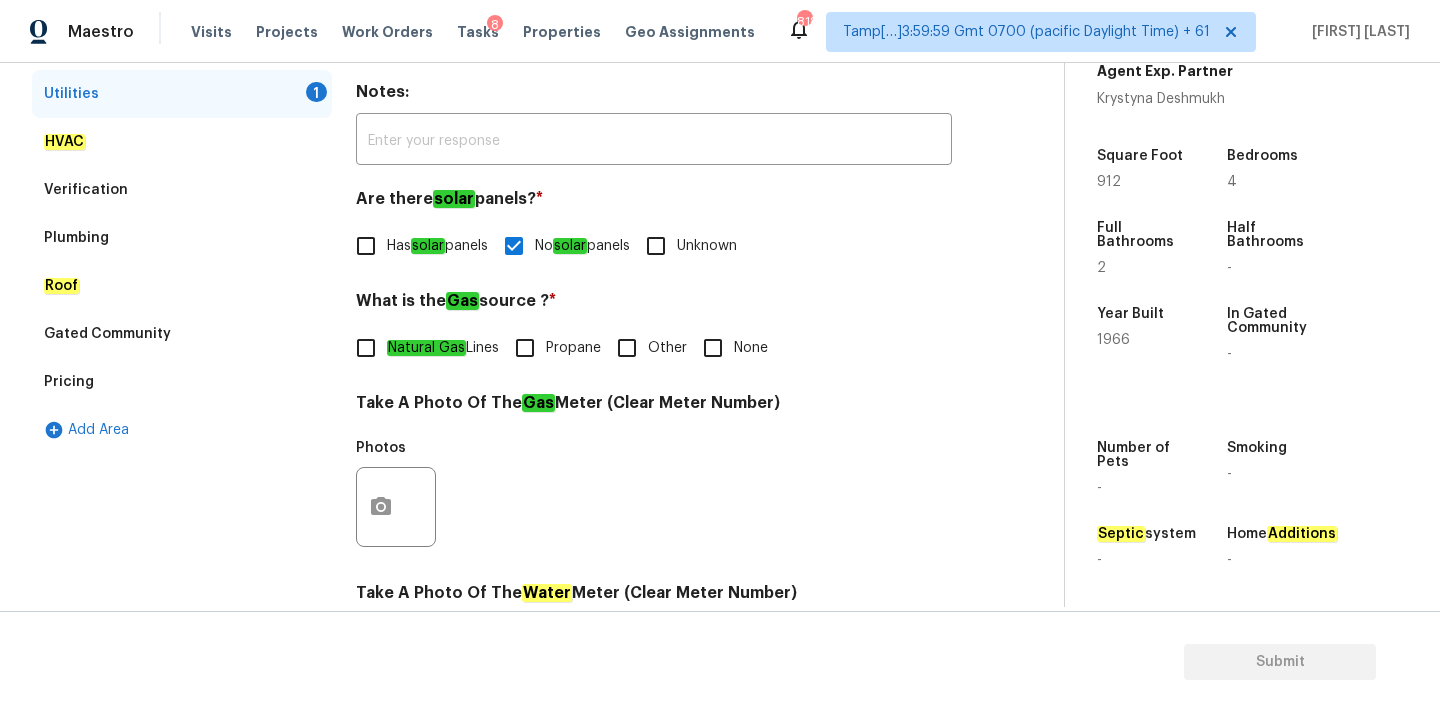 click on "Natural Gas" 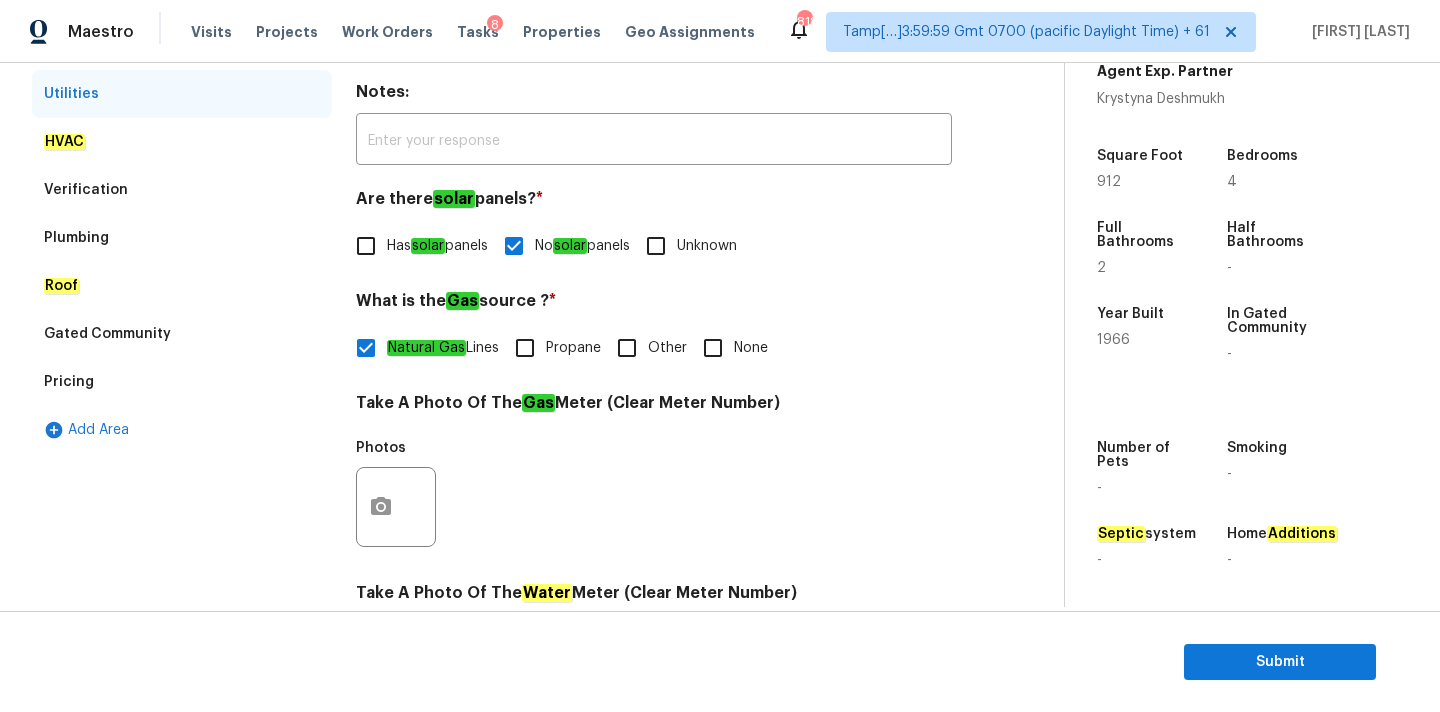 click on "Verification" at bounding box center [182, 190] 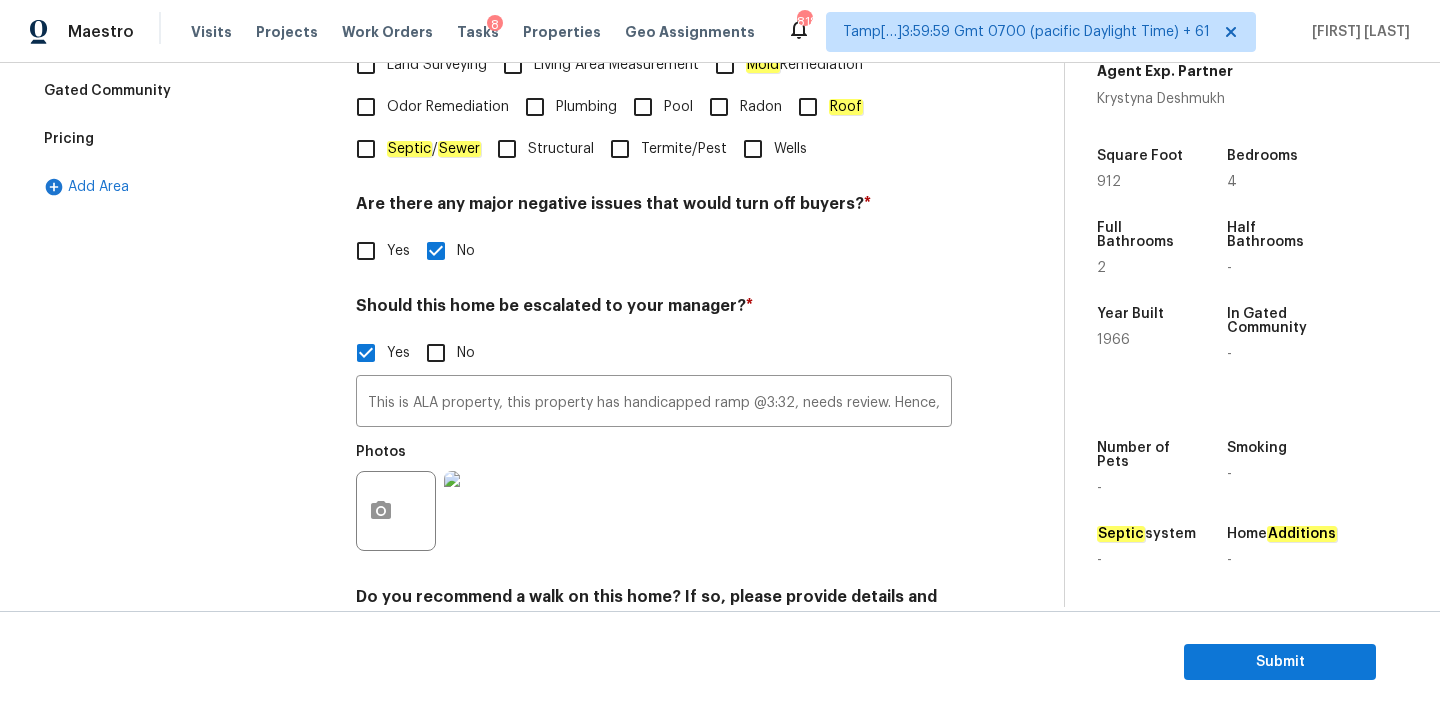 scroll, scrollTop: 681, scrollLeft: 0, axis: vertical 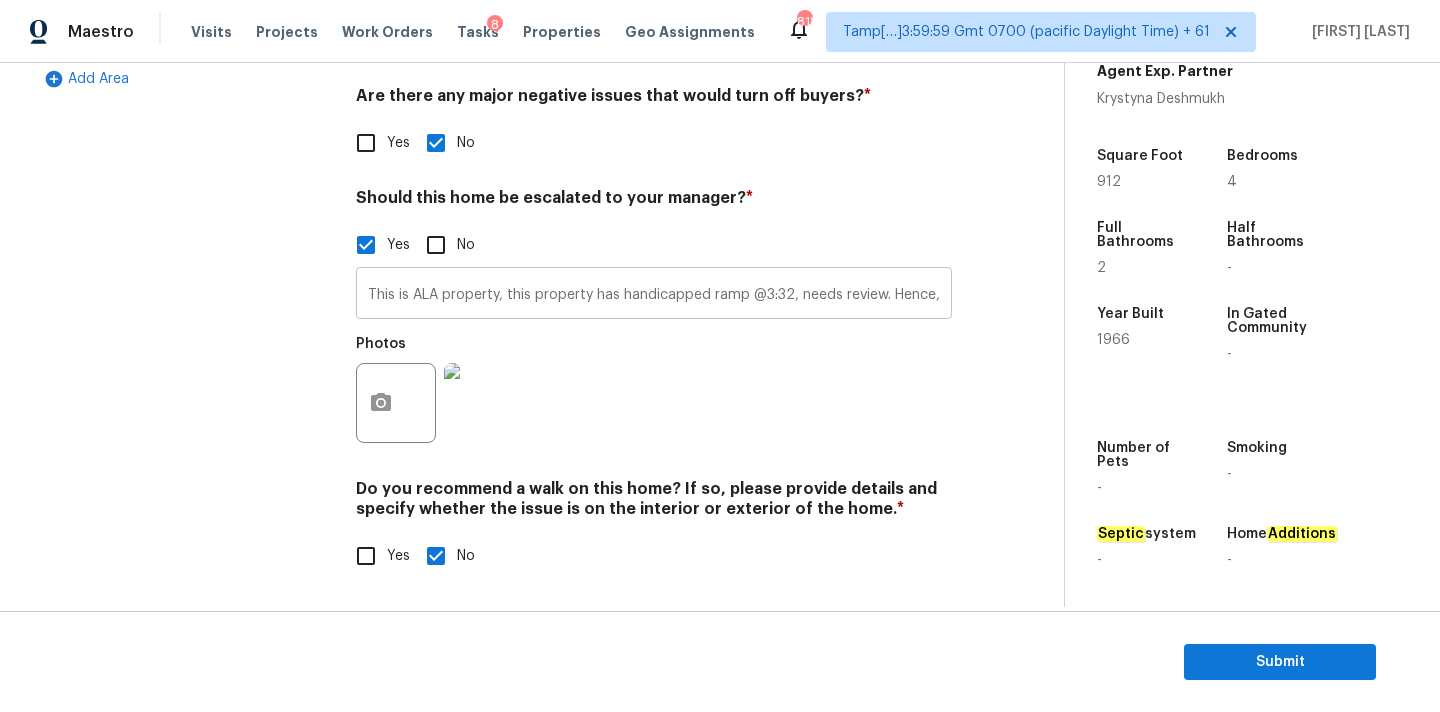 click on "This is ALA property, this property has handicapped ramp @3:32, needs review. Hence, escalated to MM." at bounding box center (654, 295) 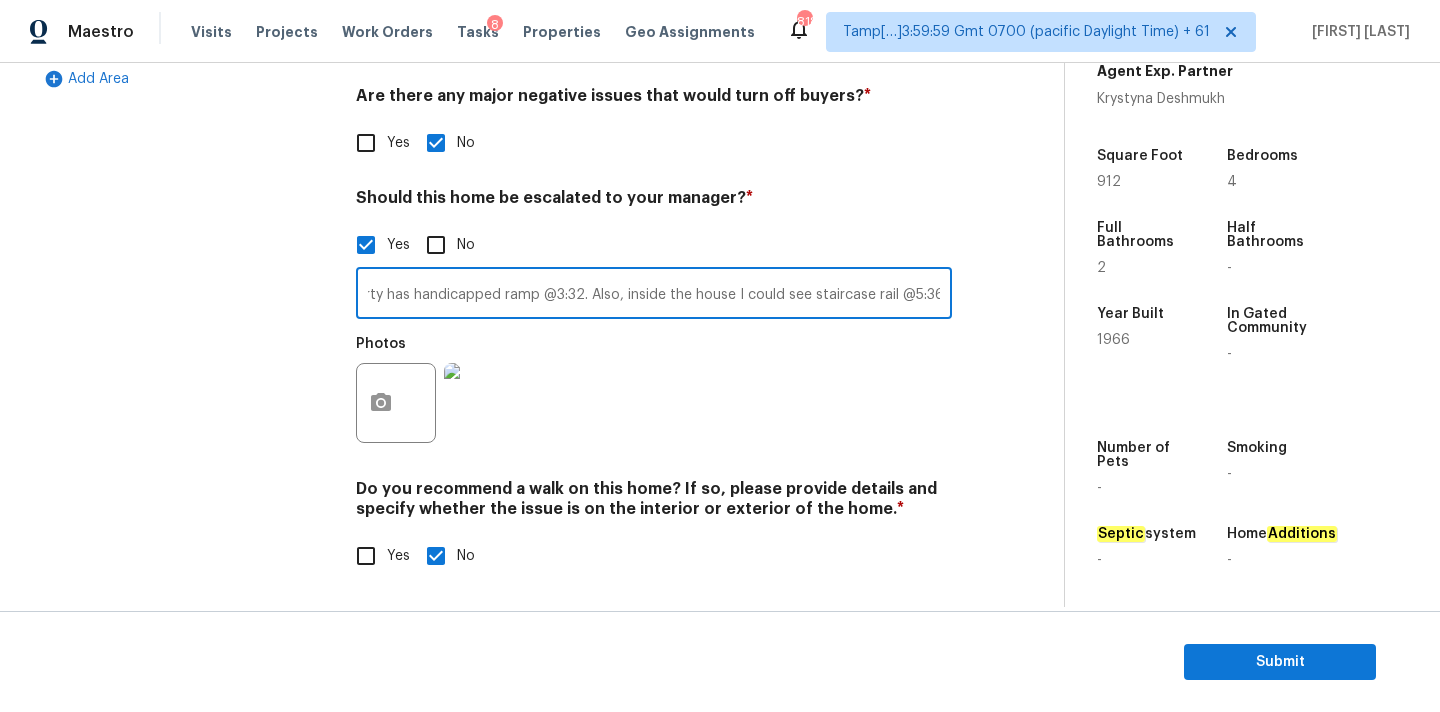 scroll, scrollTop: 0, scrollLeft: 213, axis: horizontal 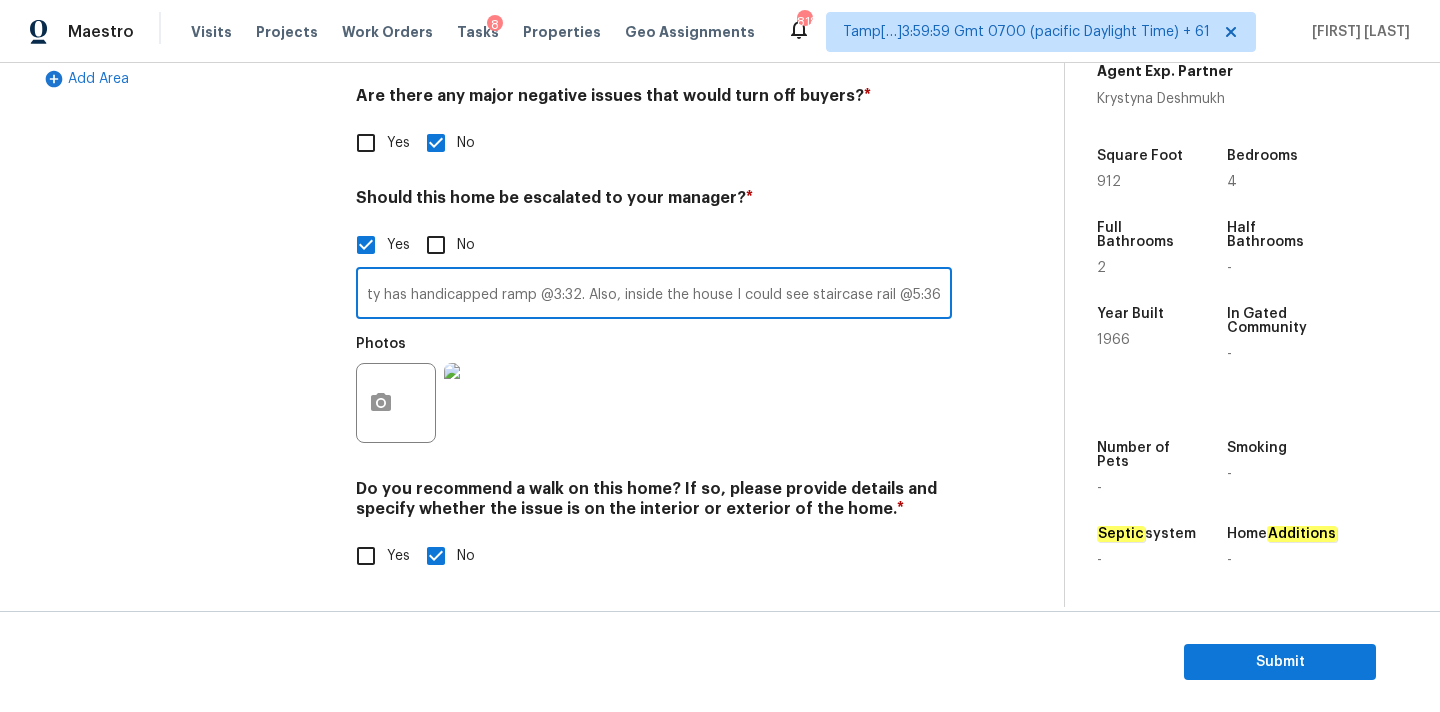 type on "This is ALA property, this property has handicapped ramp @3:32. Also, inside the house I could see staircase rail @5:36, needs review. Hence, escalated to MM." 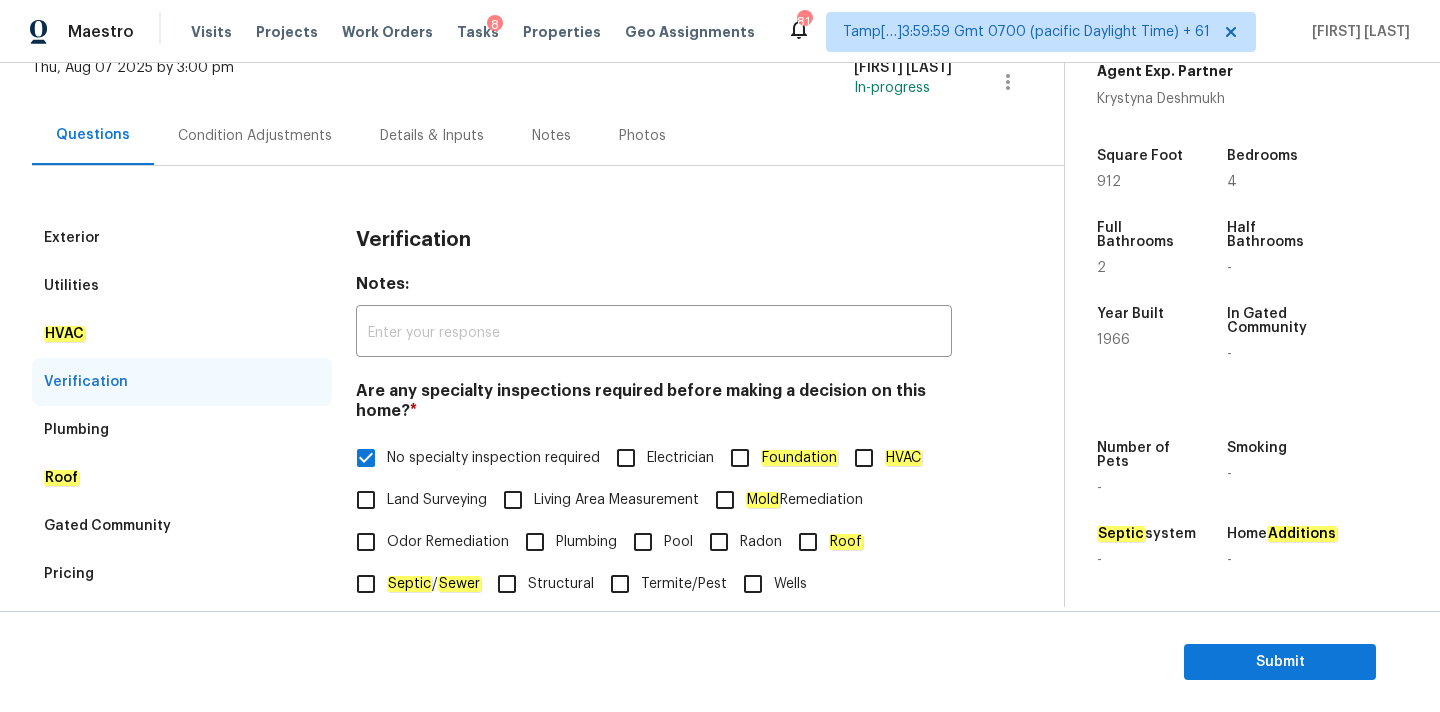 scroll, scrollTop: 114, scrollLeft: 0, axis: vertical 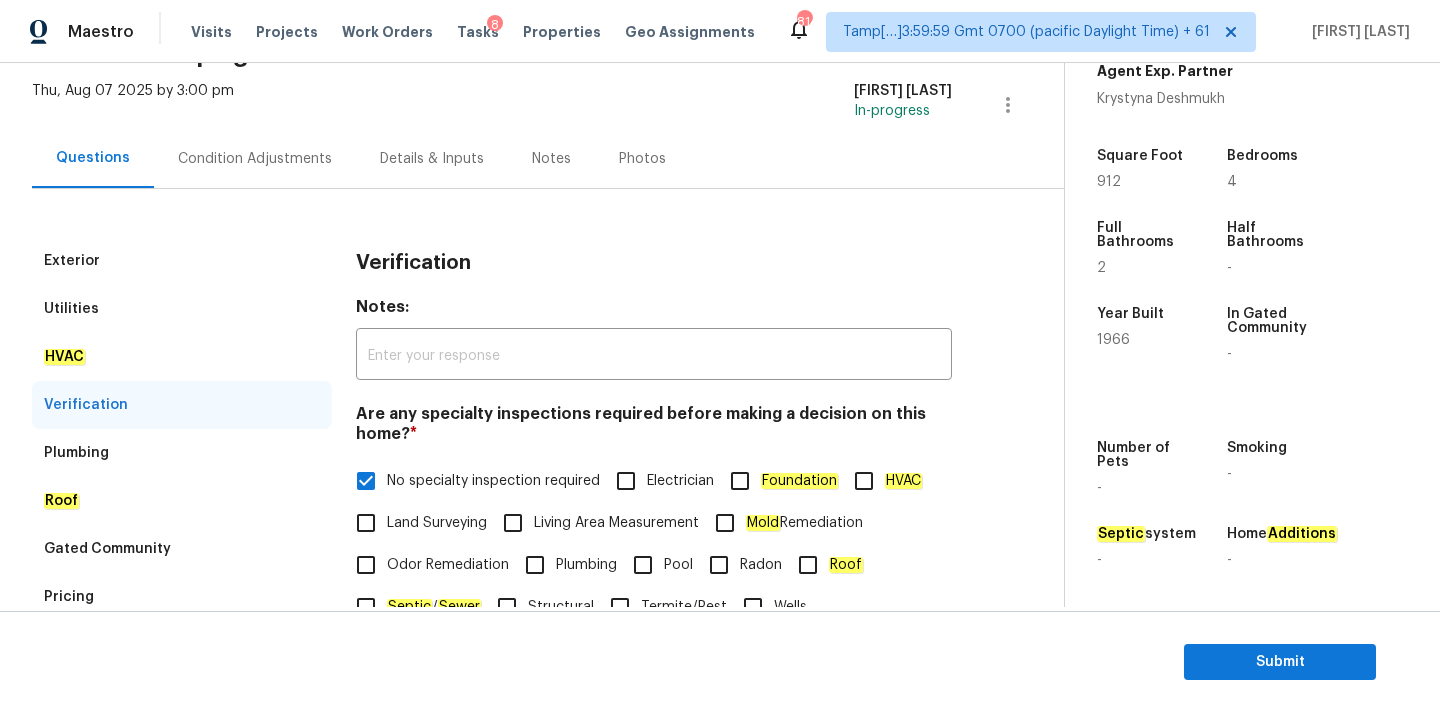 click on "Condition Adjustments" at bounding box center (255, 159) 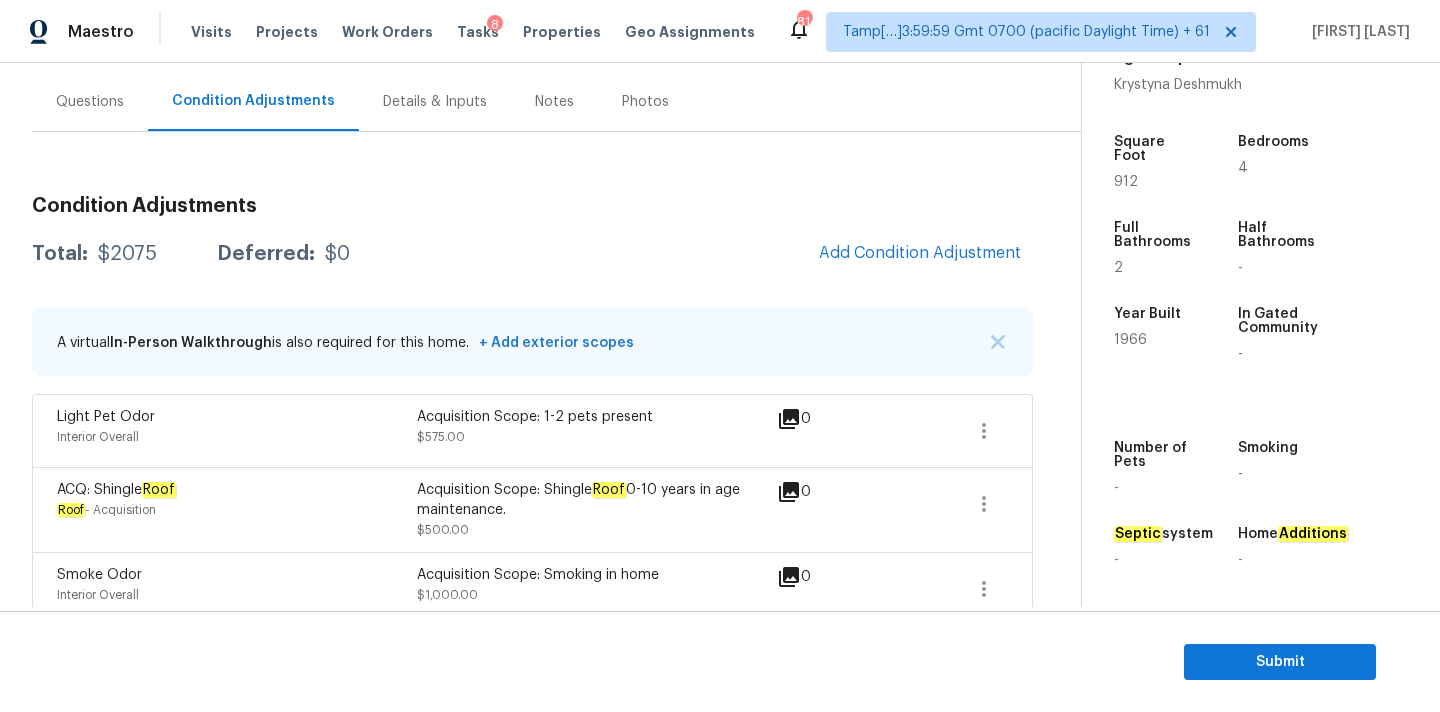 scroll, scrollTop: 196, scrollLeft: 0, axis: vertical 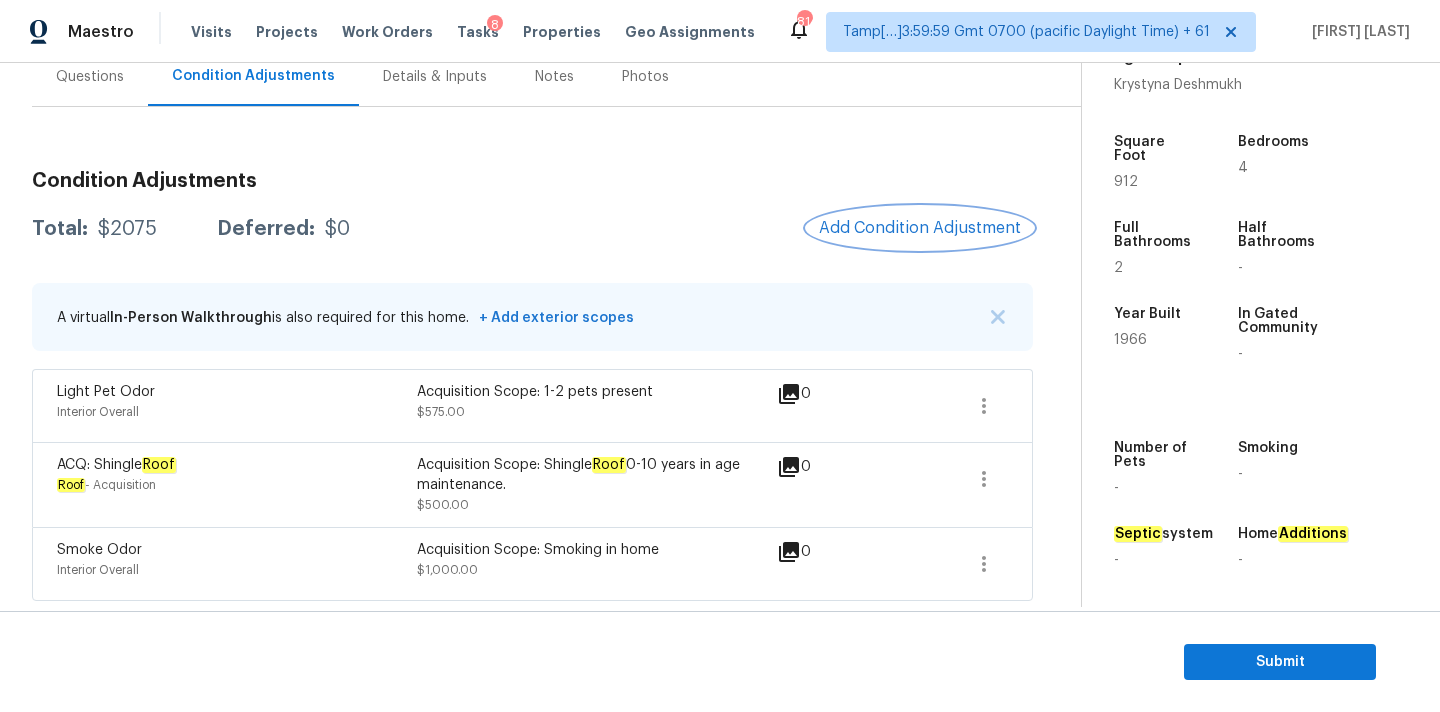 click on "Add Condition Adjustment" at bounding box center [920, 228] 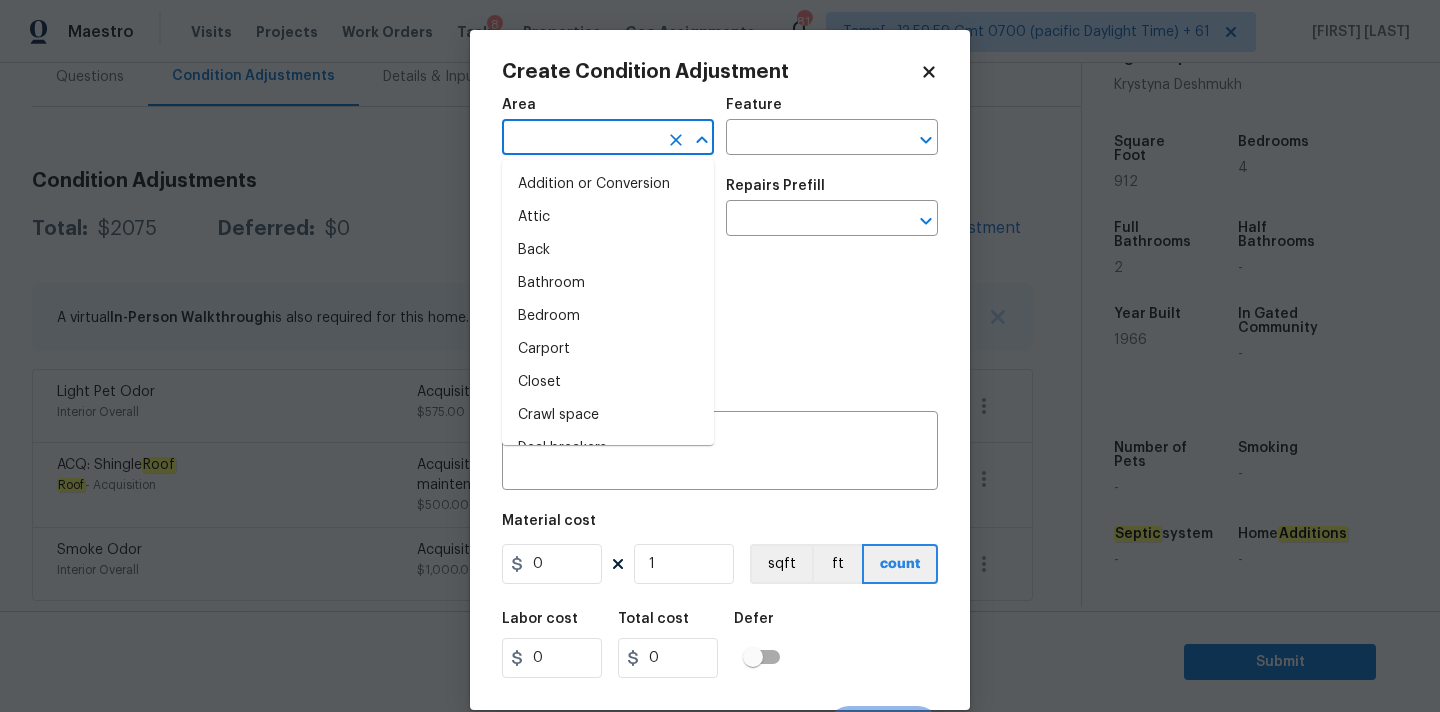 click at bounding box center (580, 139) 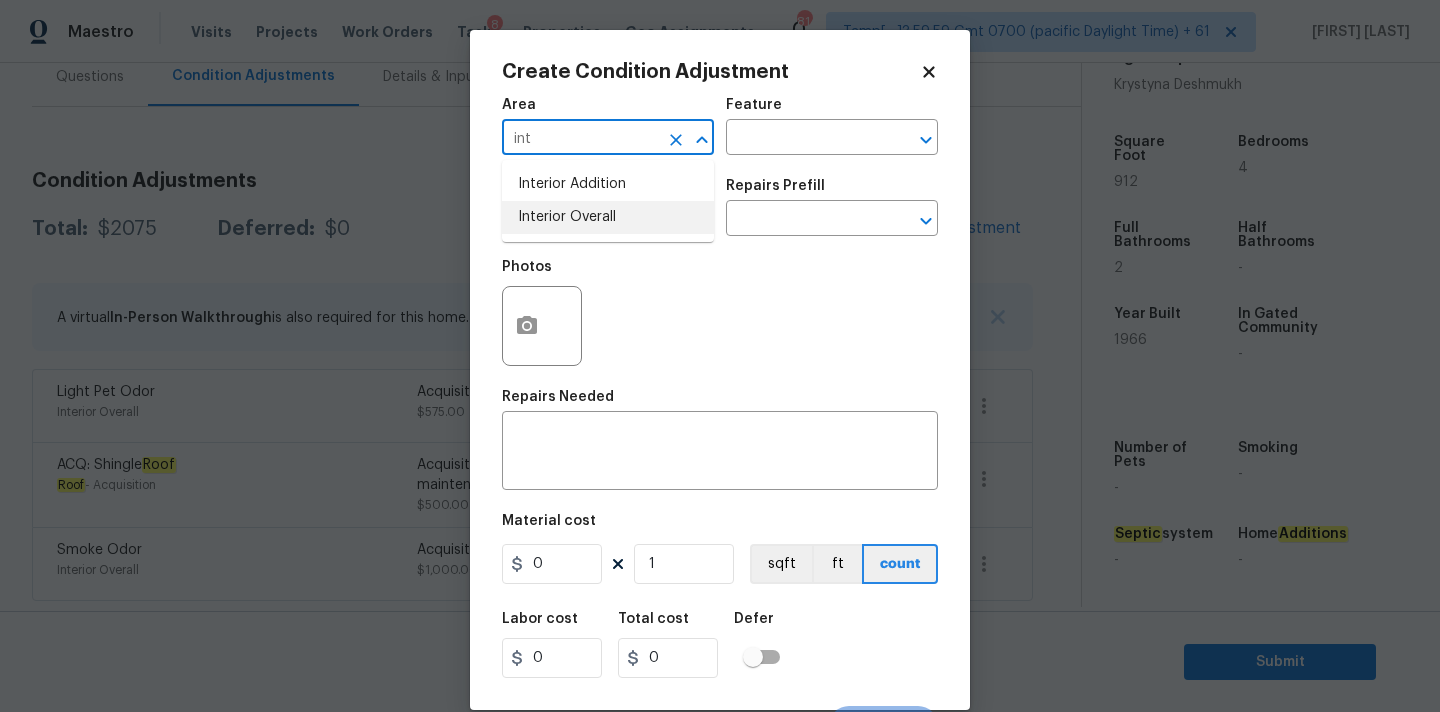 click on "Interior Overall" at bounding box center [608, 217] 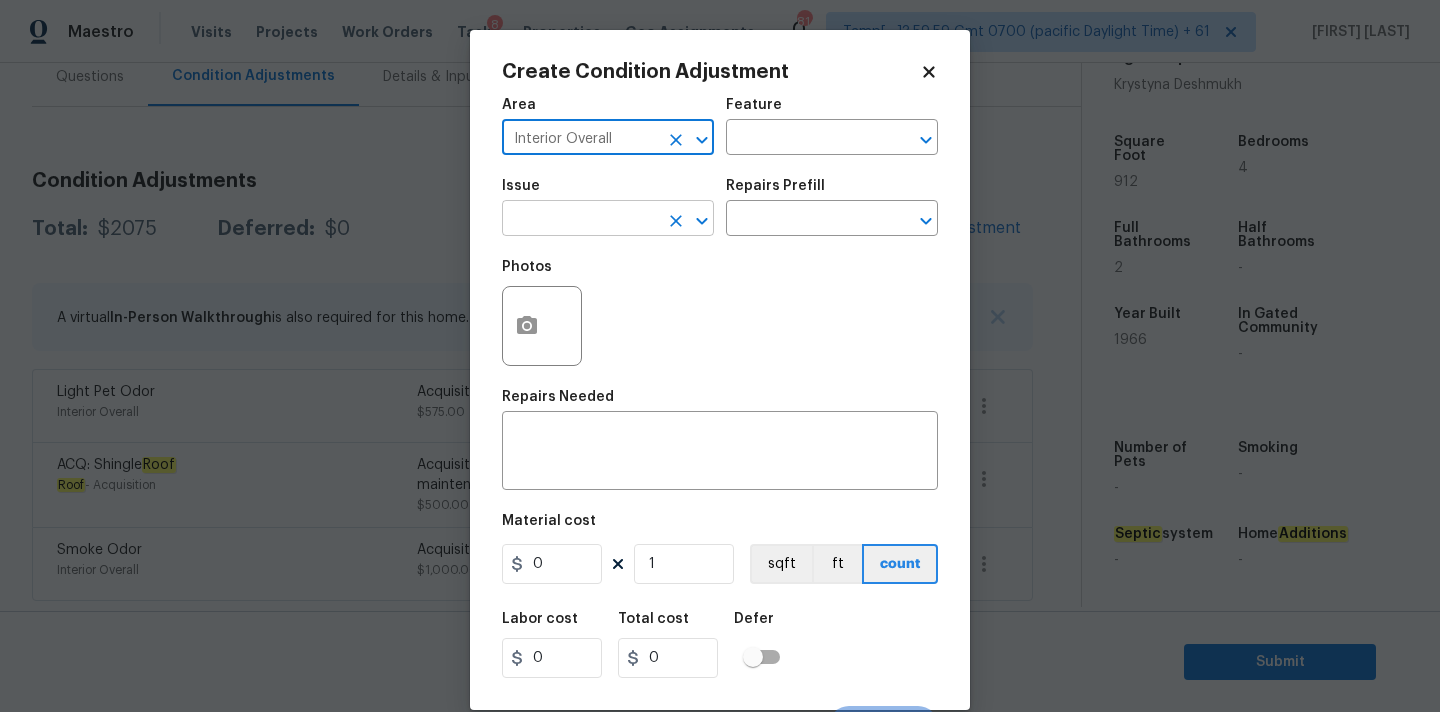 type on "Interior Overall" 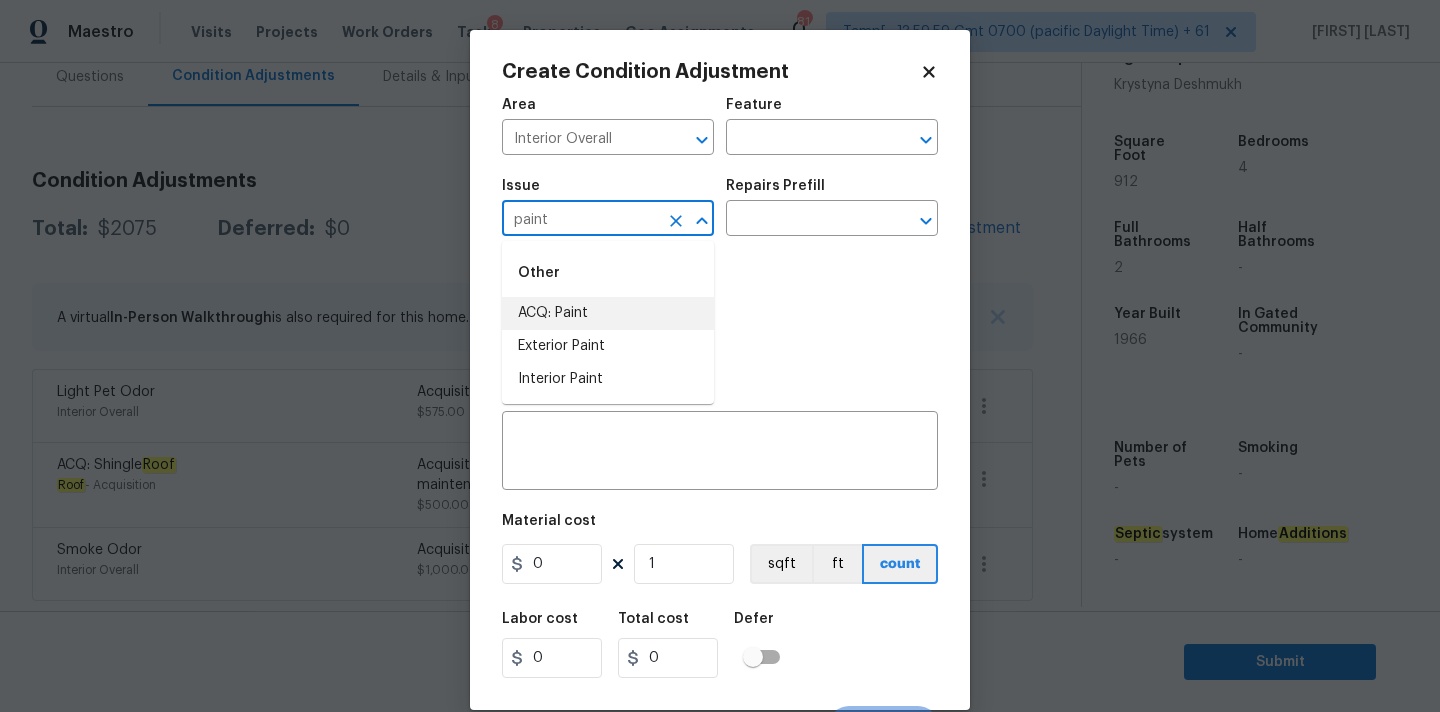 click on "ACQ: Paint" at bounding box center [608, 313] 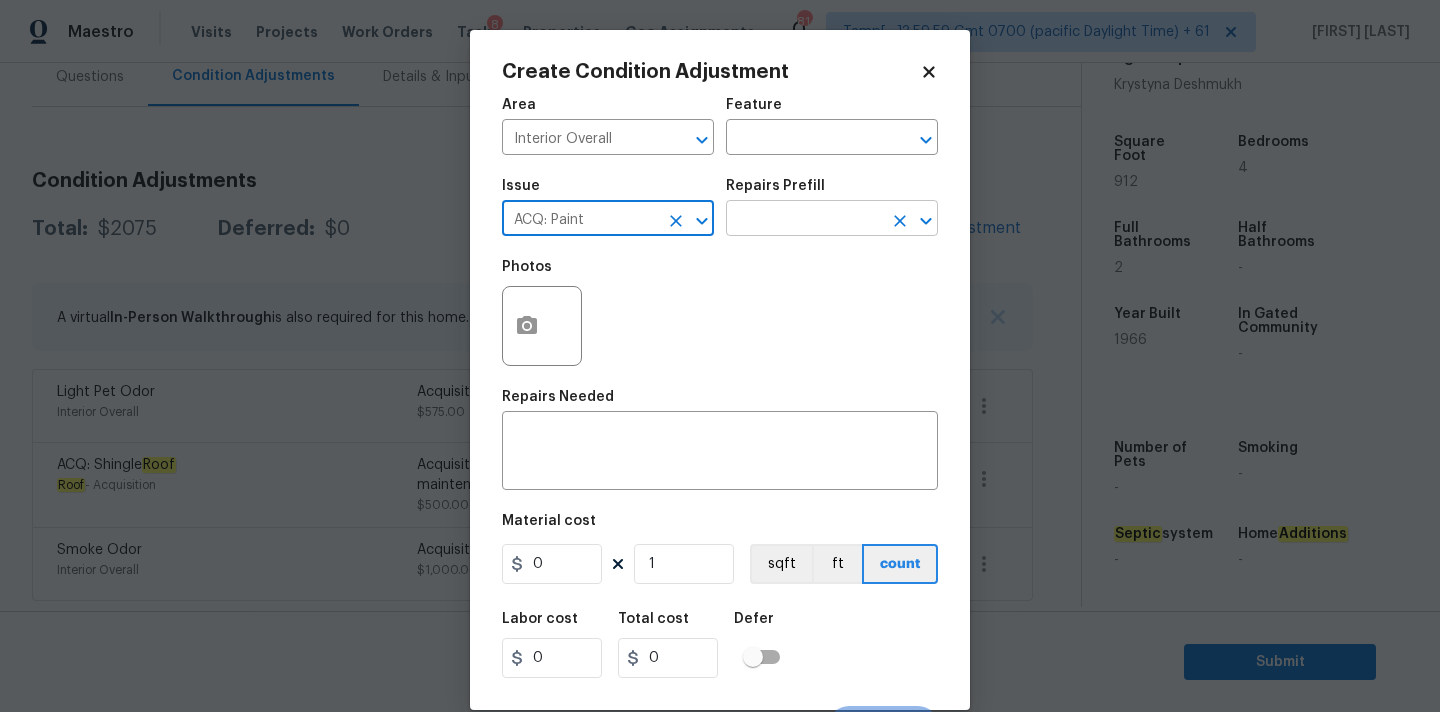 type on "ACQ: Paint" 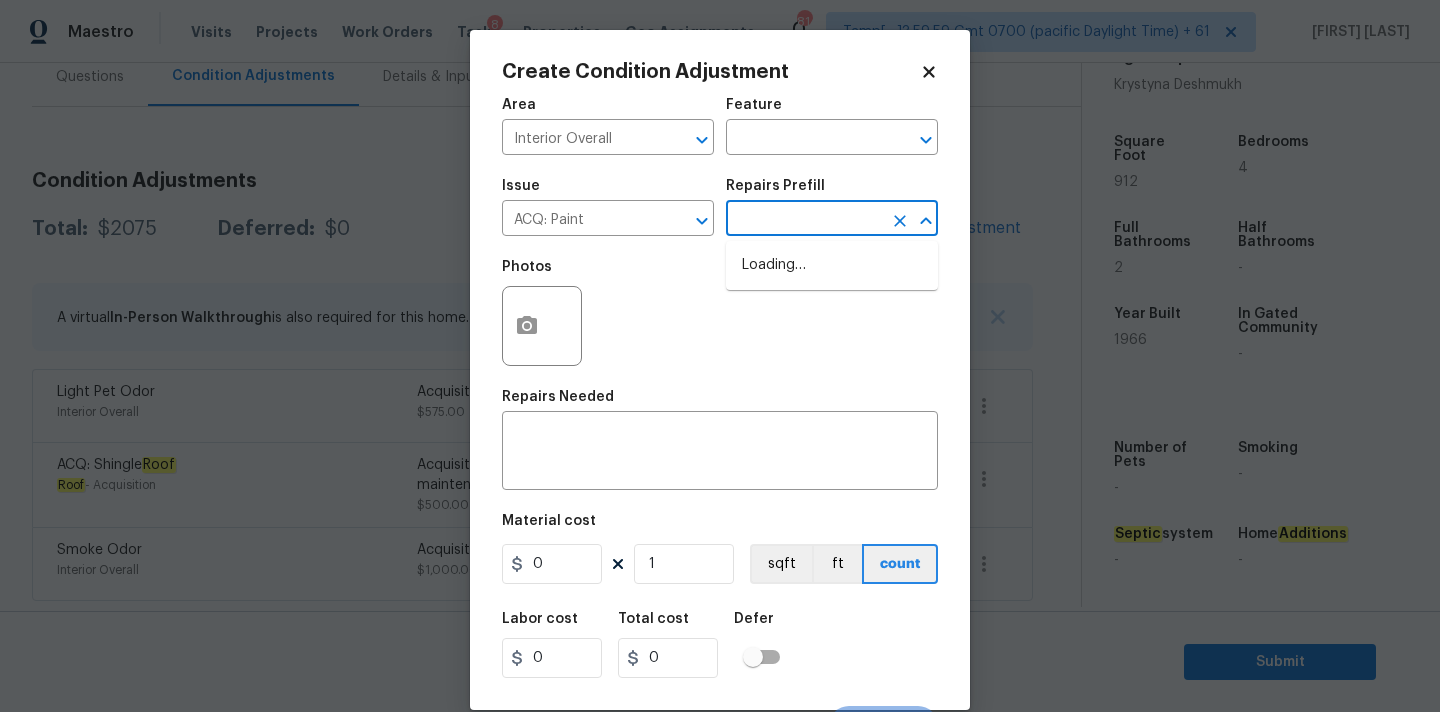 click at bounding box center [804, 220] 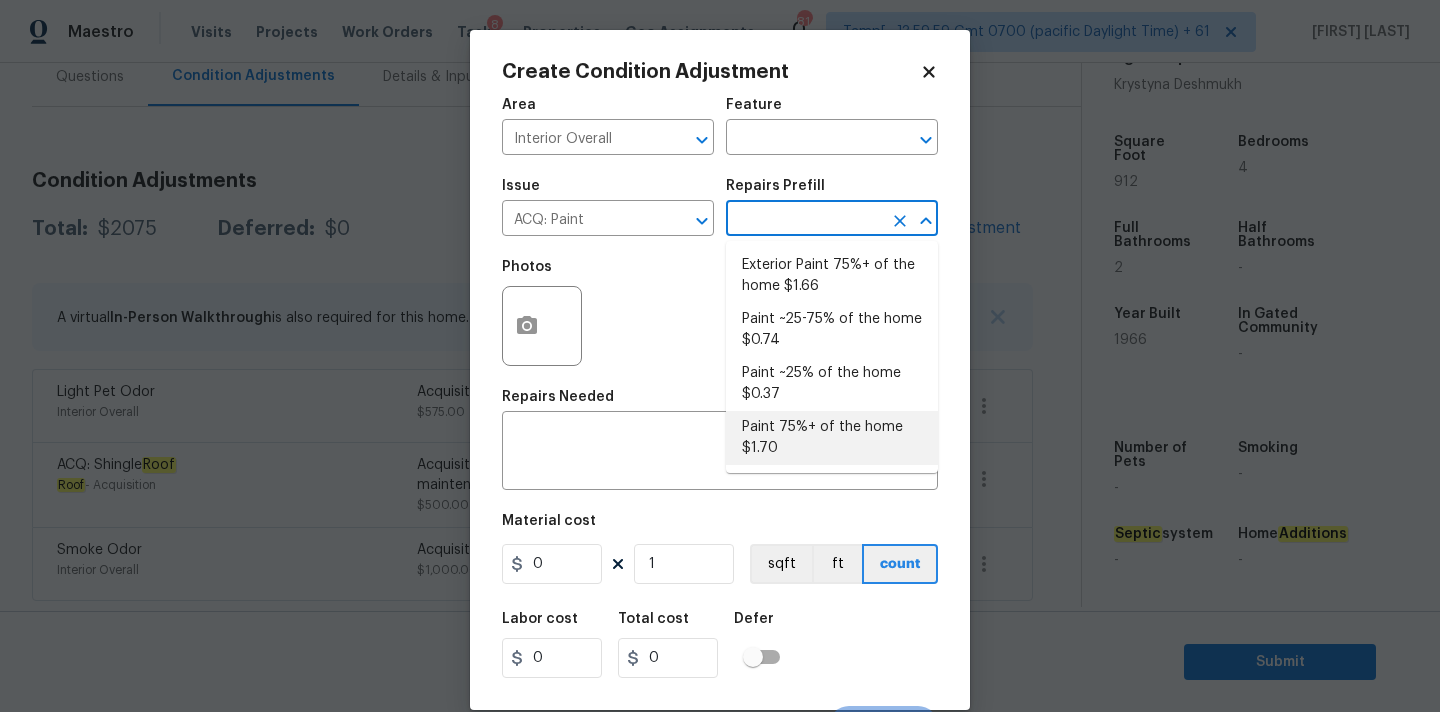 click on "Paint 75%+ of the home $1.70" at bounding box center [832, 438] 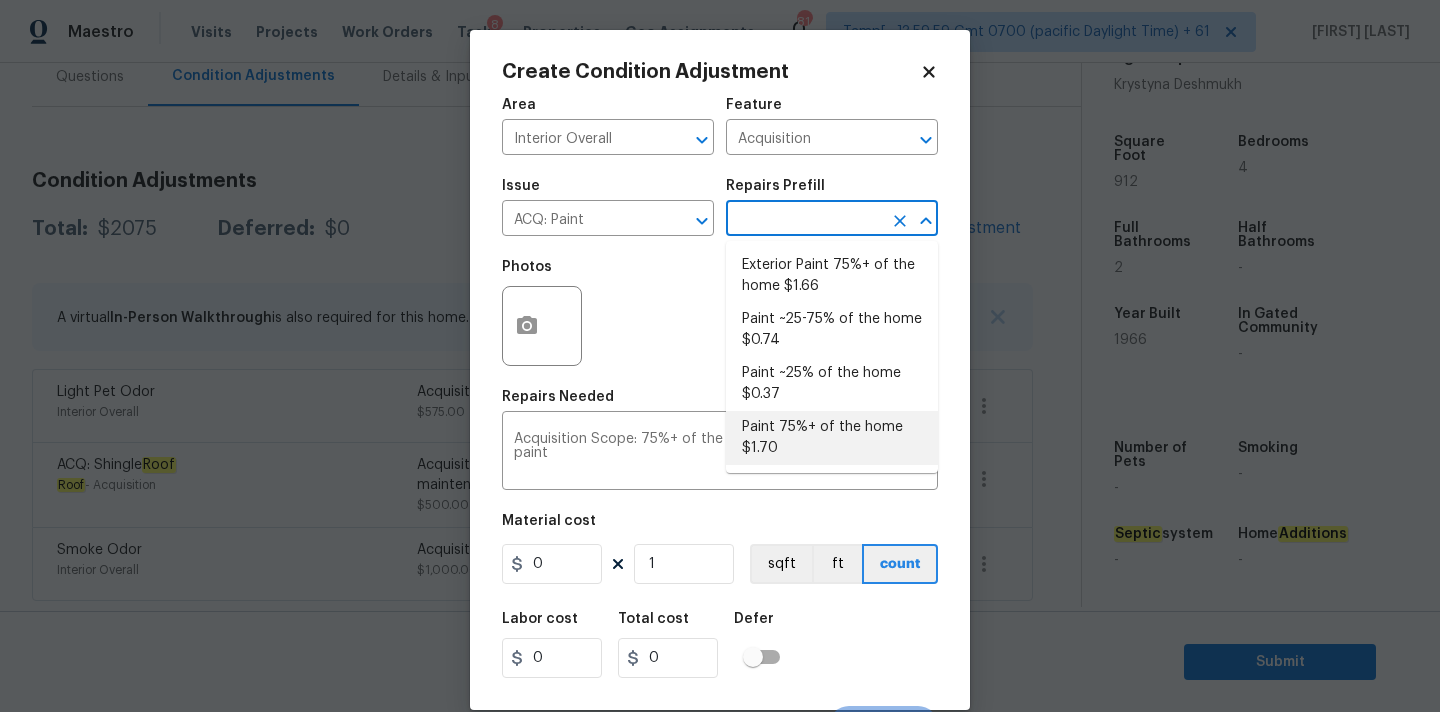 type on "1.7" 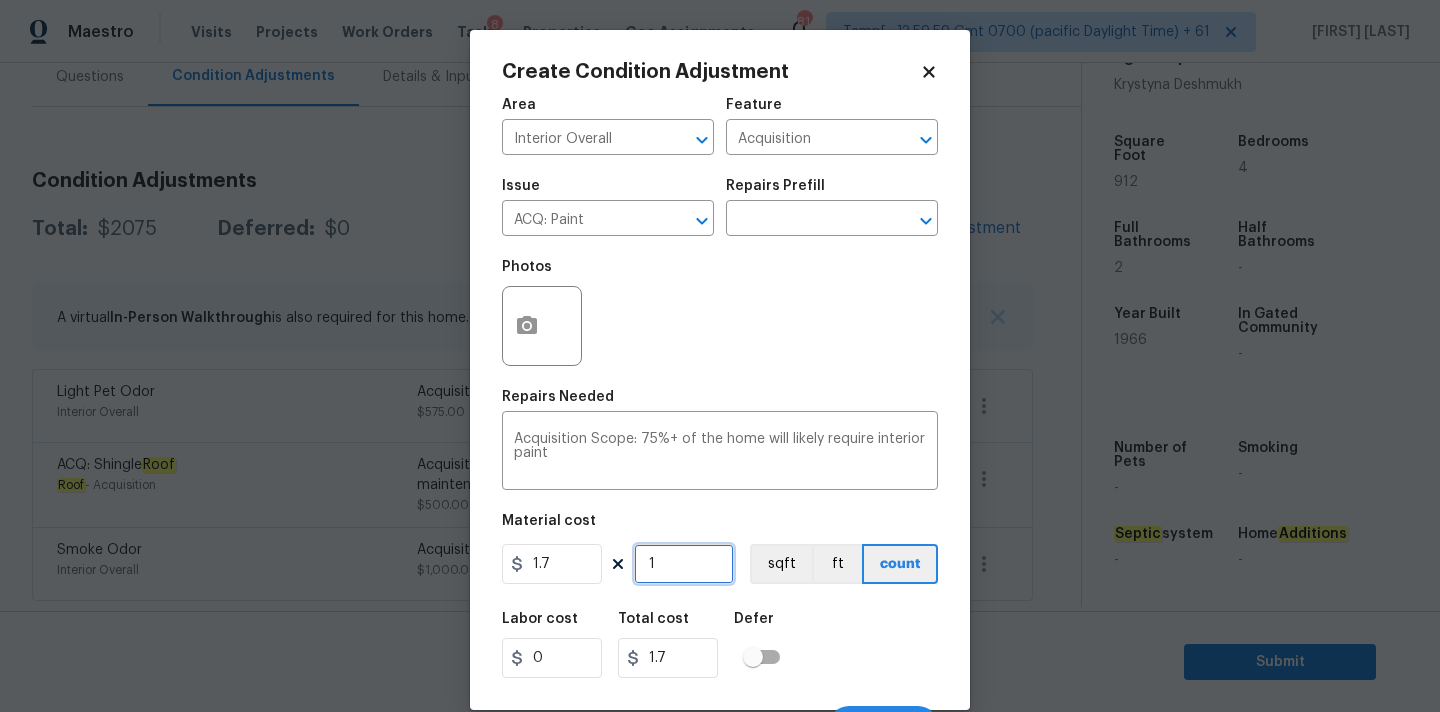 click on "1" at bounding box center [684, 564] 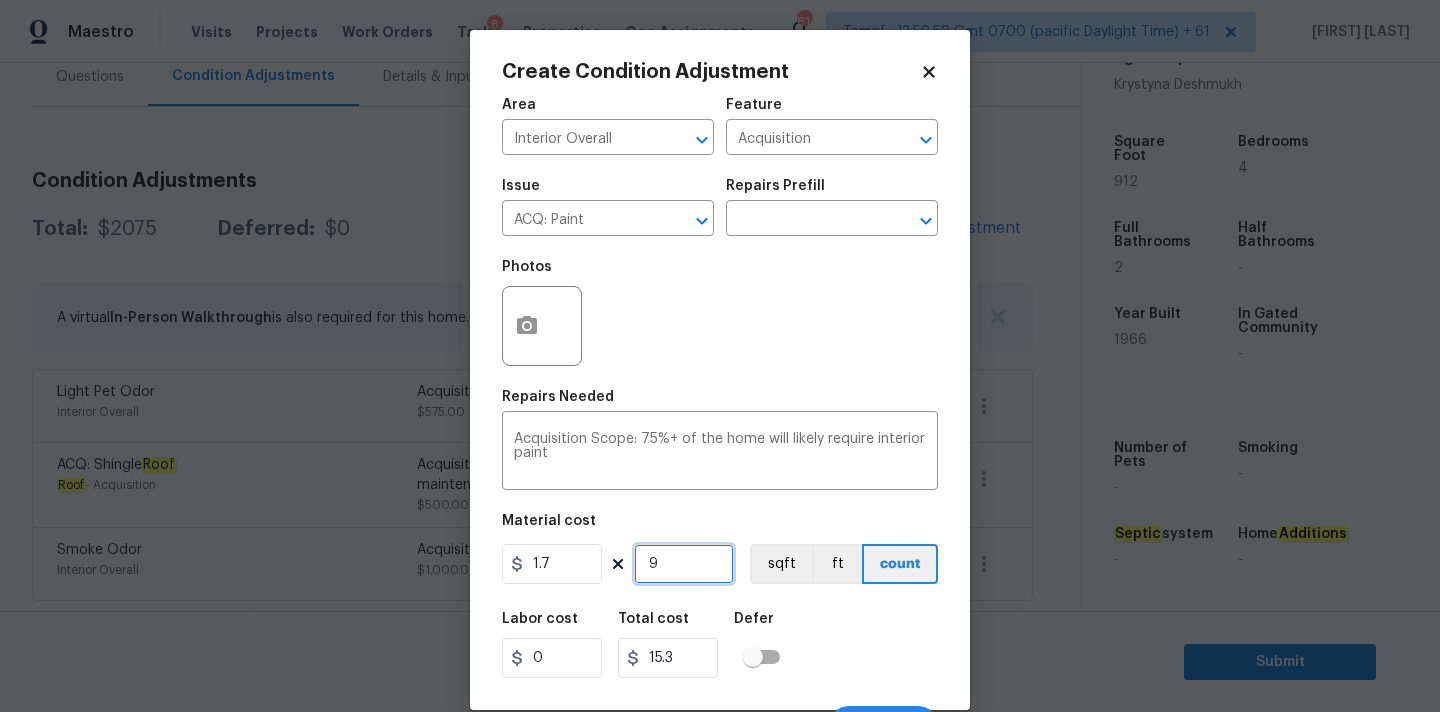 type on "91" 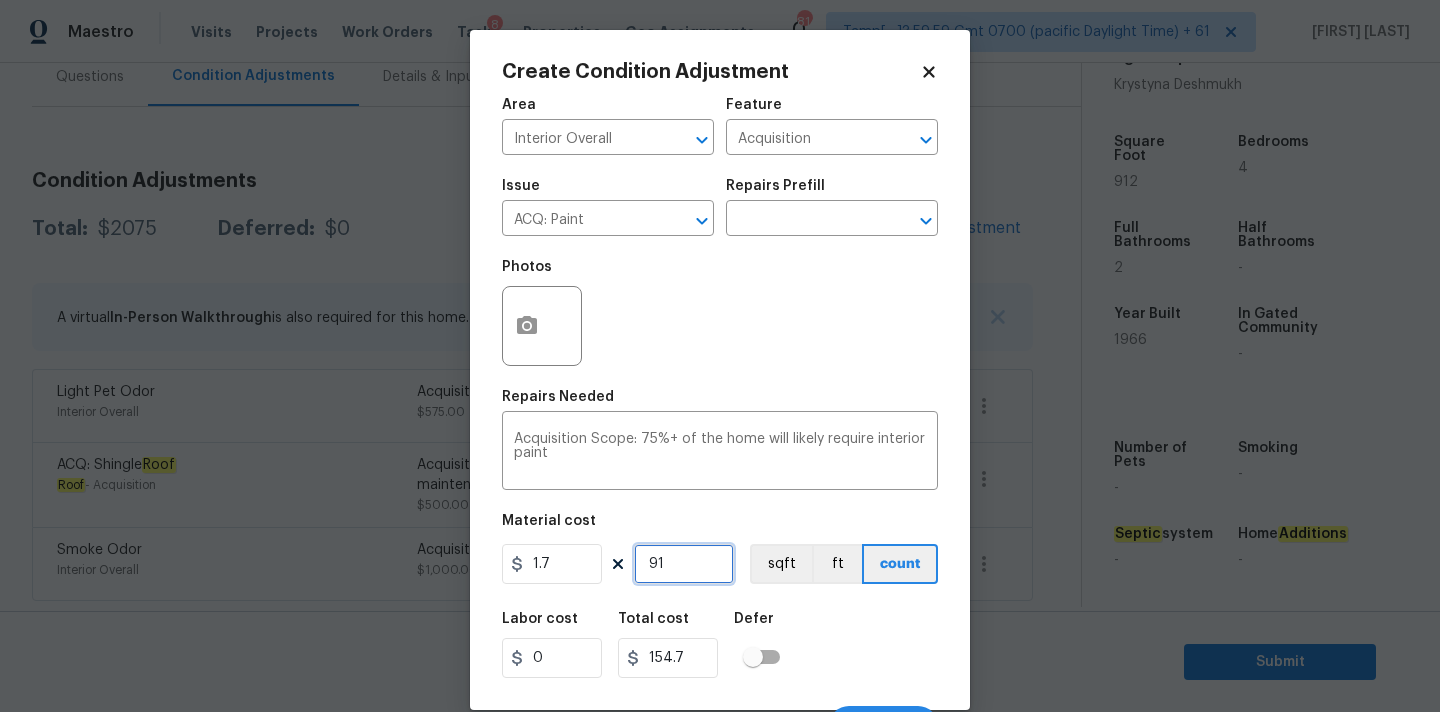 type on "912" 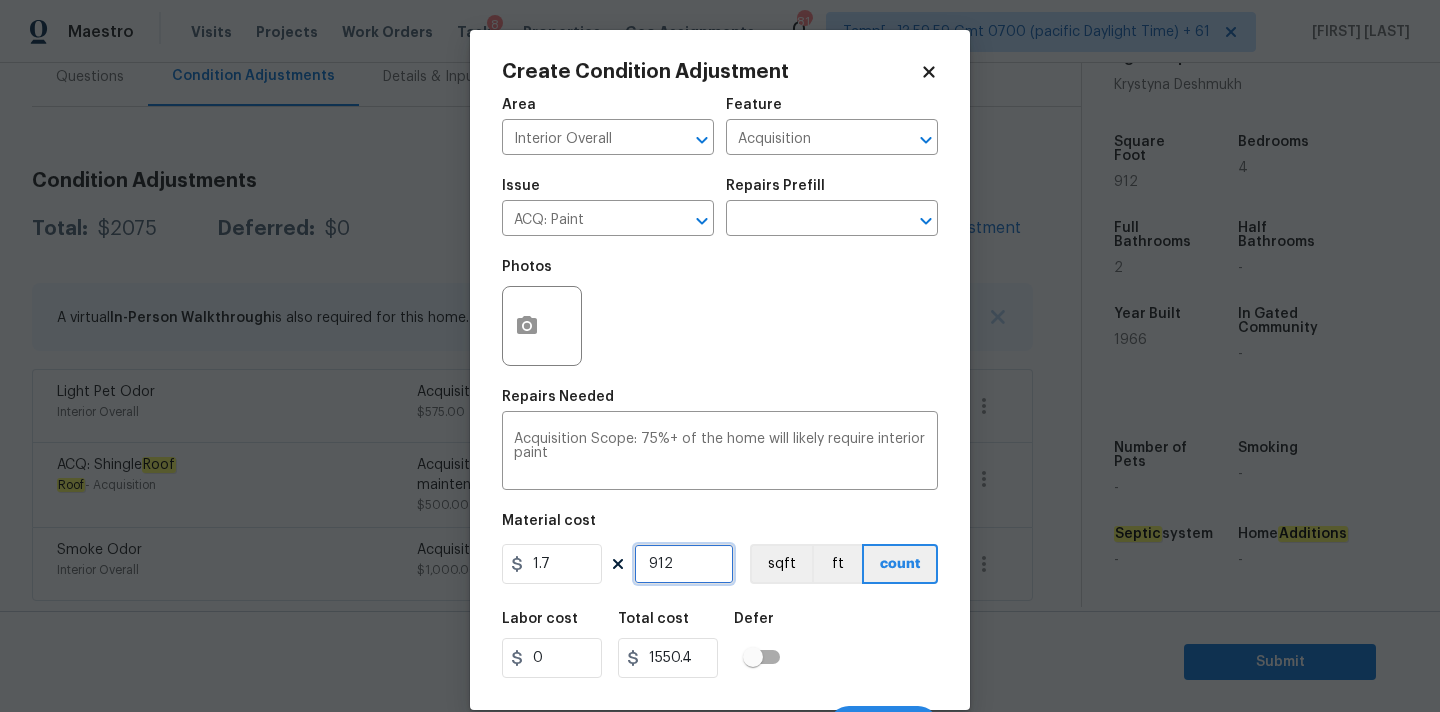 type on "912" 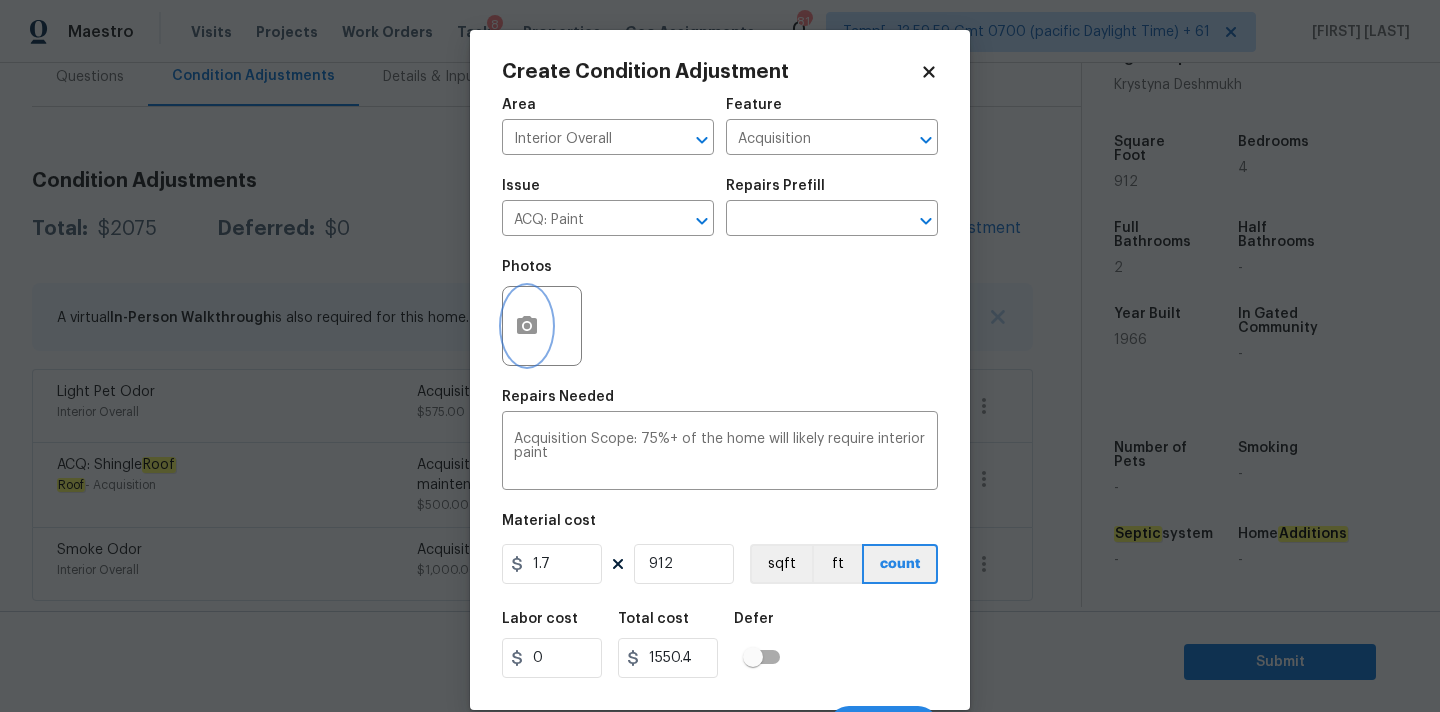 click 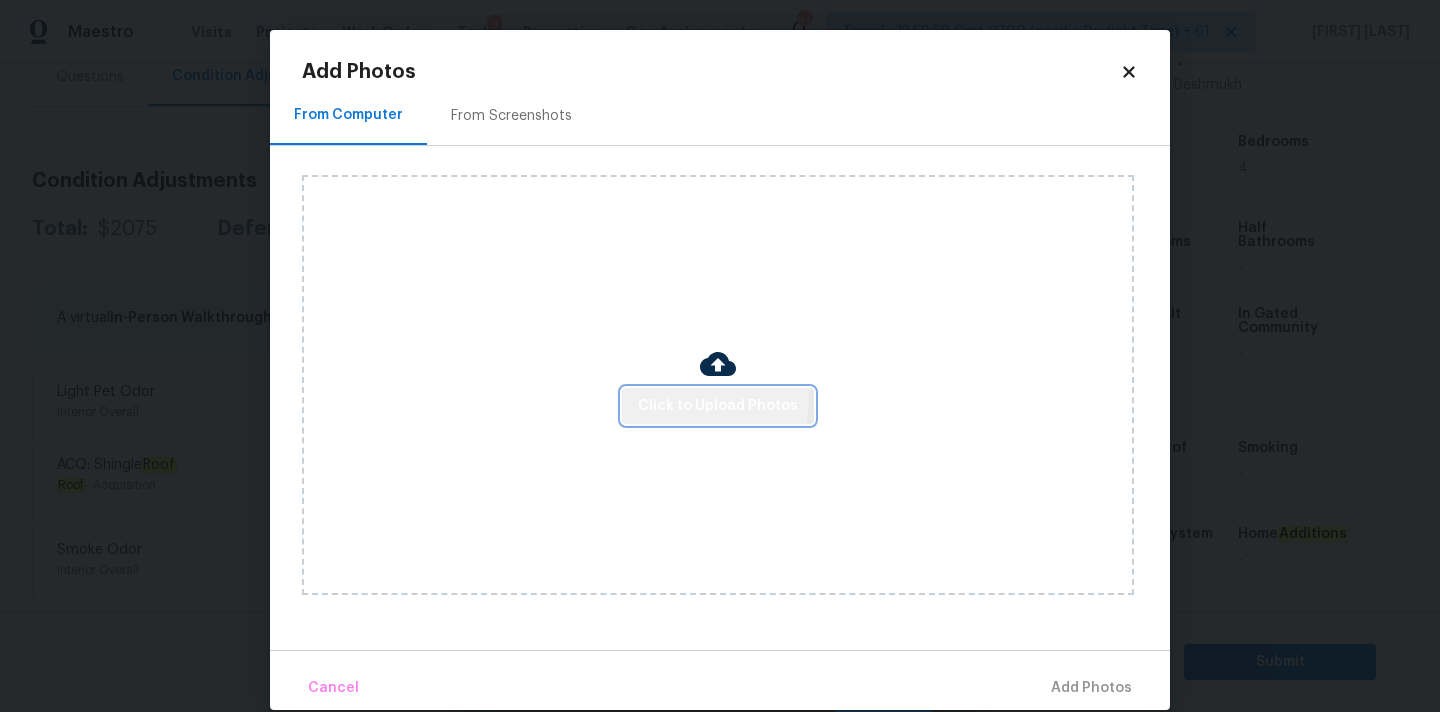 click on "Click to Upload Photos" at bounding box center [718, 406] 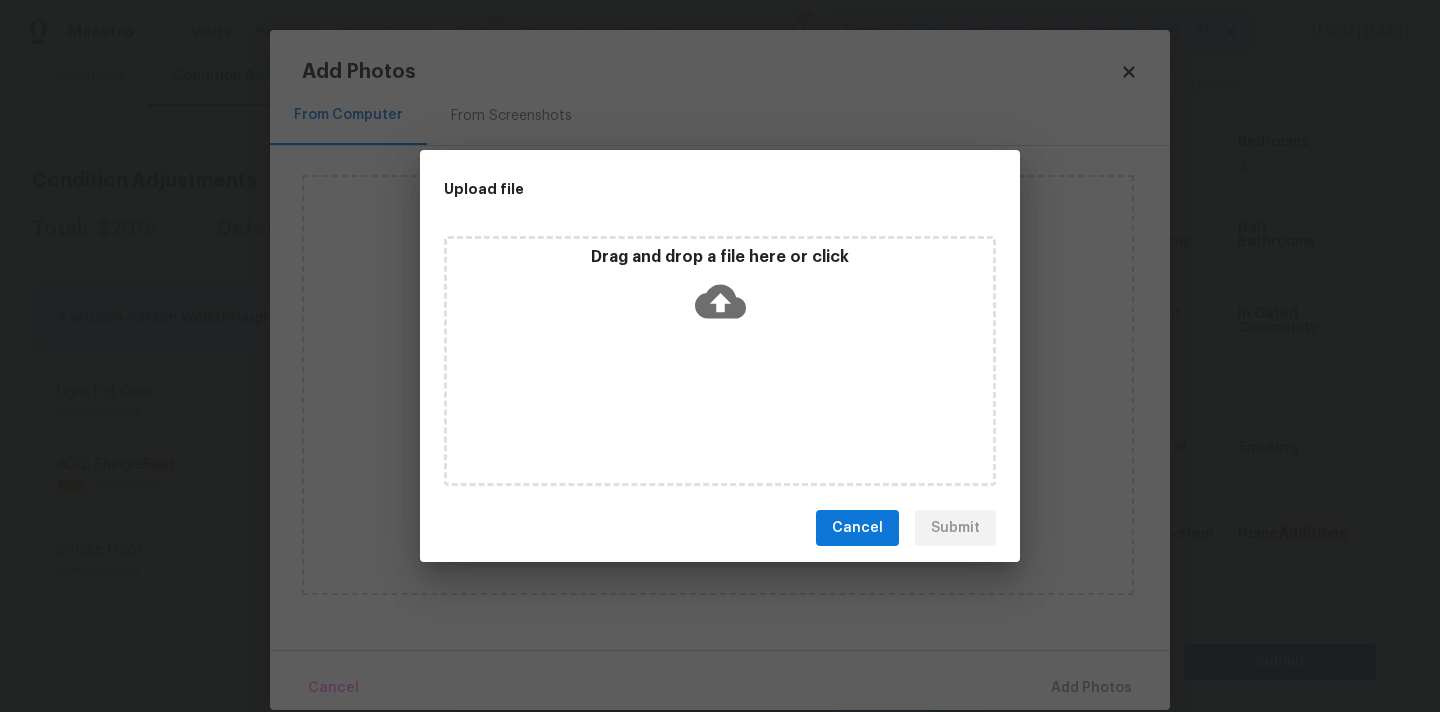 click 